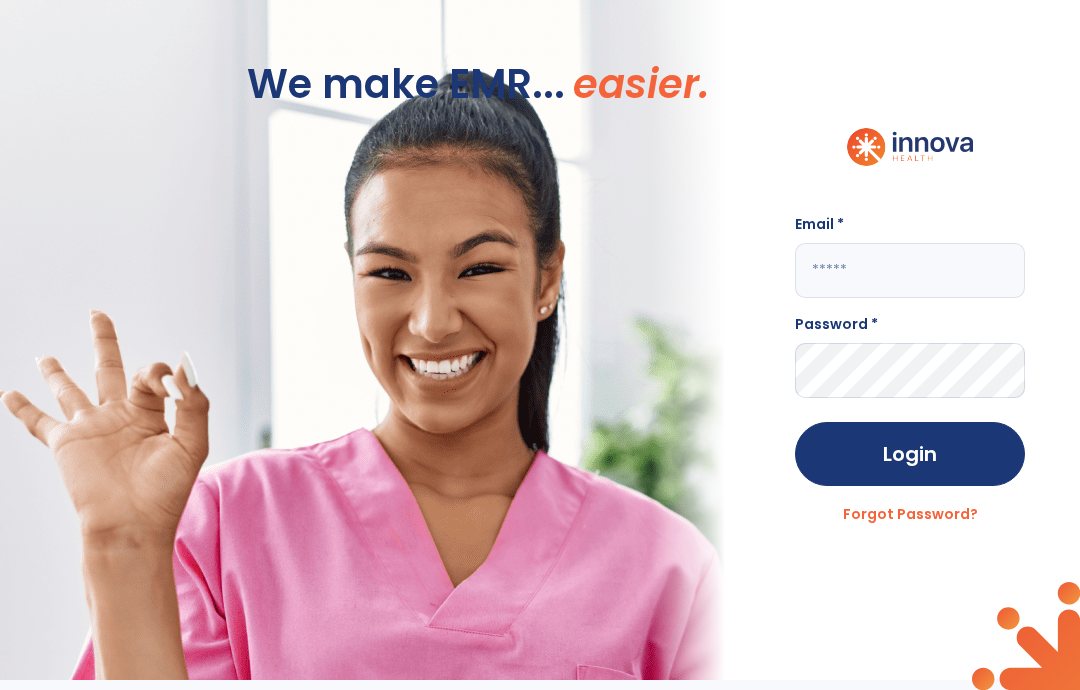 scroll, scrollTop: 0, scrollLeft: 0, axis: both 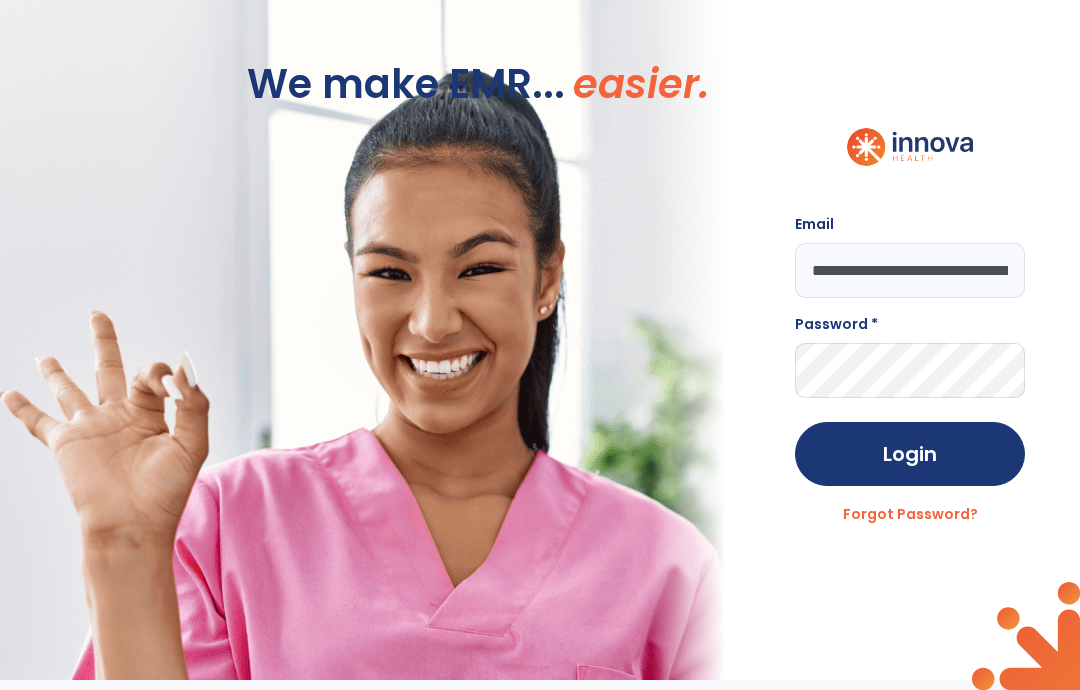 type on "**********" 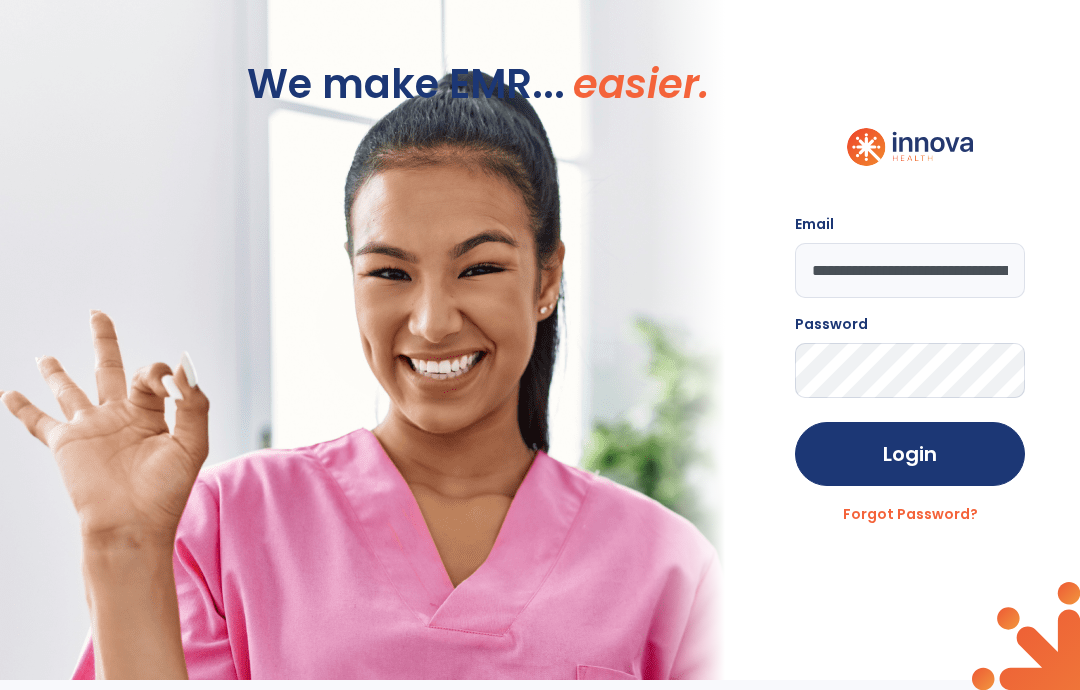 click on "Login" 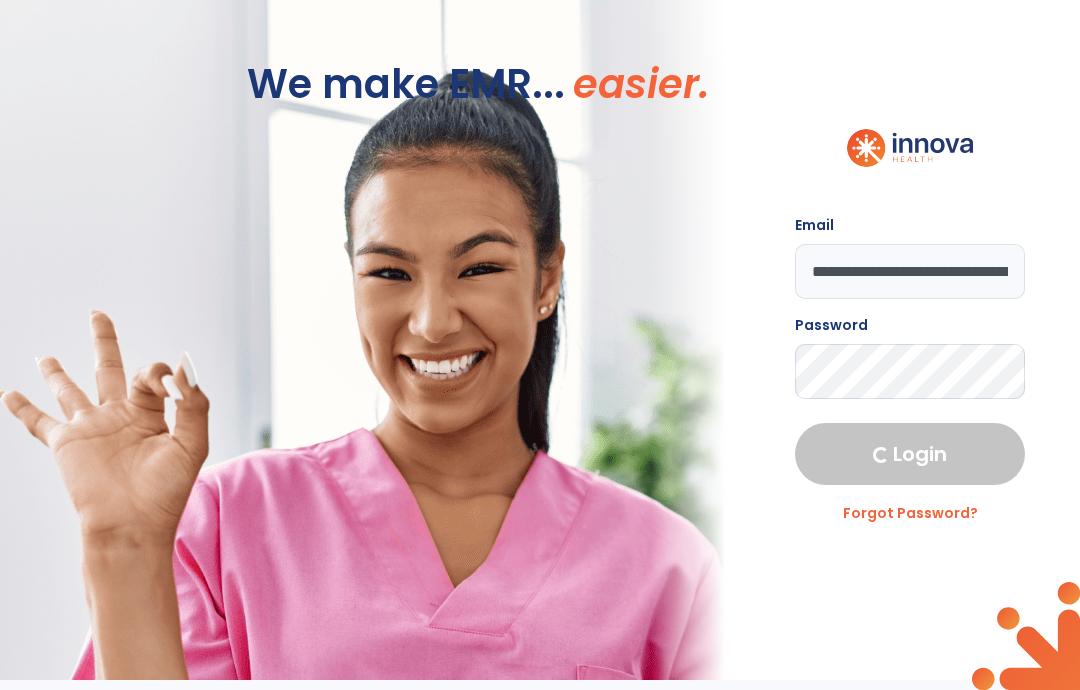 select on "****" 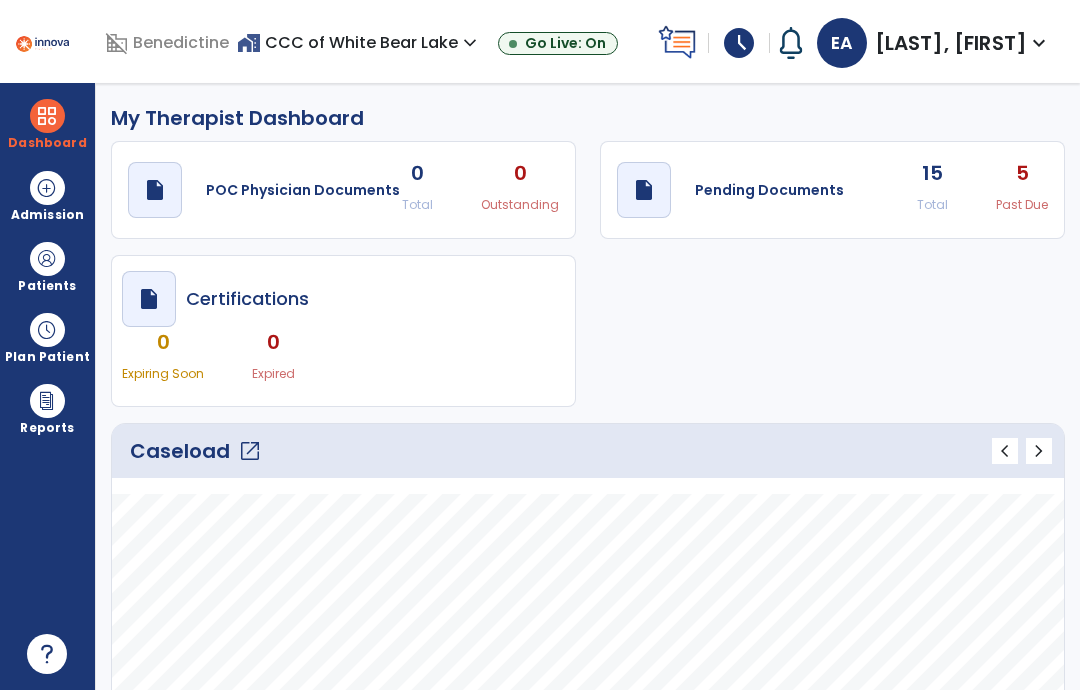 click on "Total" 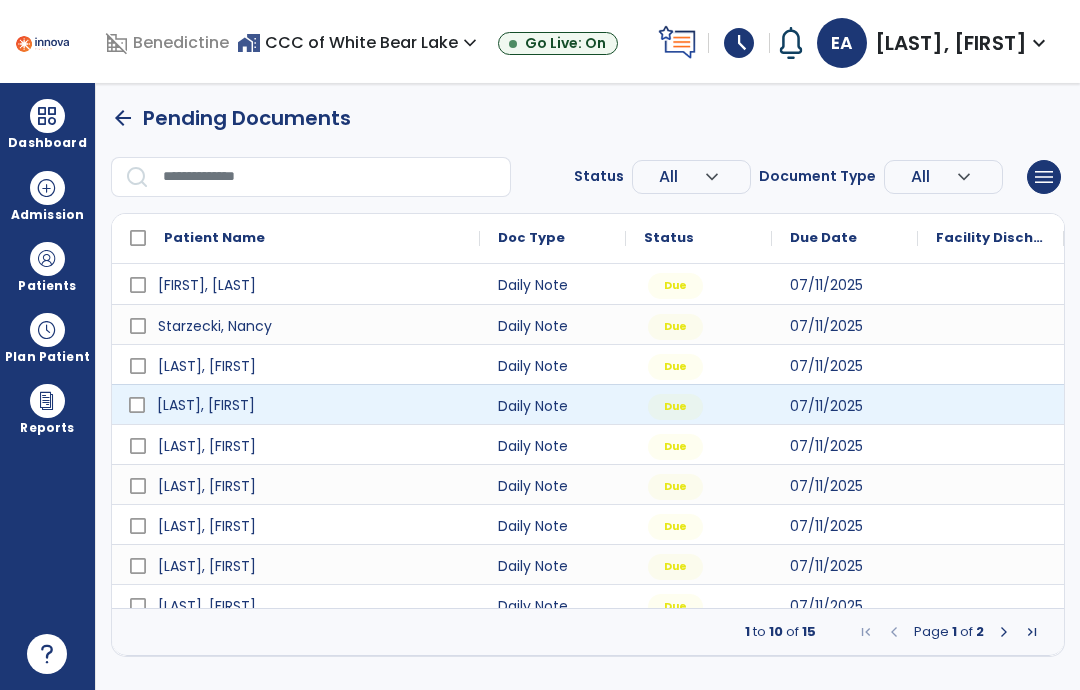 click on "[NAME], [NAME]" at bounding box center [206, 405] 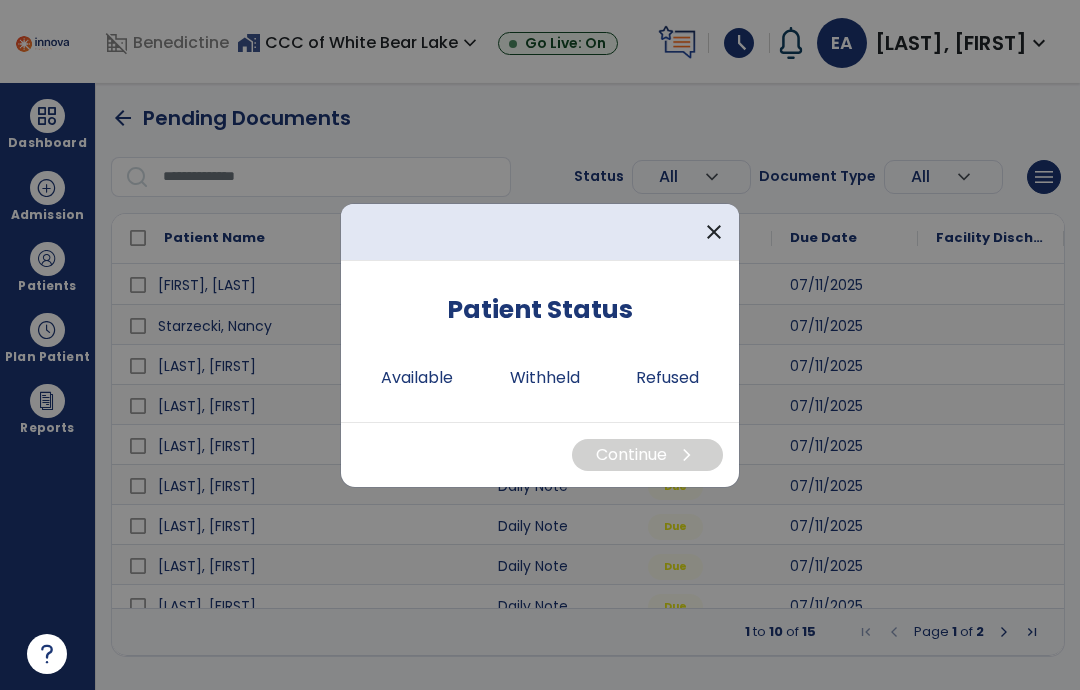 click on "Available" at bounding box center (417, 378) 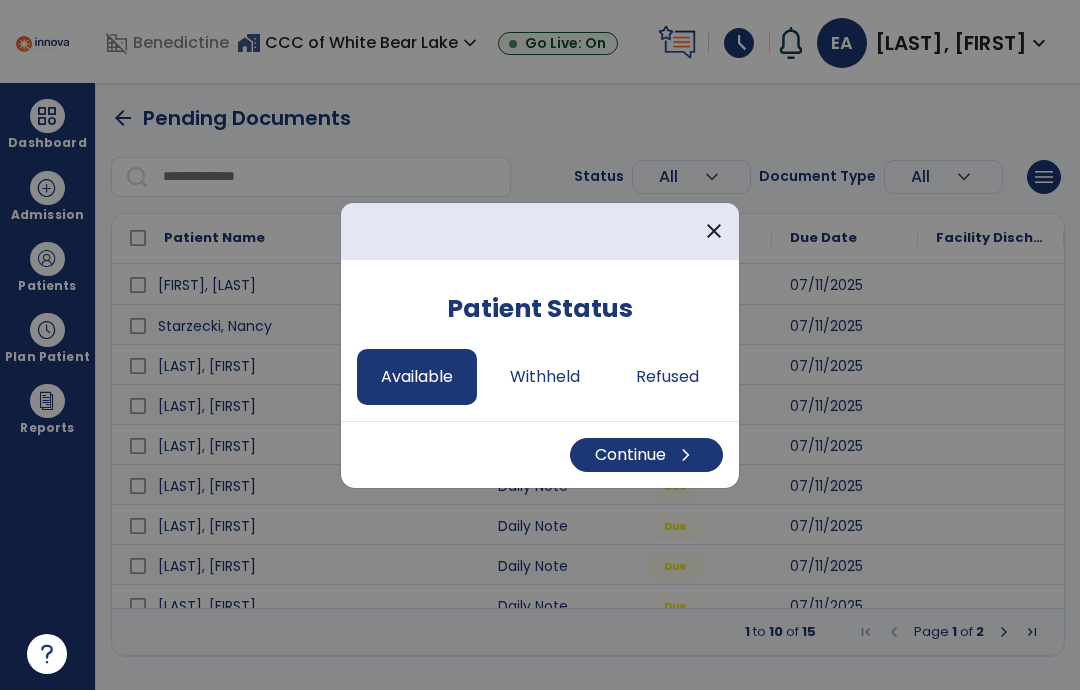 click on "Continue   chevron_right" at bounding box center (646, 455) 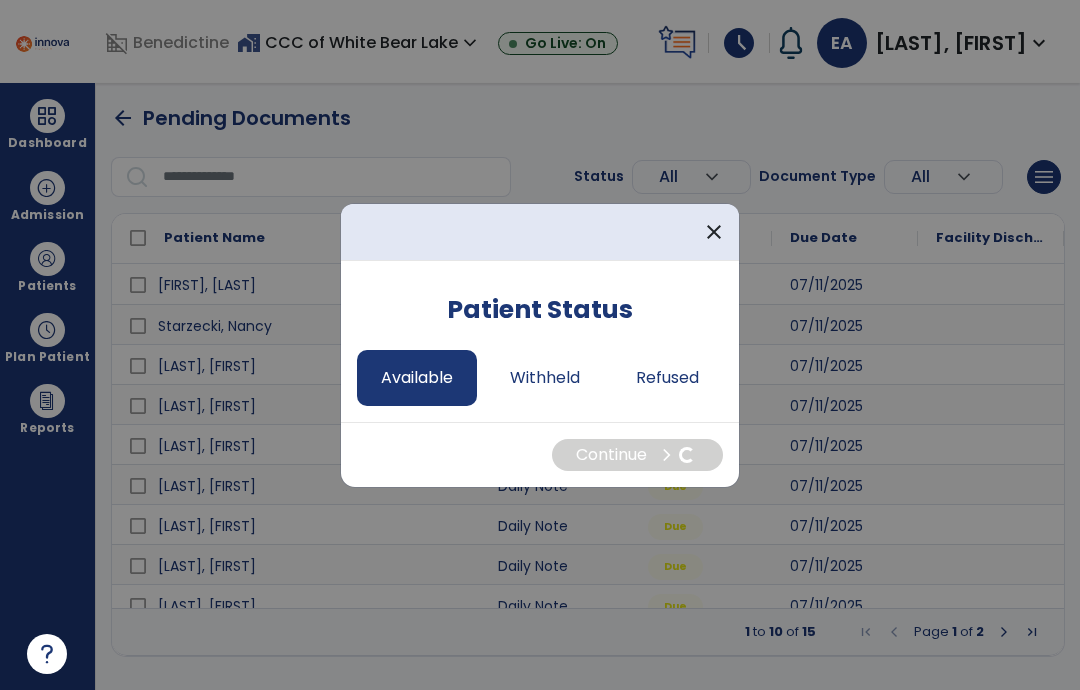 select on "*" 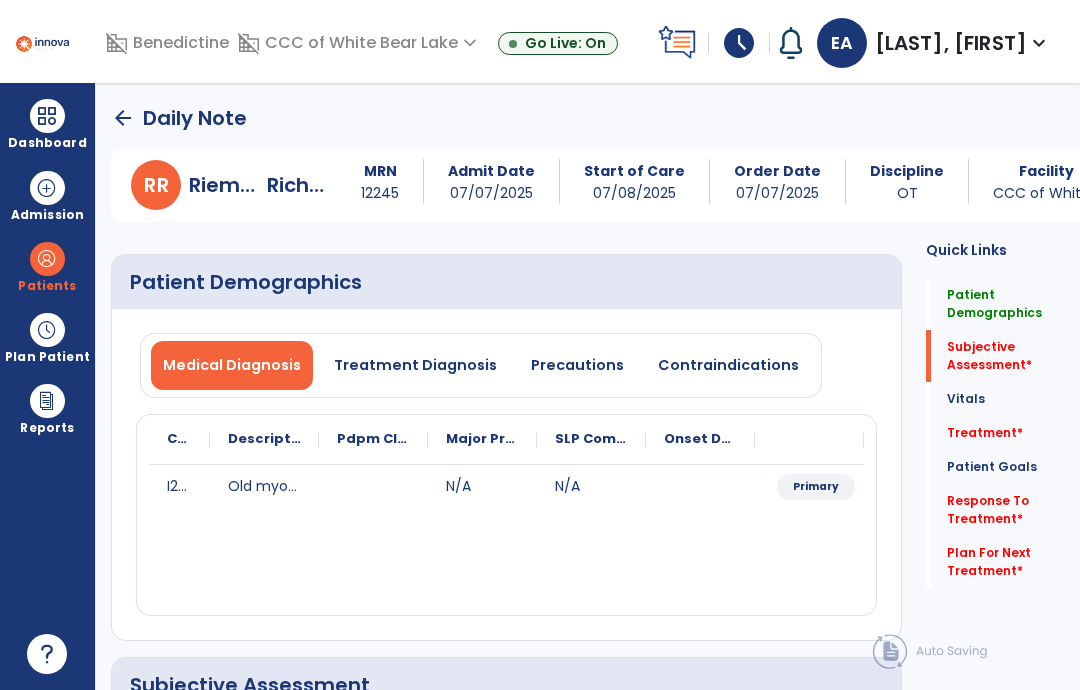 click on "Subjective Assessment   *  Subjective Assessment   *" 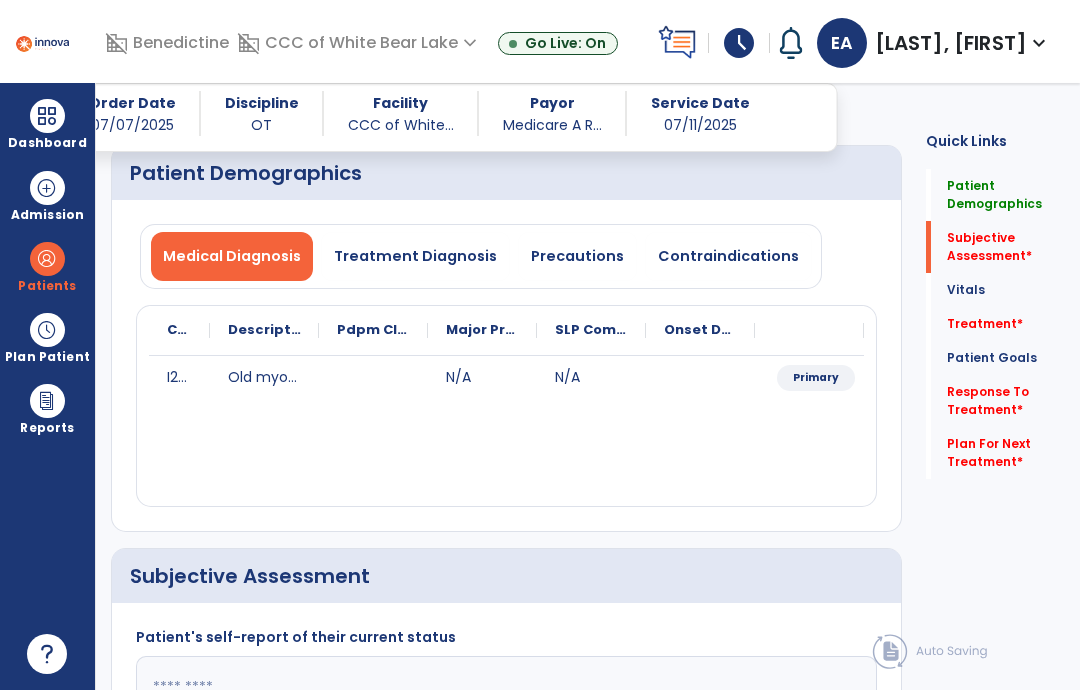 scroll, scrollTop: 59, scrollLeft: 0, axis: vertical 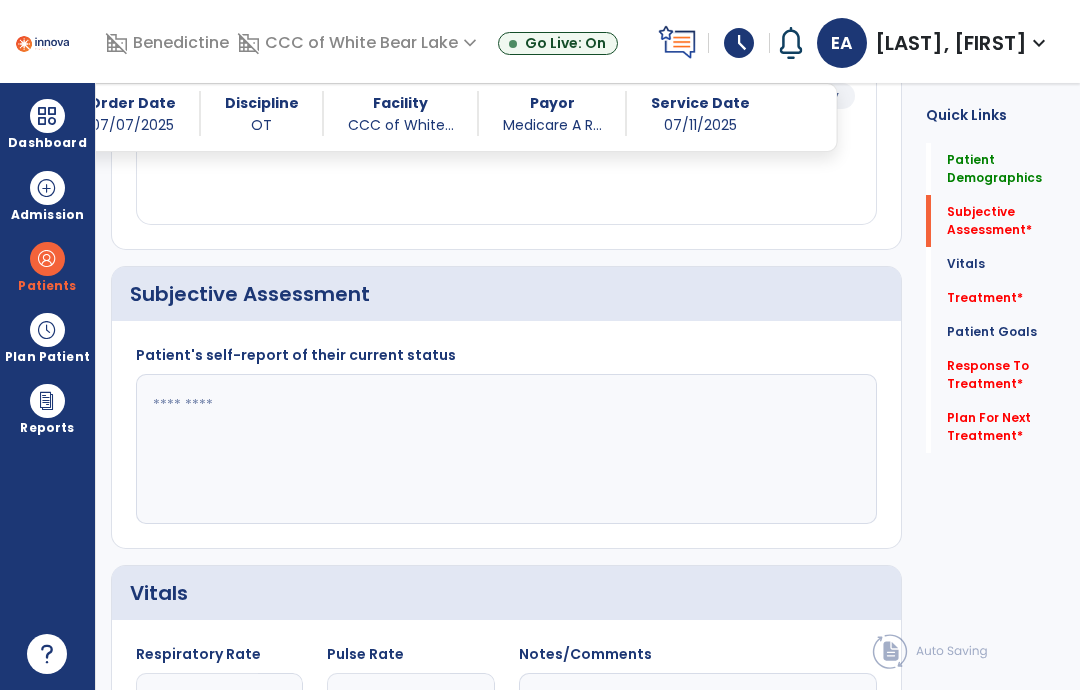 click 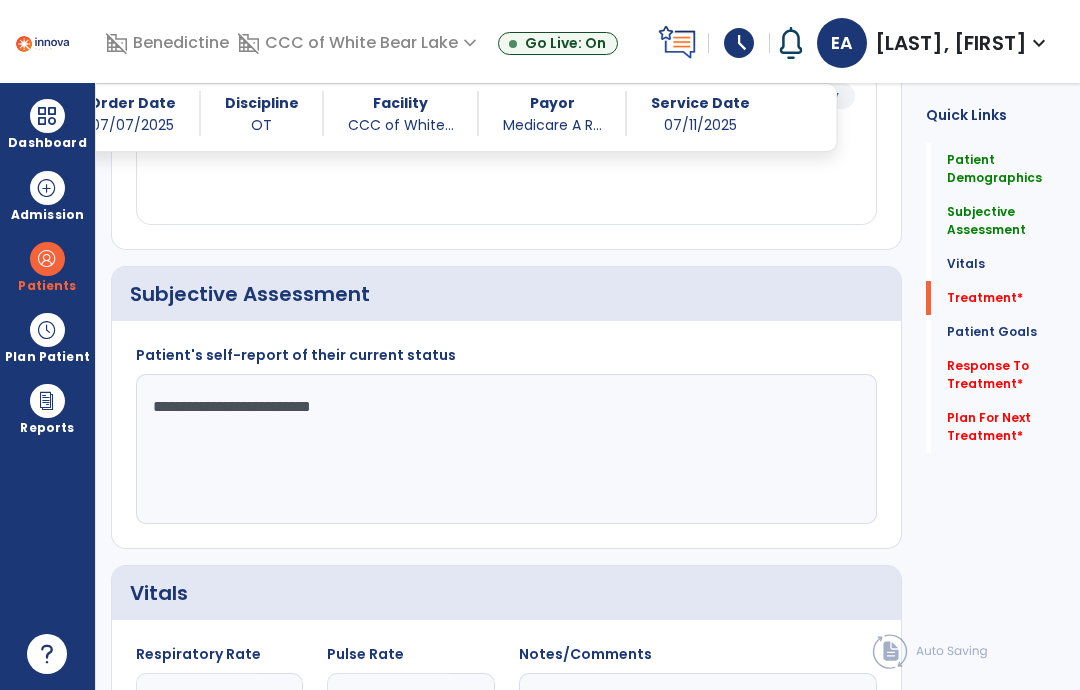 type on "**********" 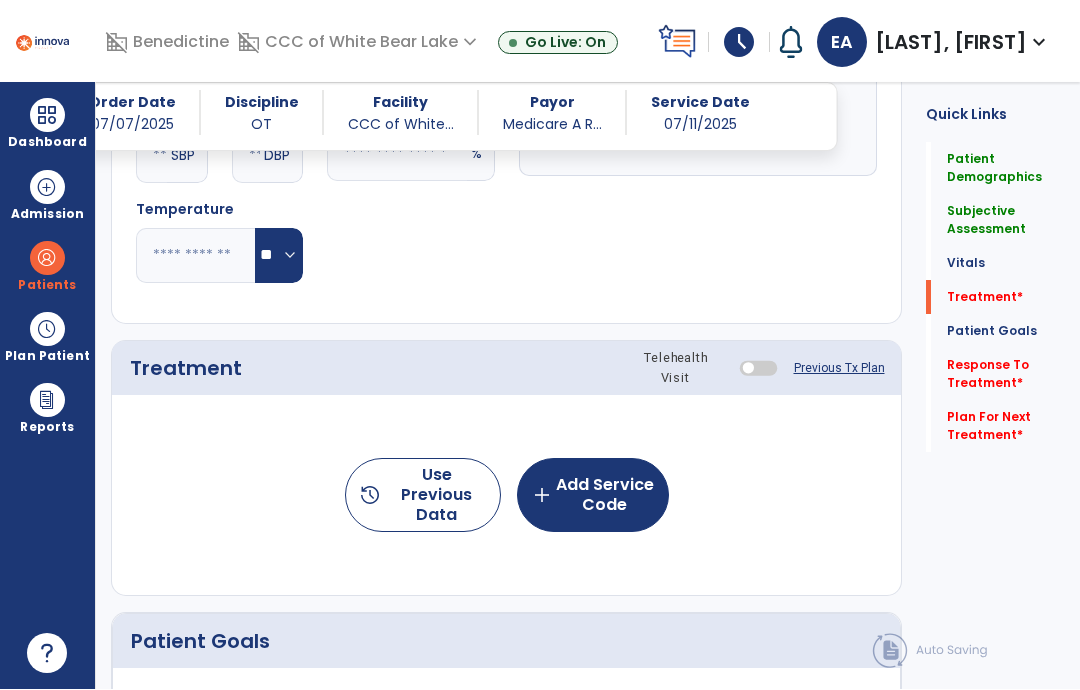 scroll, scrollTop: 1062, scrollLeft: 0, axis: vertical 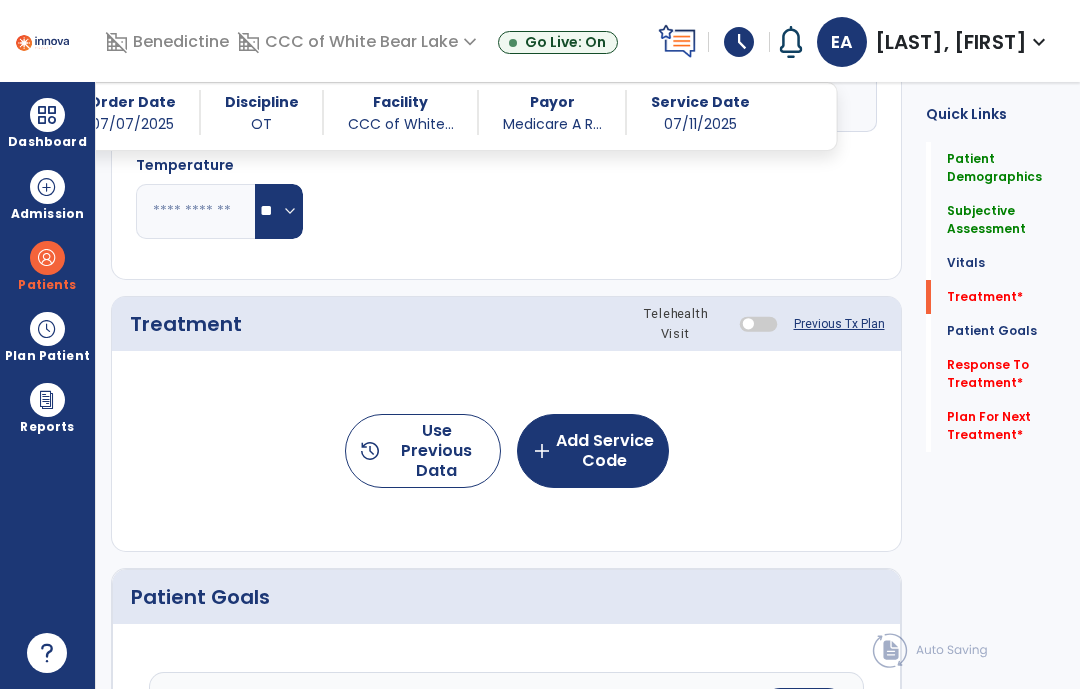 click on "add  Add Service Code" 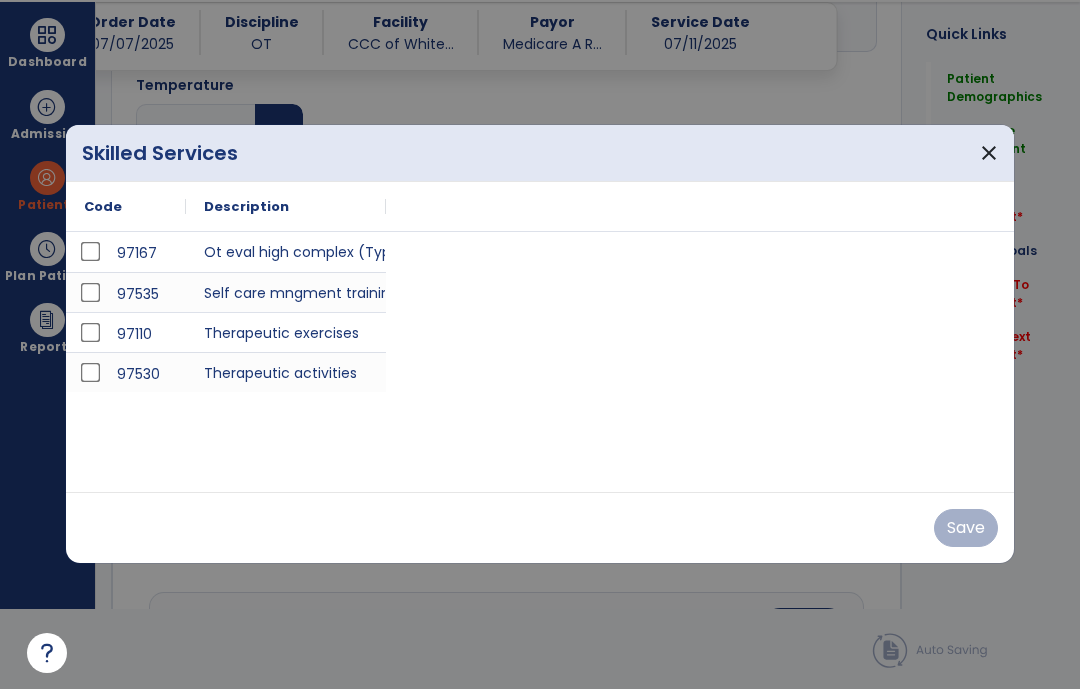 scroll, scrollTop: 0, scrollLeft: 0, axis: both 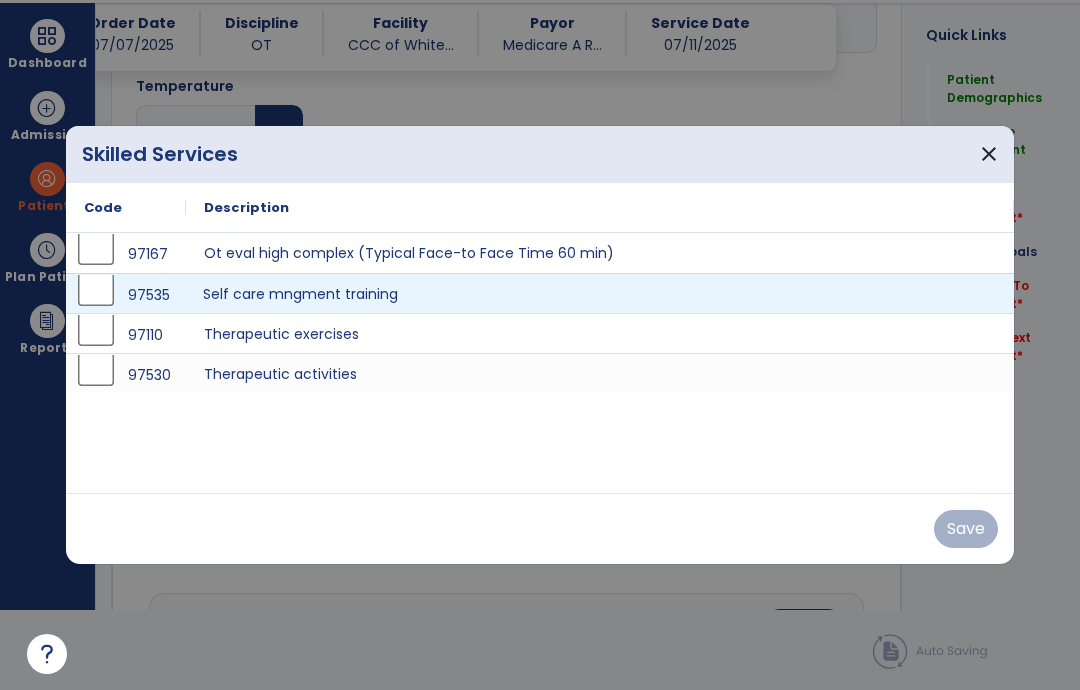 click on "Self care mngment training" at bounding box center [600, 293] 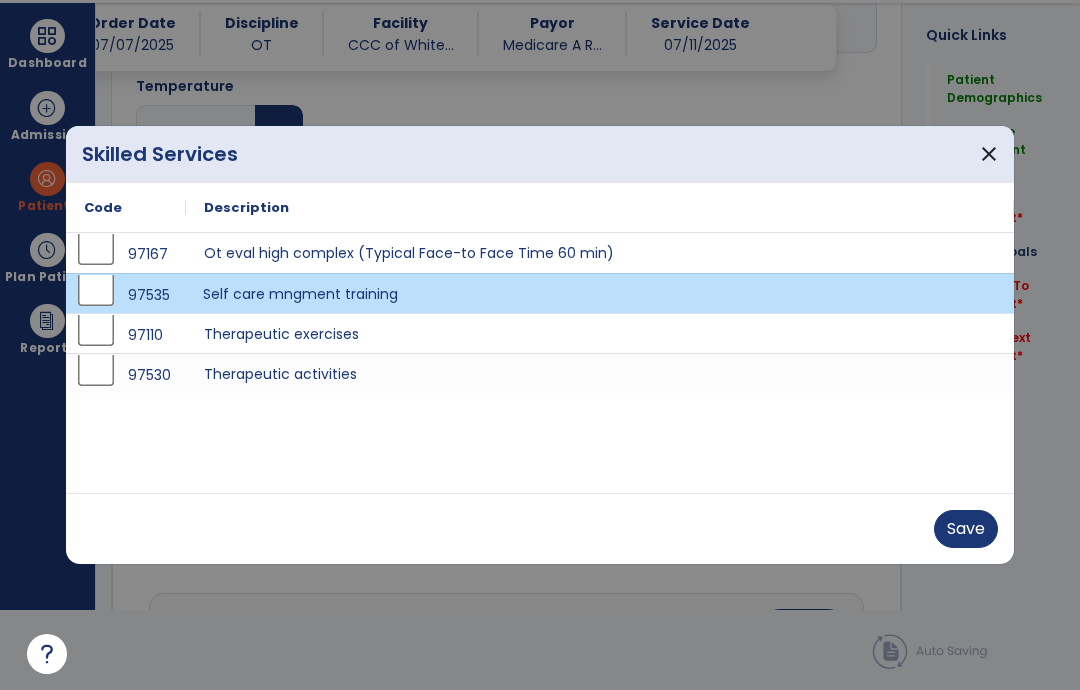 click on "Save" at bounding box center (966, 529) 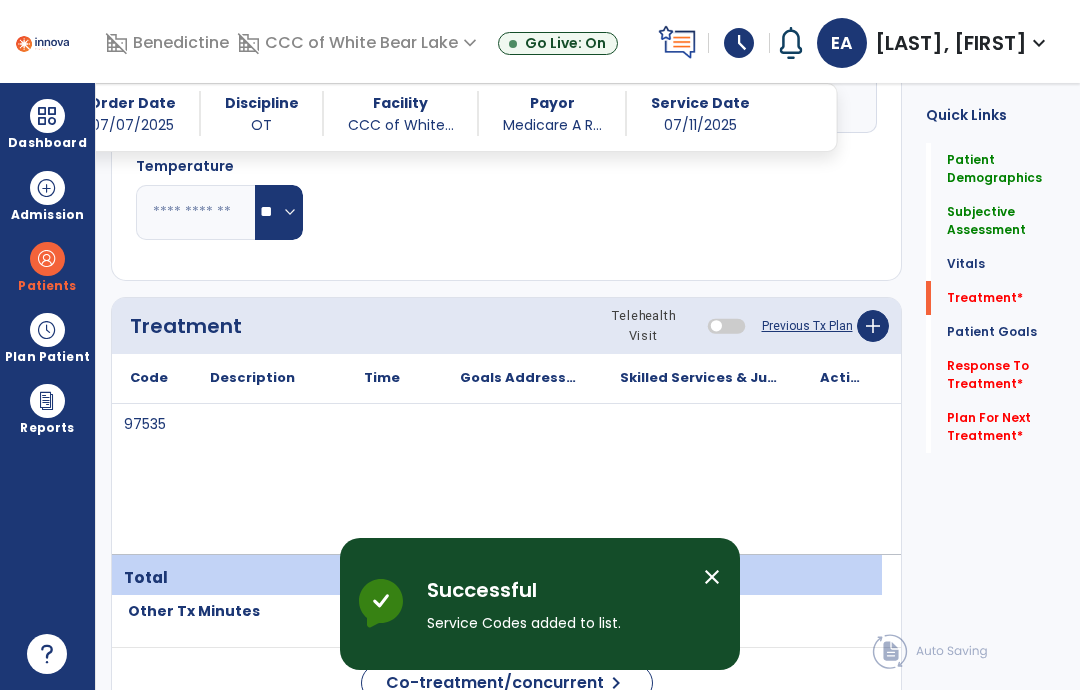 scroll, scrollTop: 80, scrollLeft: 0, axis: vertical 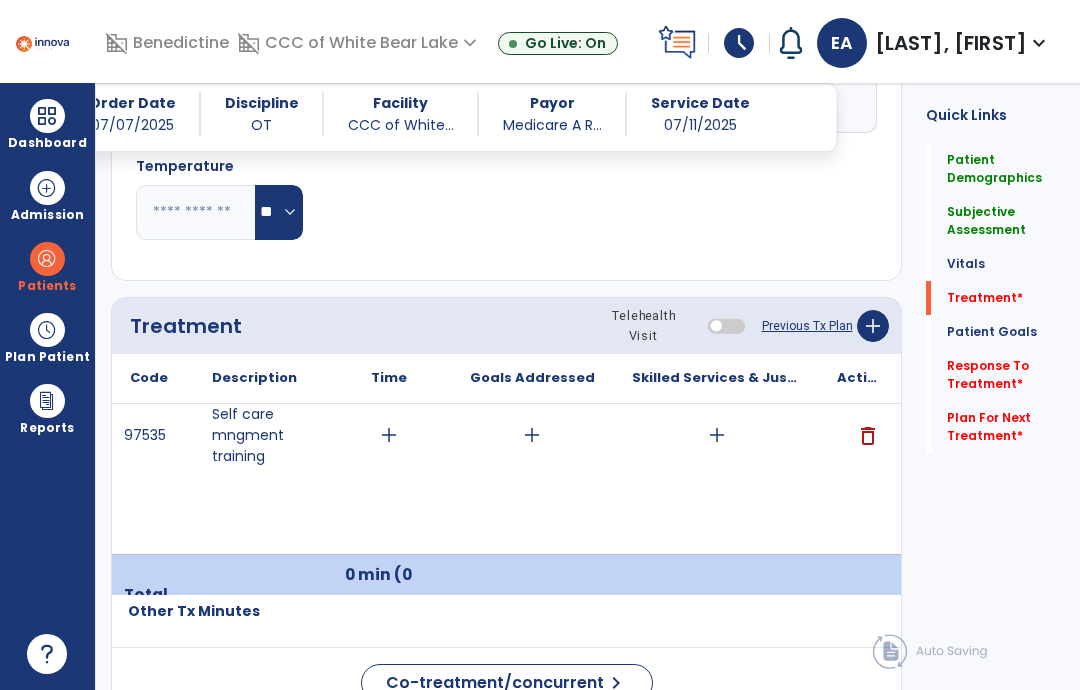 click on "add" at bounding box center (388, 435) 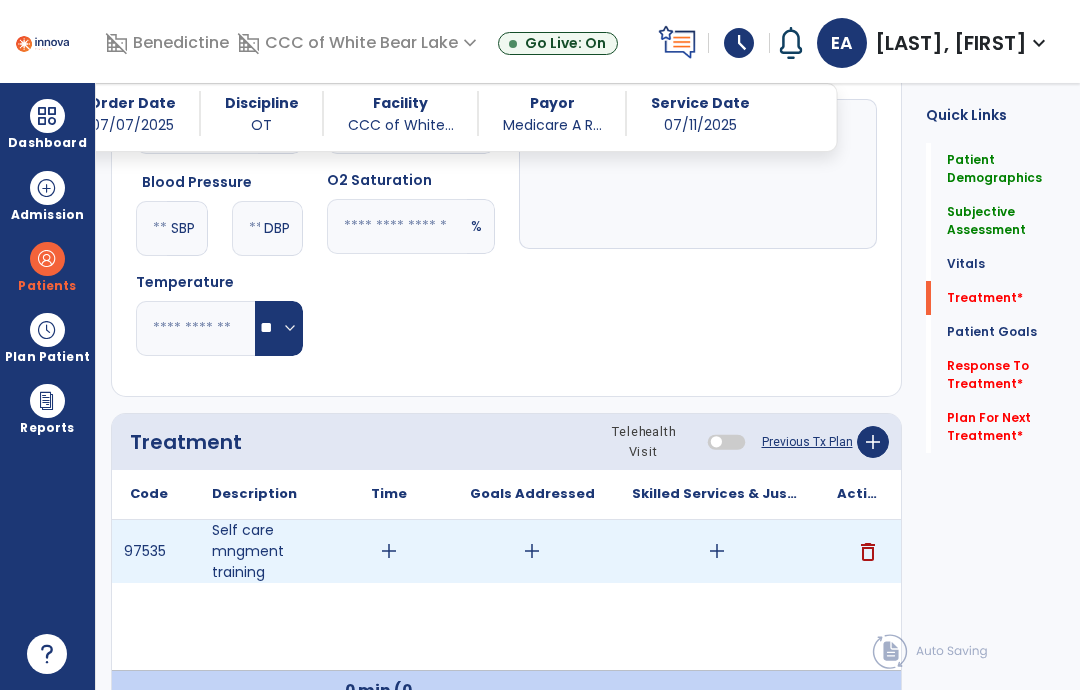 scroll, scrollTop: 942, scrollLeft: 0, axis: vertical 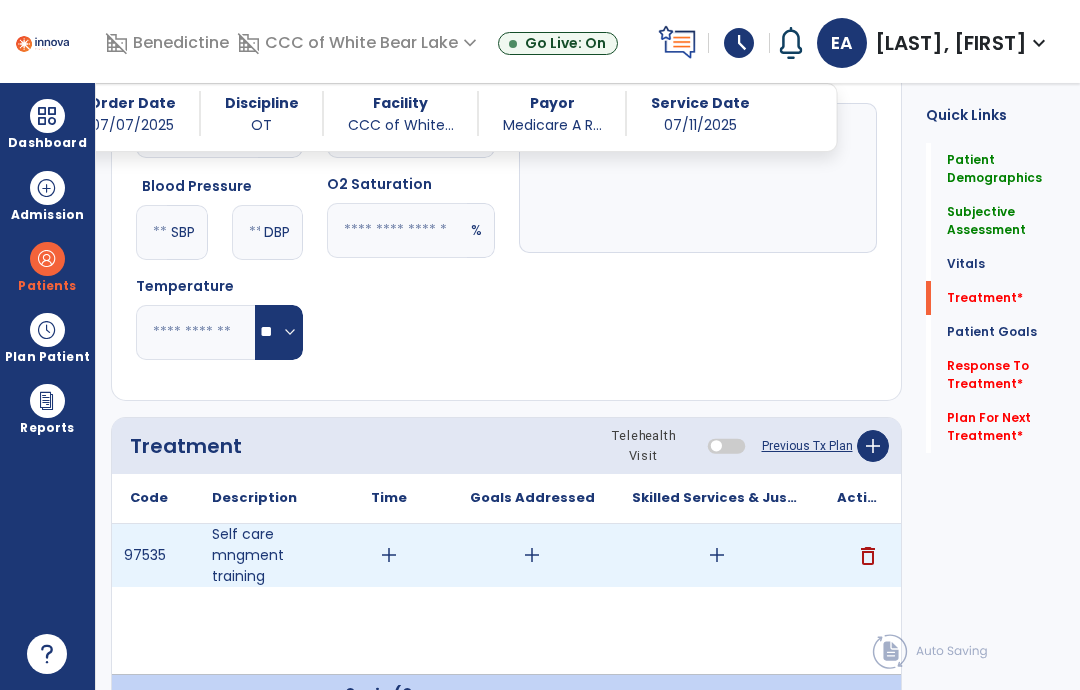 click on "add" at bounding box center [389, 555] 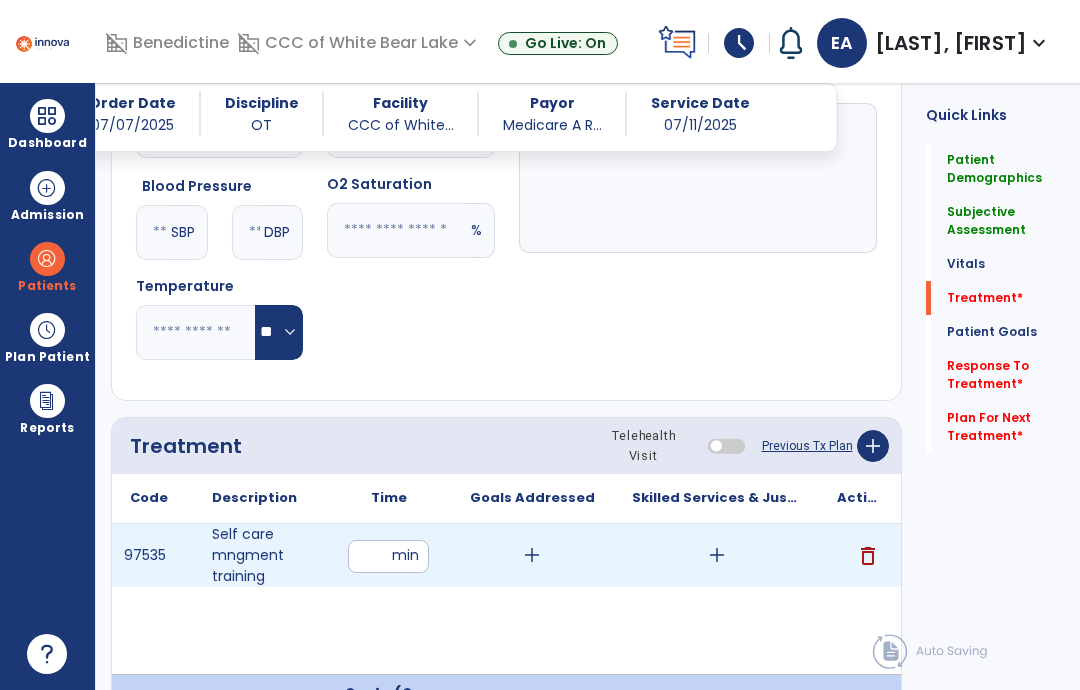 type on "**" 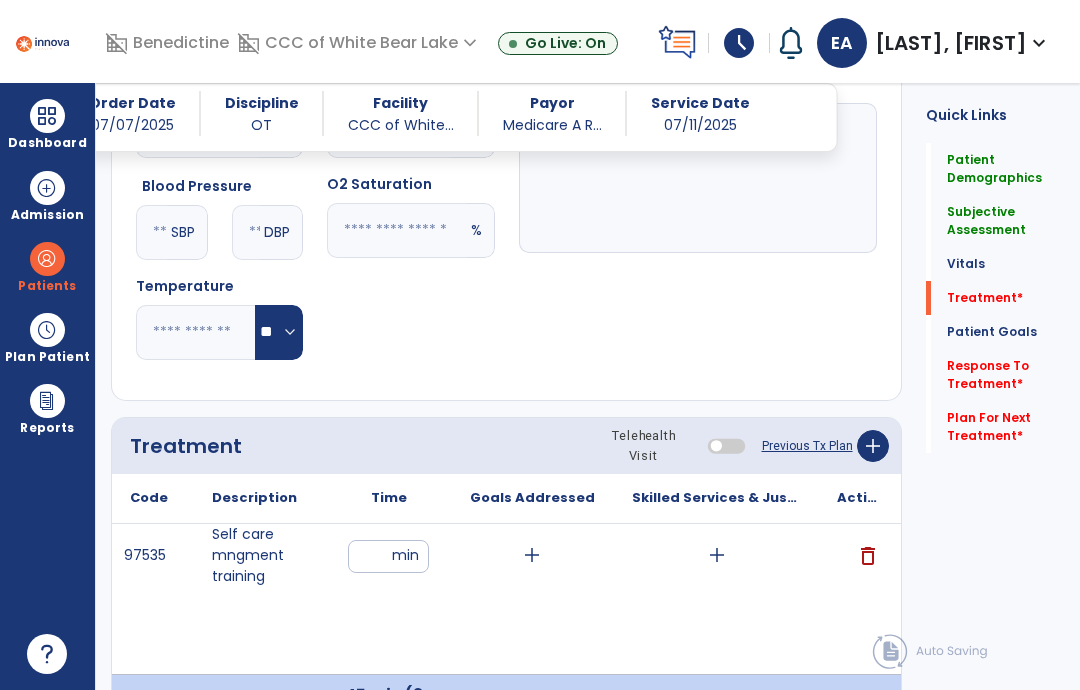 click on "add" at bounding box center (717, 555) 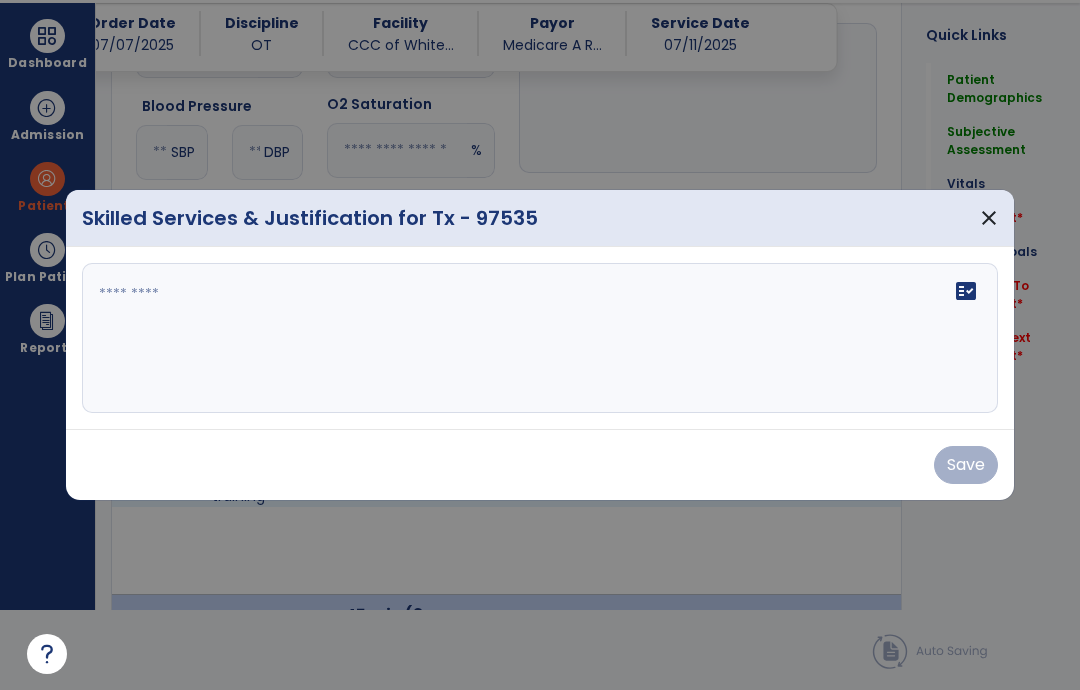 scroll, scrollTop: 0, scrollLeft: 0, axis: both 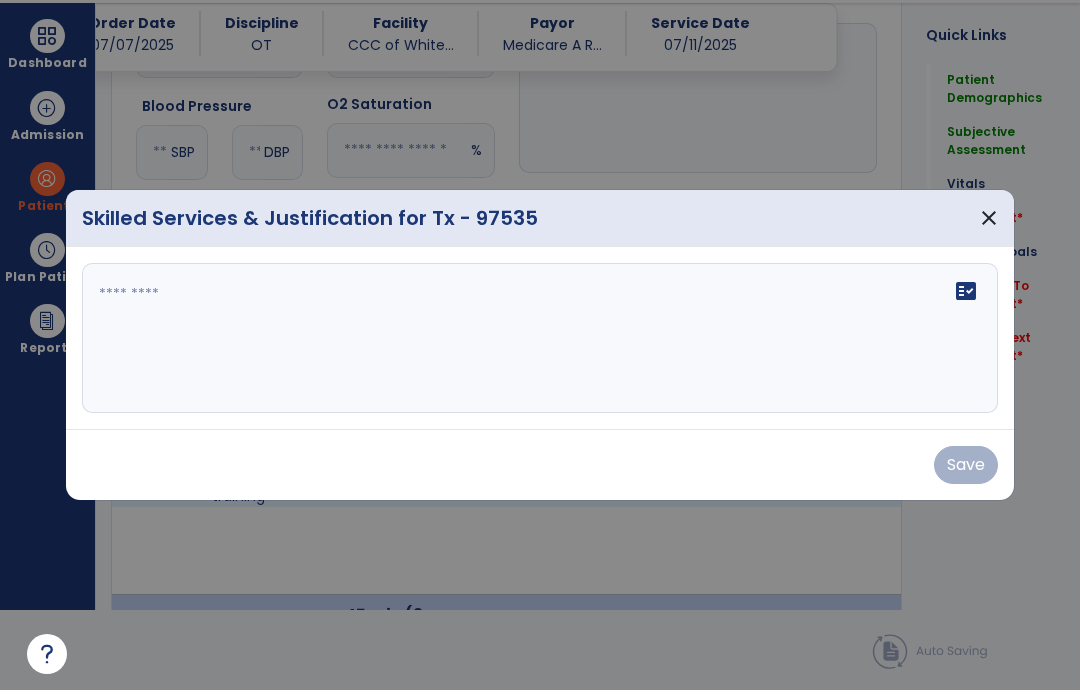 click on "fact_check" at bounding box center (540, 338) 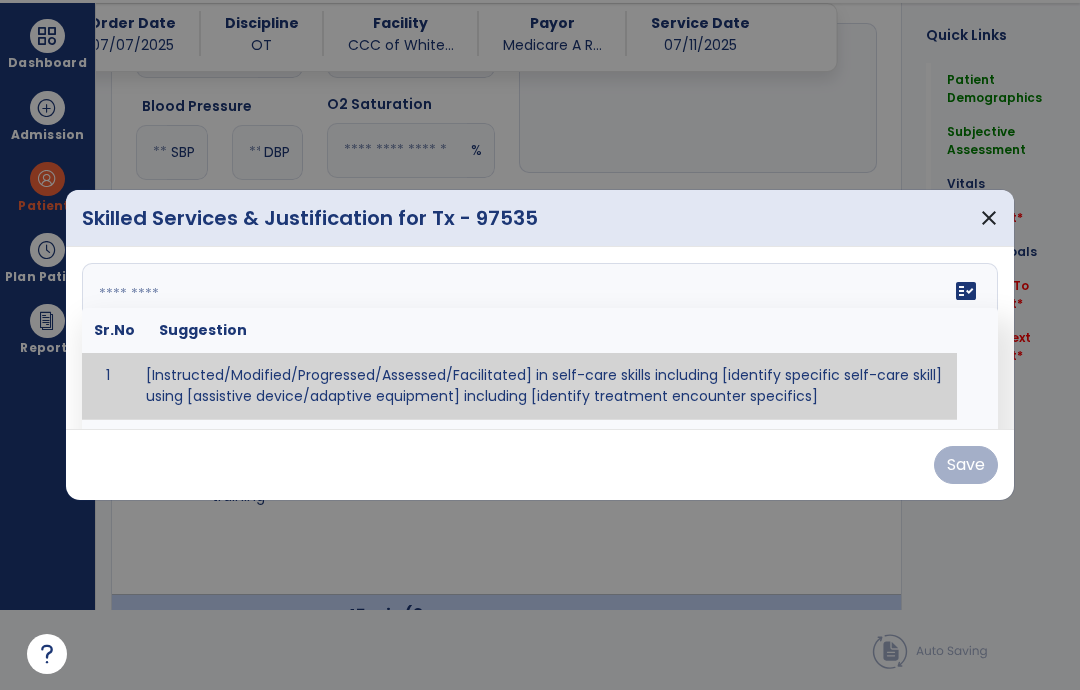 paste on "**********" 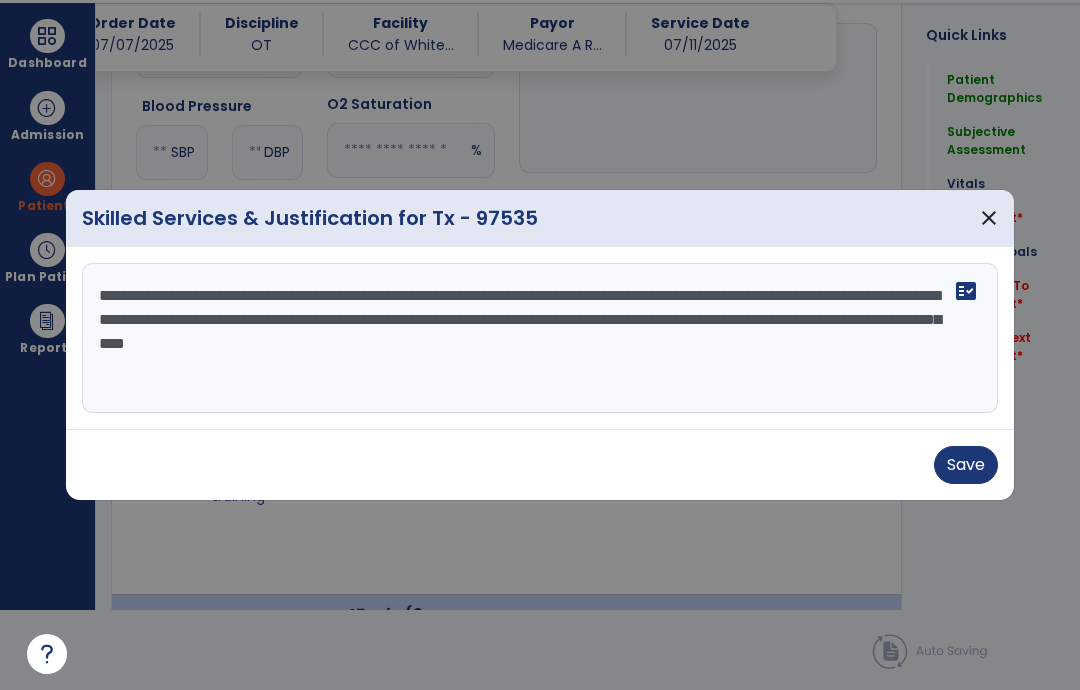click on "**********" at bounding box center [540, 338] 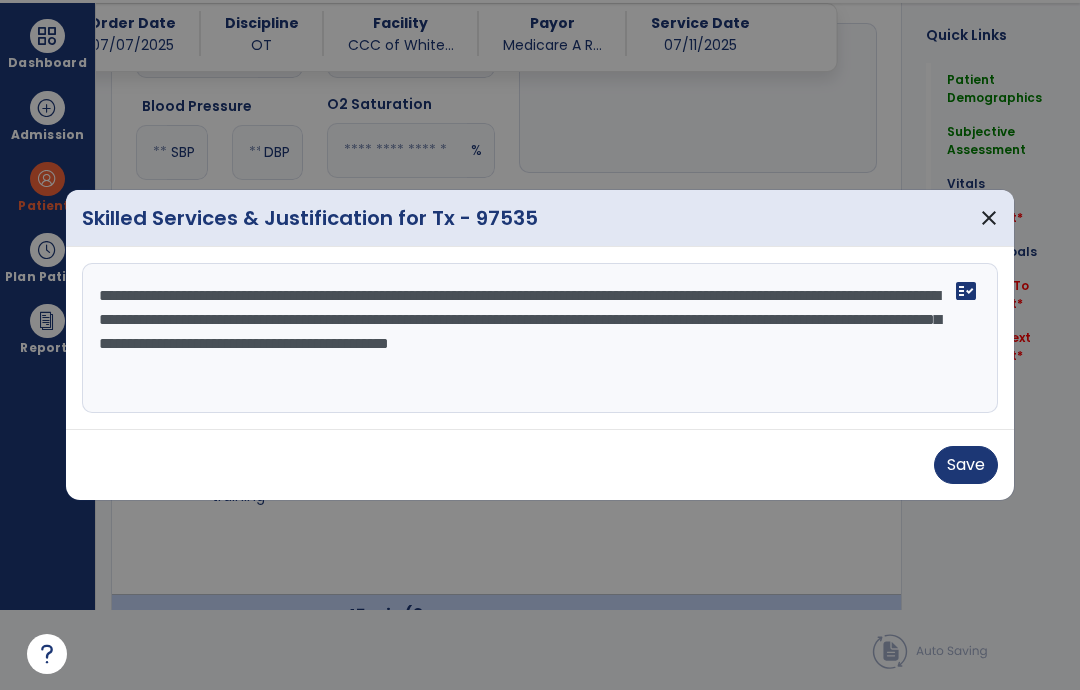 click on "**********" at bounding box center (540, 338) 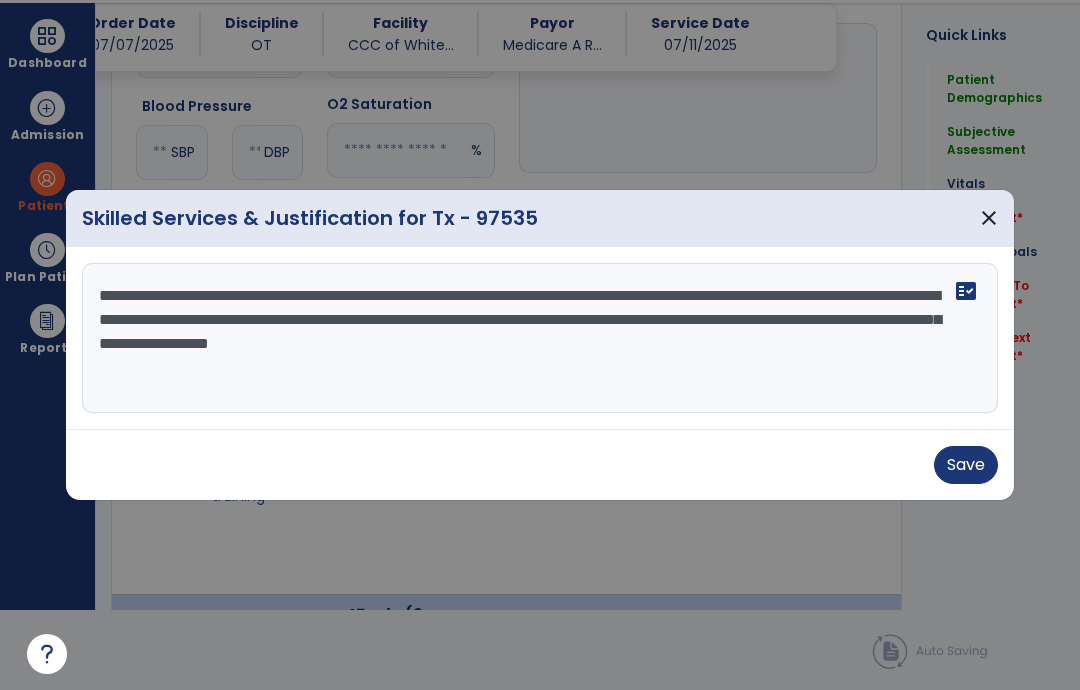 click on "**********" at bounding box center [540, 338] 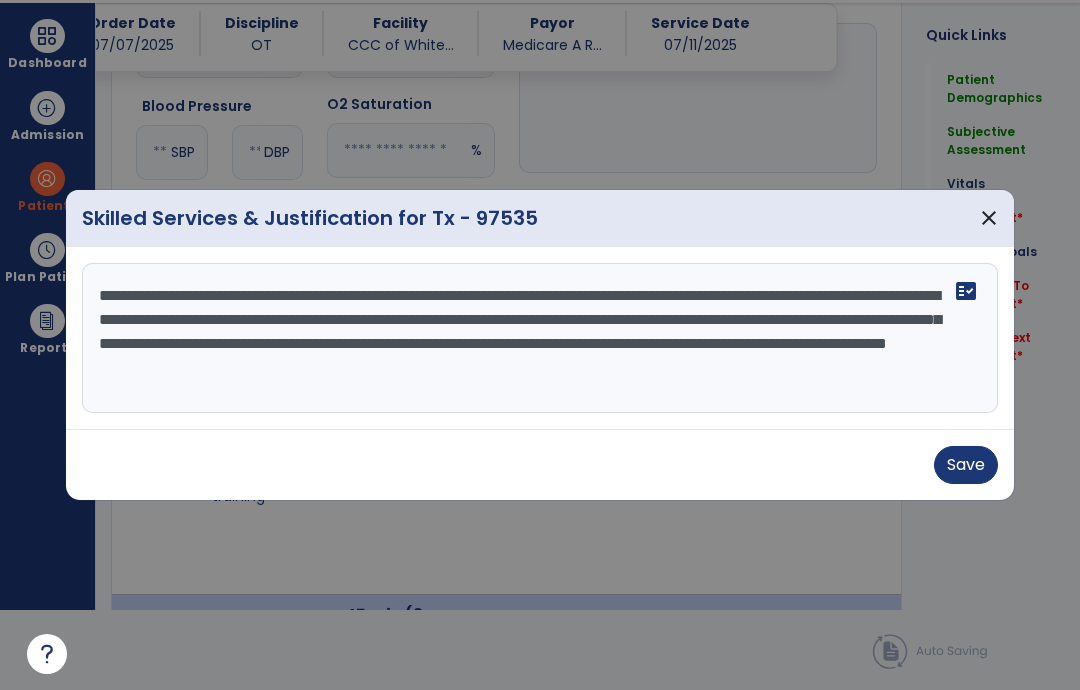 type on "**********" 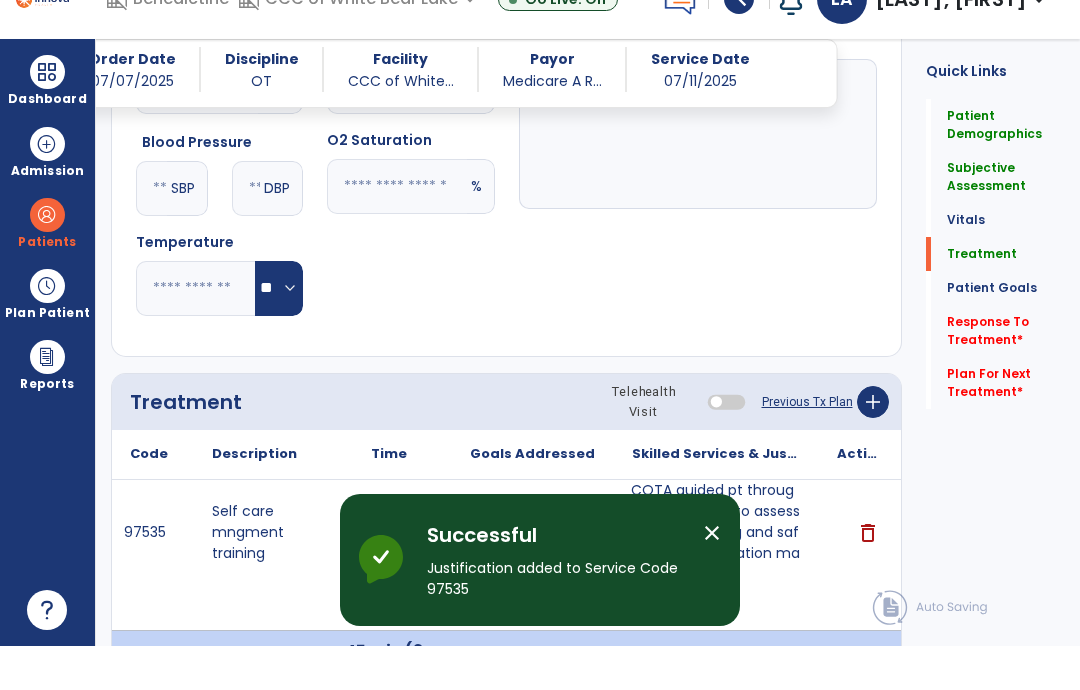 scroll, scrollTop: 80, scrollLeft: 0, axis: vertical 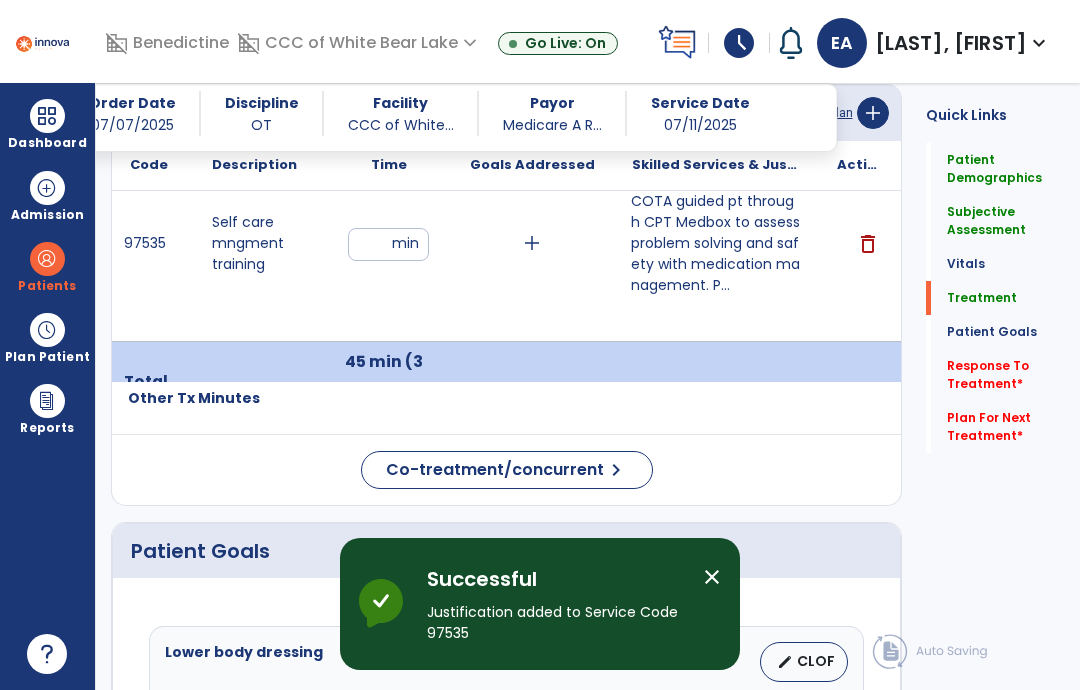 click on "chevron_right" 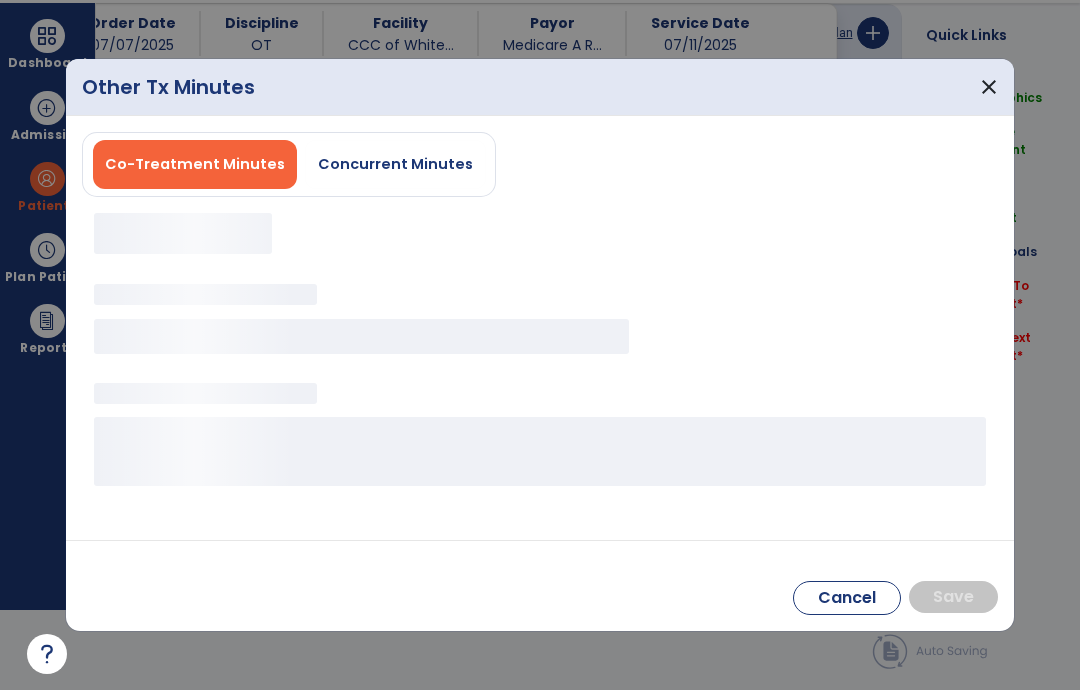 scroll, scrollTop: 0, scrollLeft: 0, axis: both 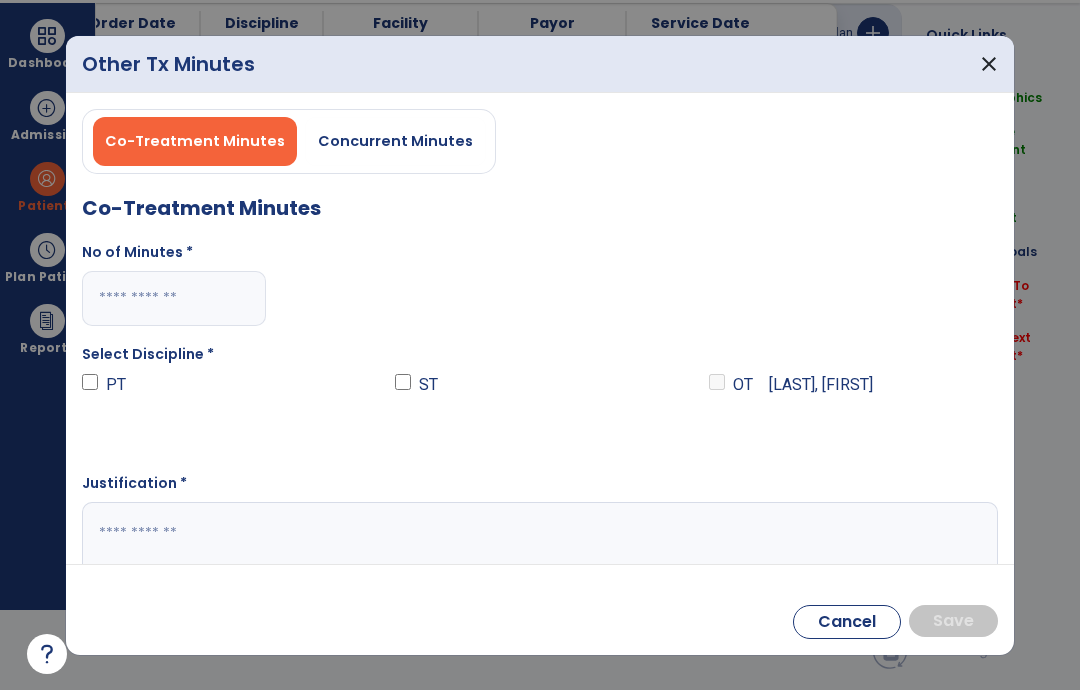 click at bounding box center [174, 298] 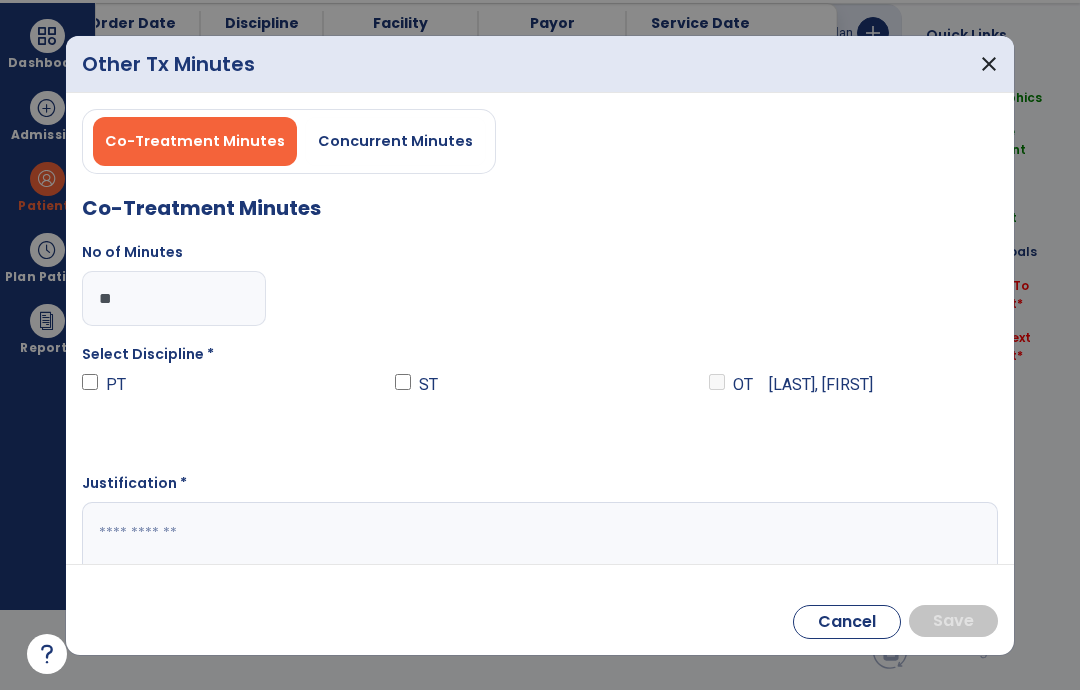 type on "**" 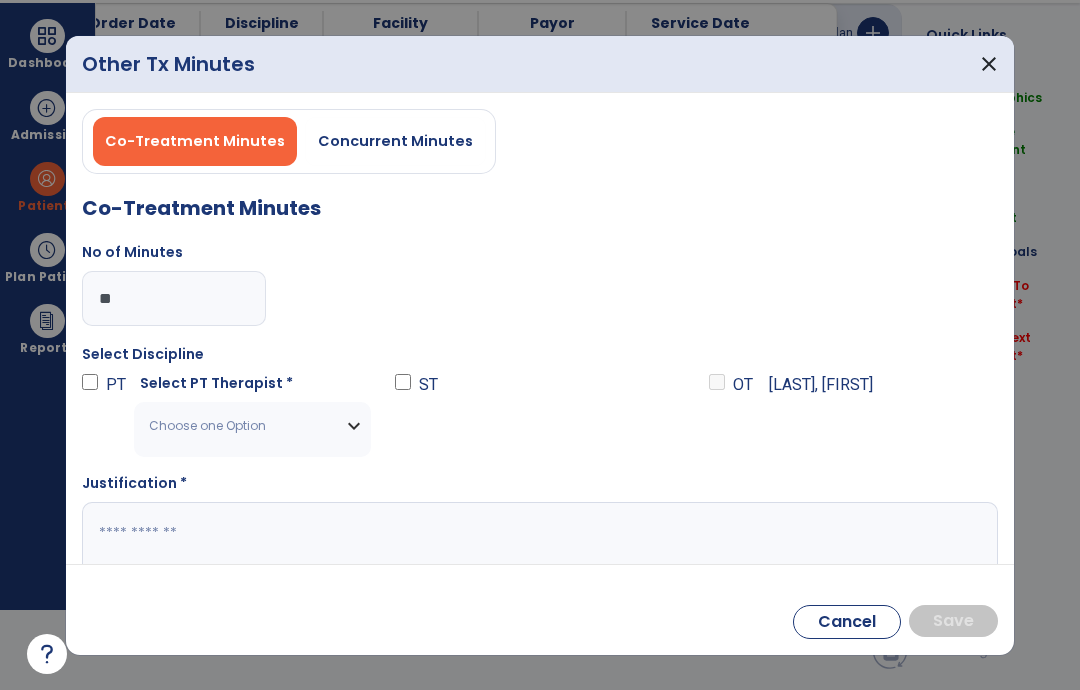 click on "Choose one Option" at bounding box center [252, 426] 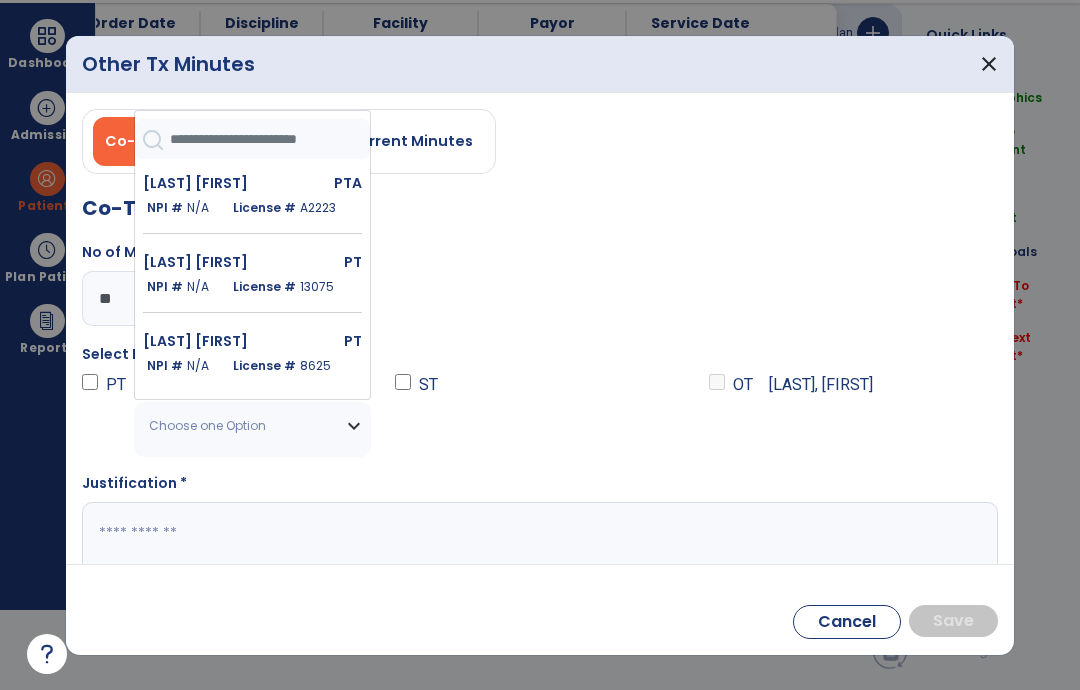 click at bounding box center [270, 139] 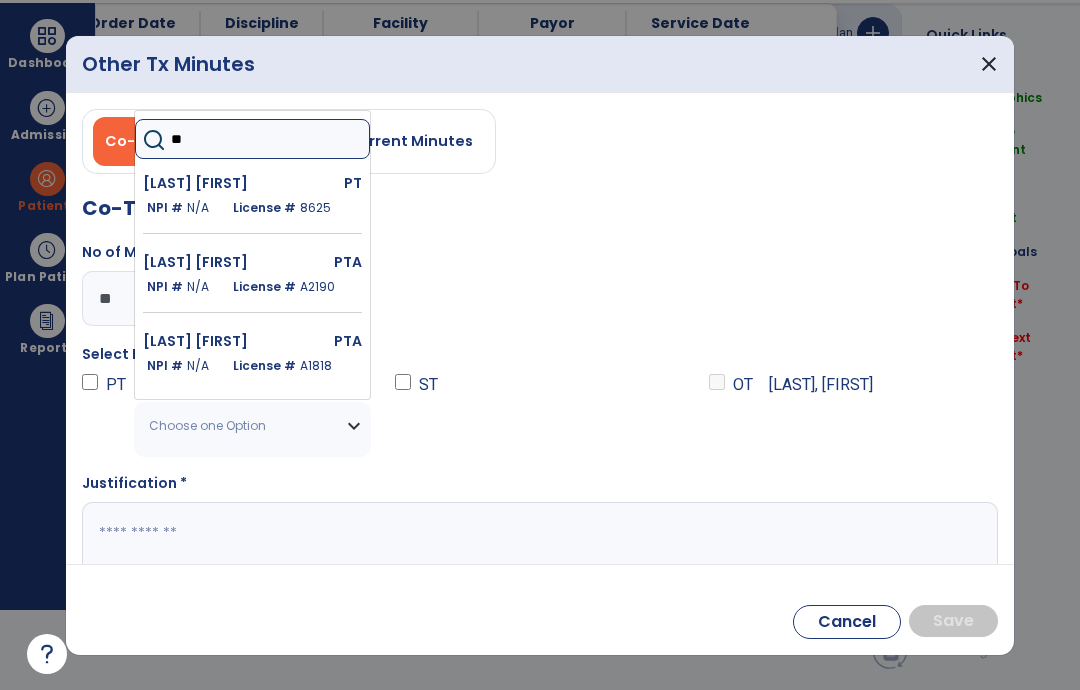 type on "***" 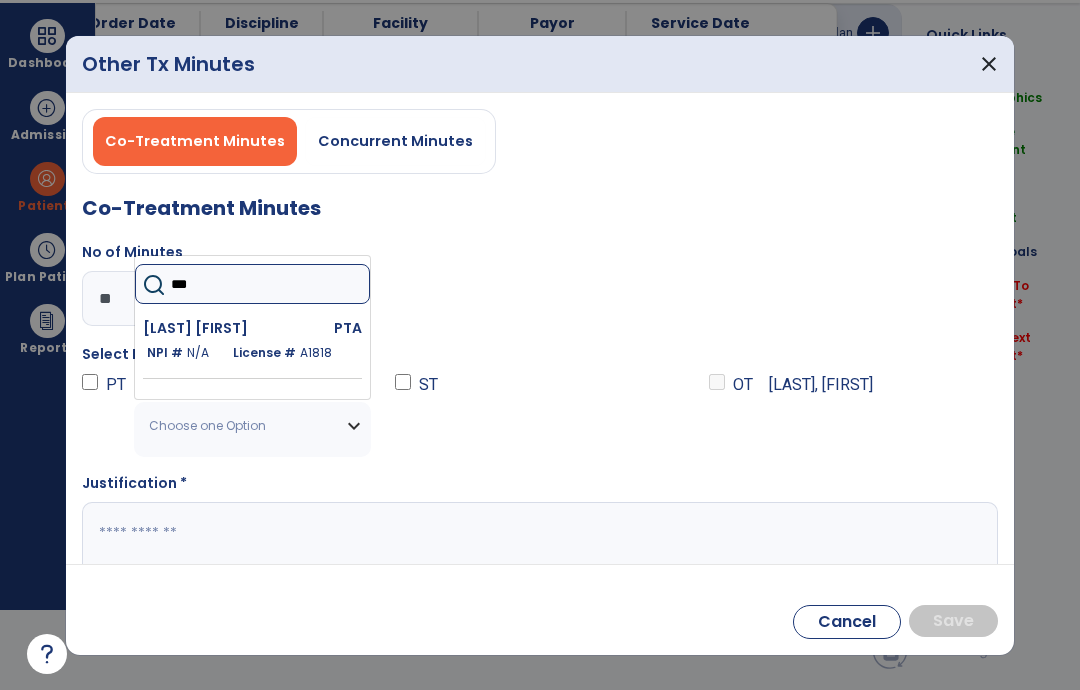 click on "Delgado Julie" at bounding box center (212, 328) 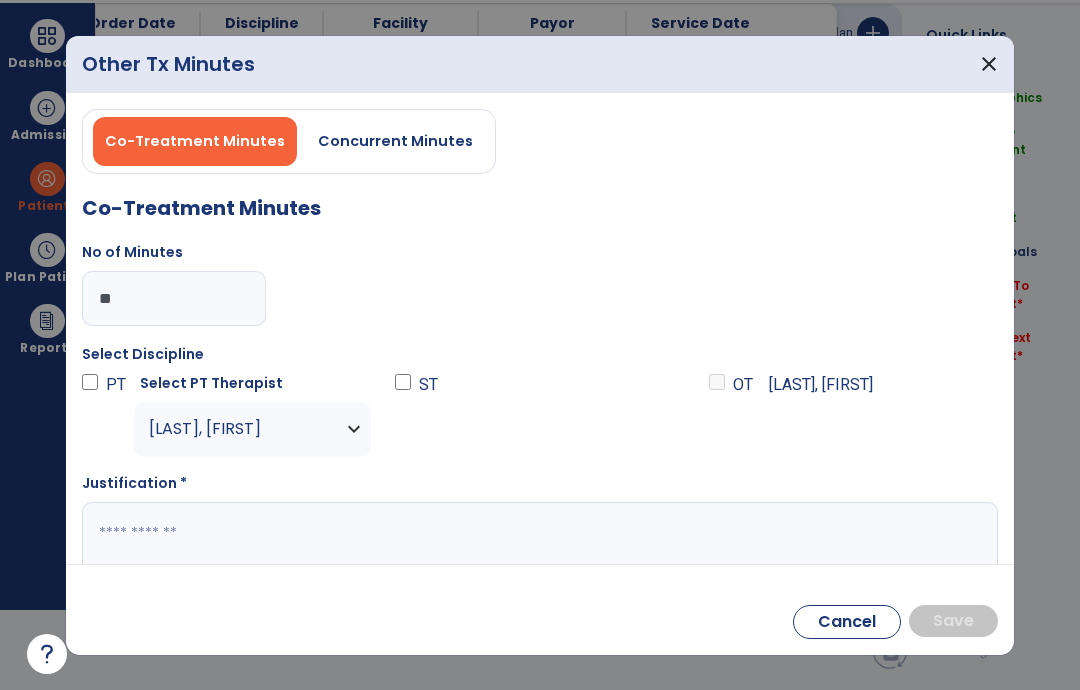 click at bounding box center (540, 541) 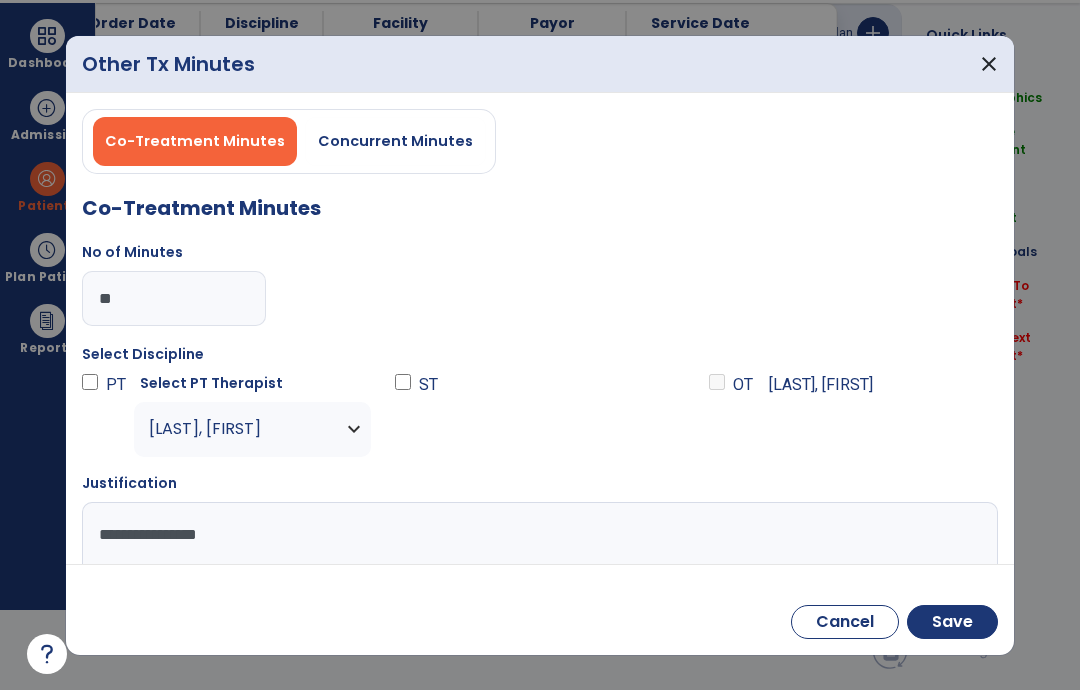 type on "**********" 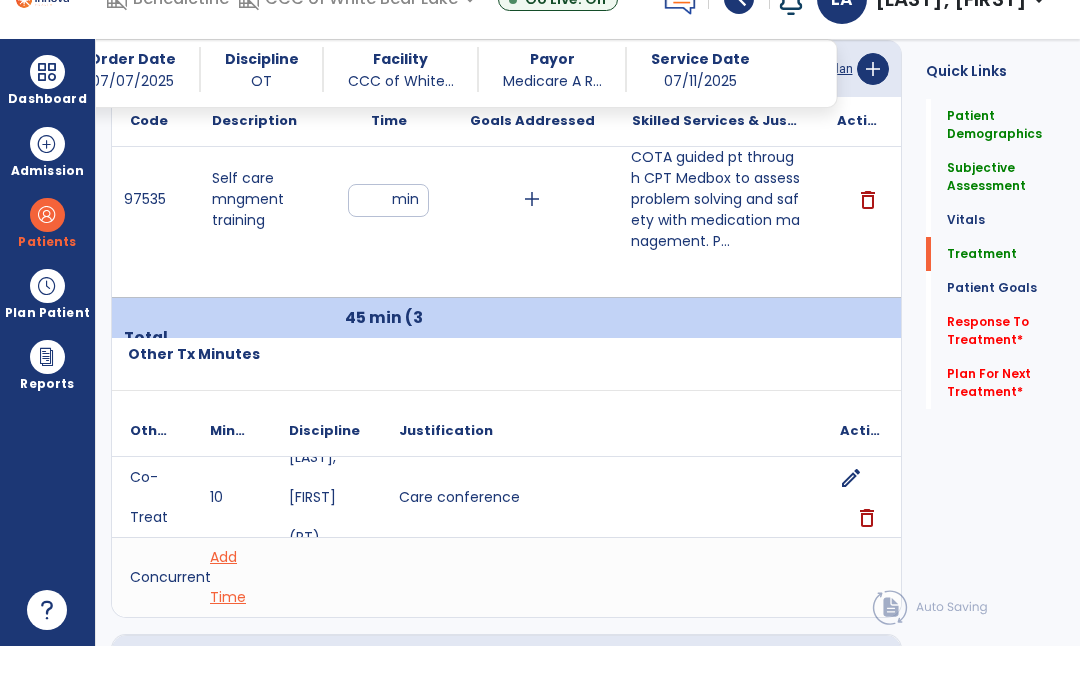 scroll, scrollTop: 80, scrollLeft: 0, axis: vertical 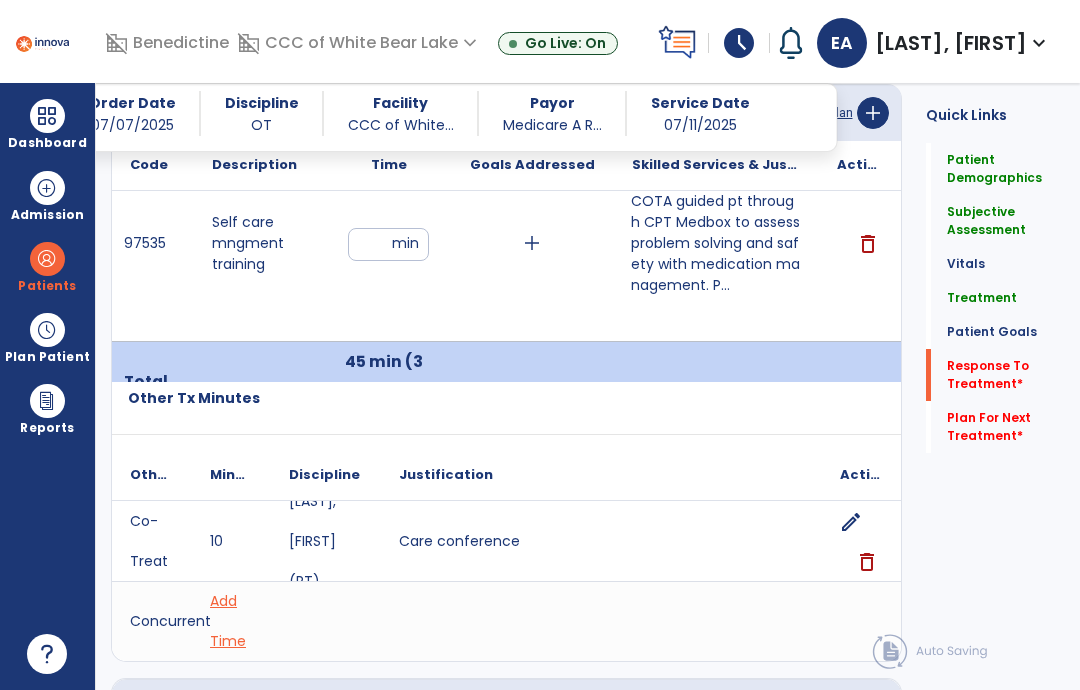 click on "Response To Treatment   *" 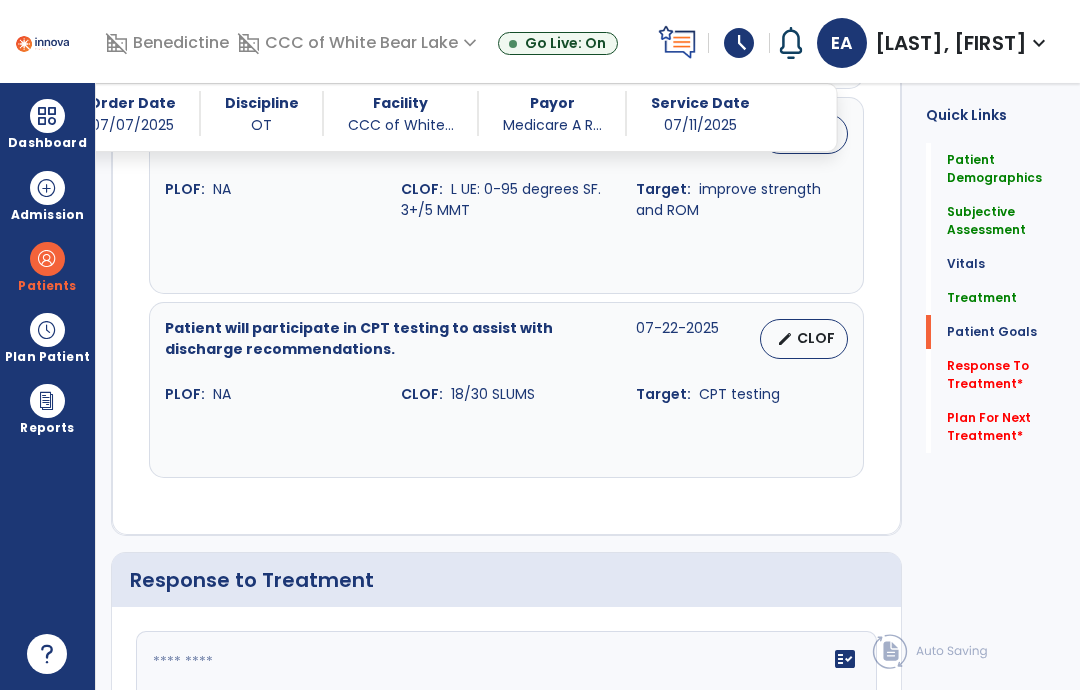 scroll, scrollTop: 3005, scrollLeft: 0, axis: vertical 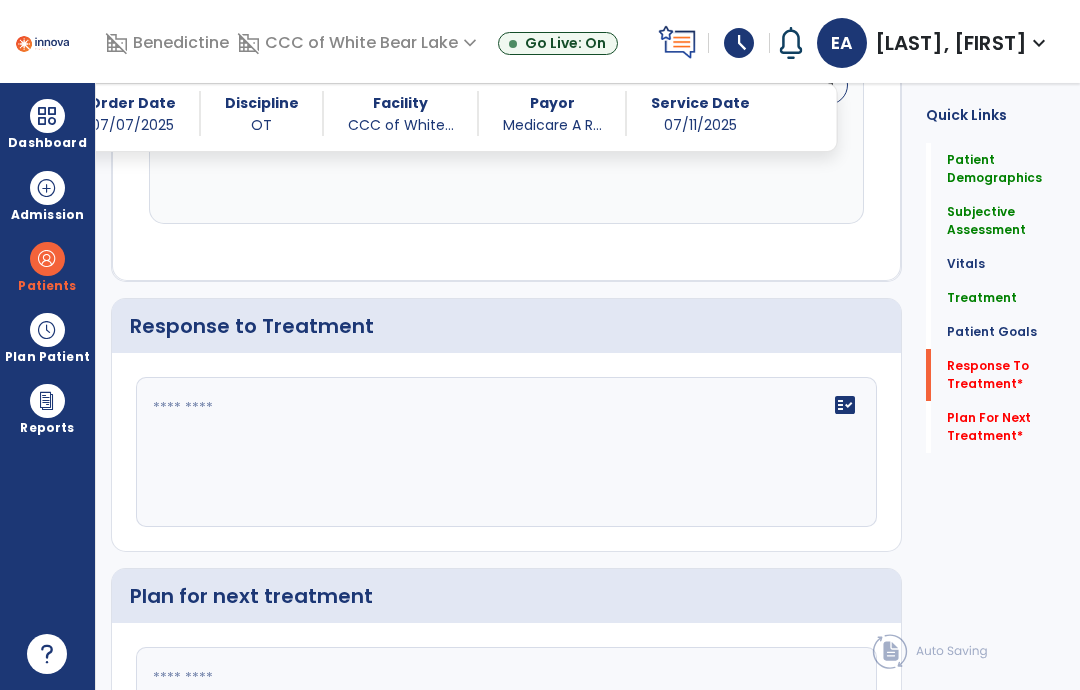 click on "fact_check" 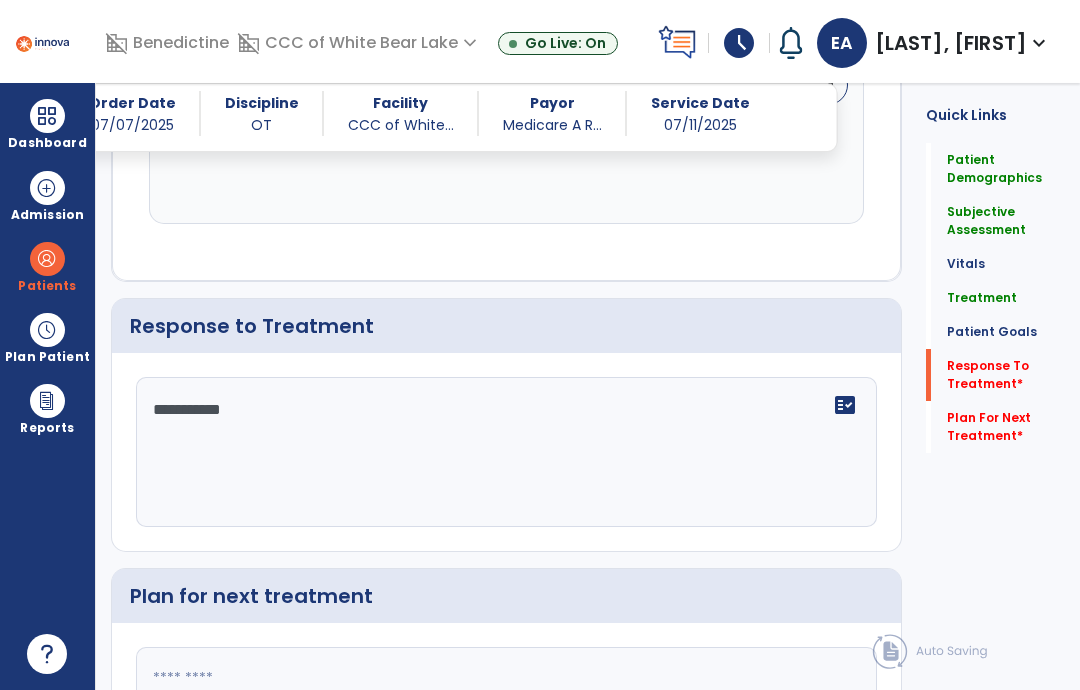 type on "**********" 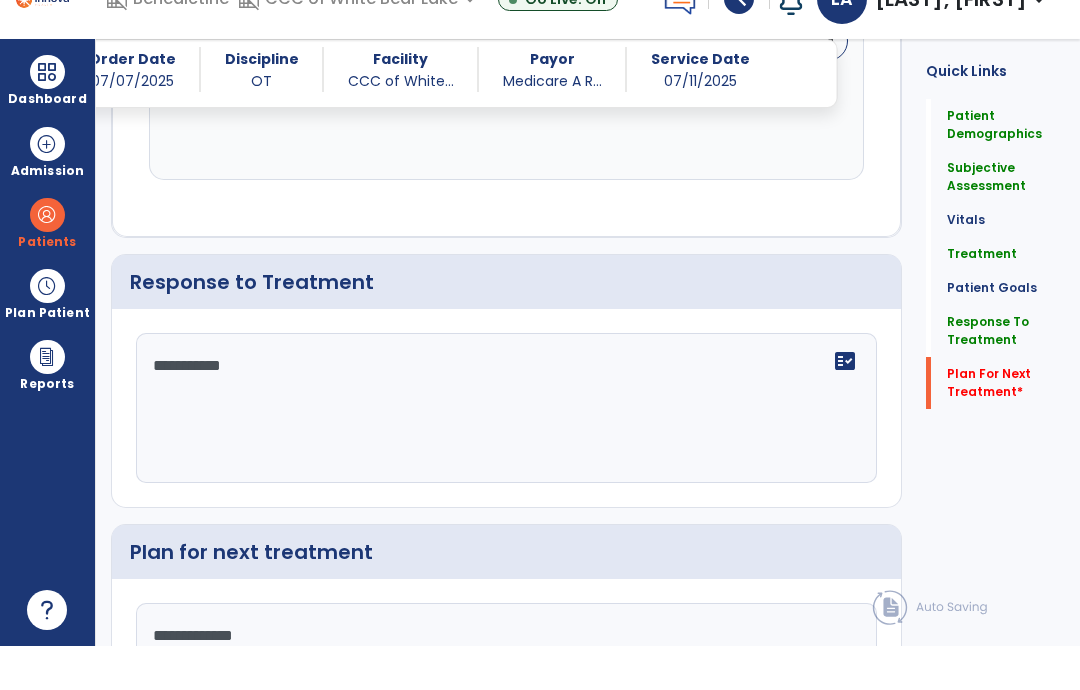 type on "**********" 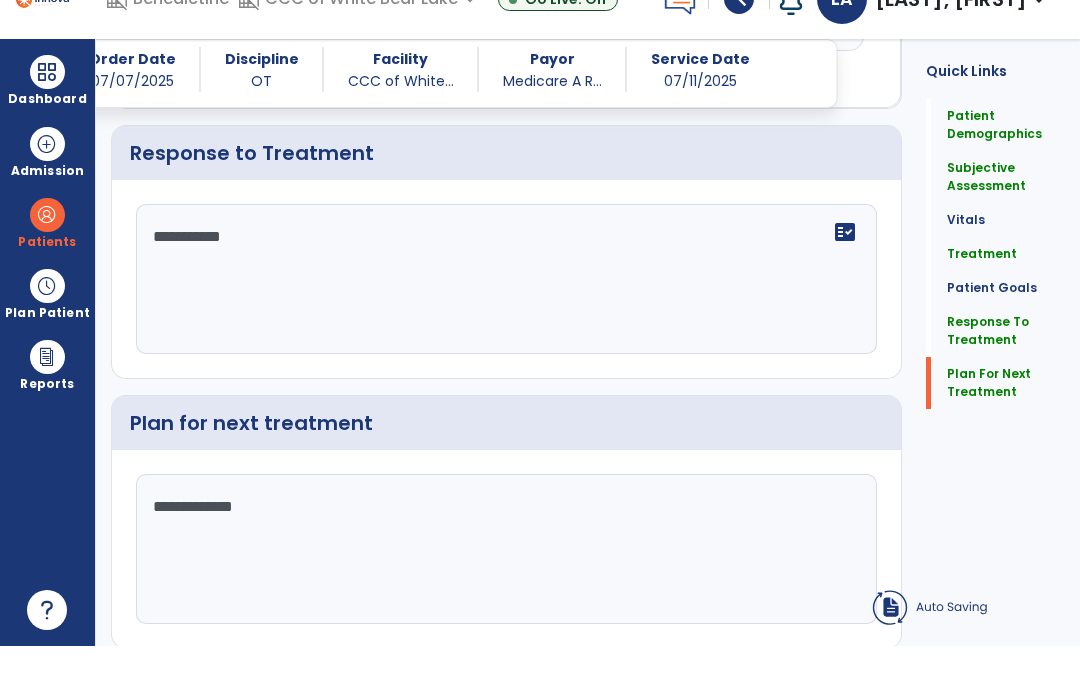 scroll, scrollTop: 3114, scrollLeft: 0, axis: vertical 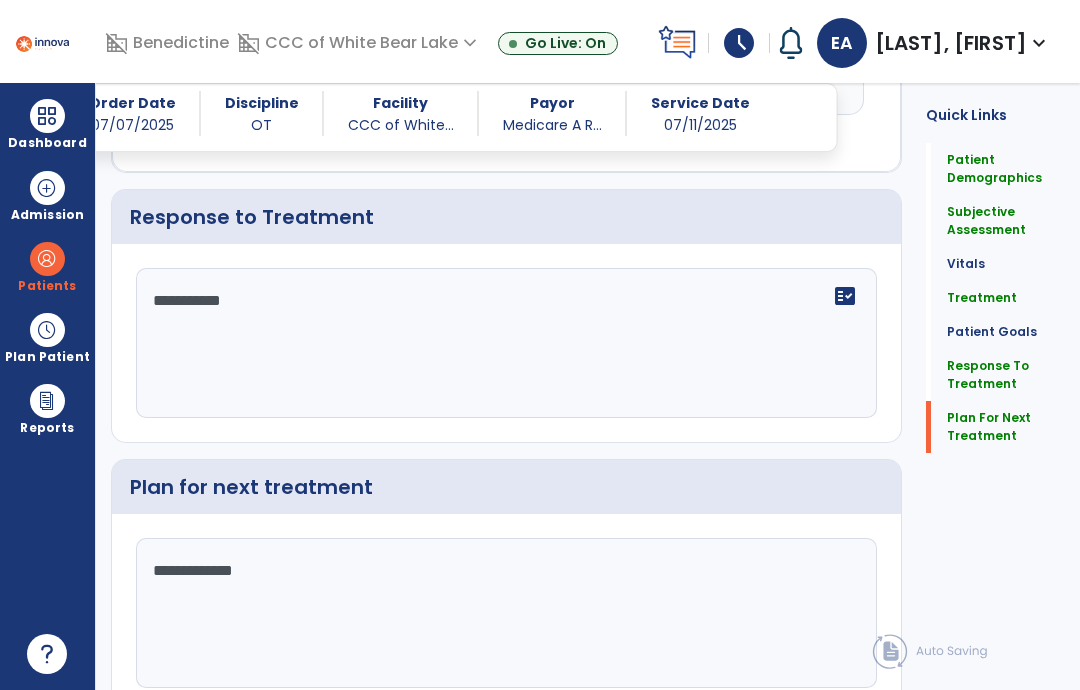 click on "Sign Doc" 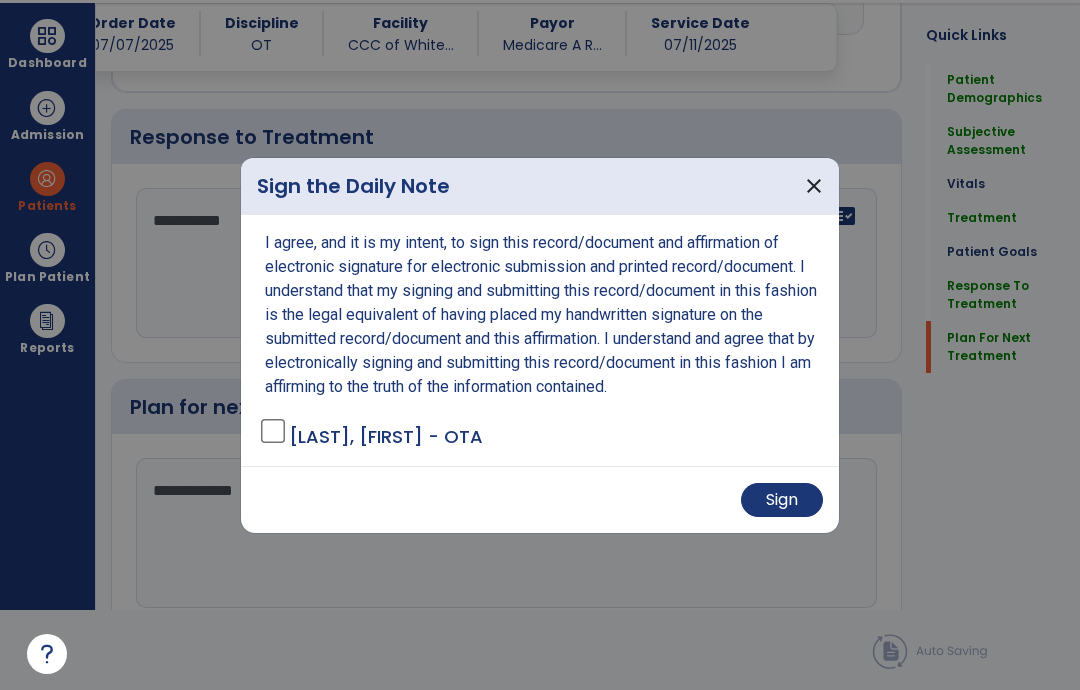 click on "Sign" at bounding box center (782, 500) 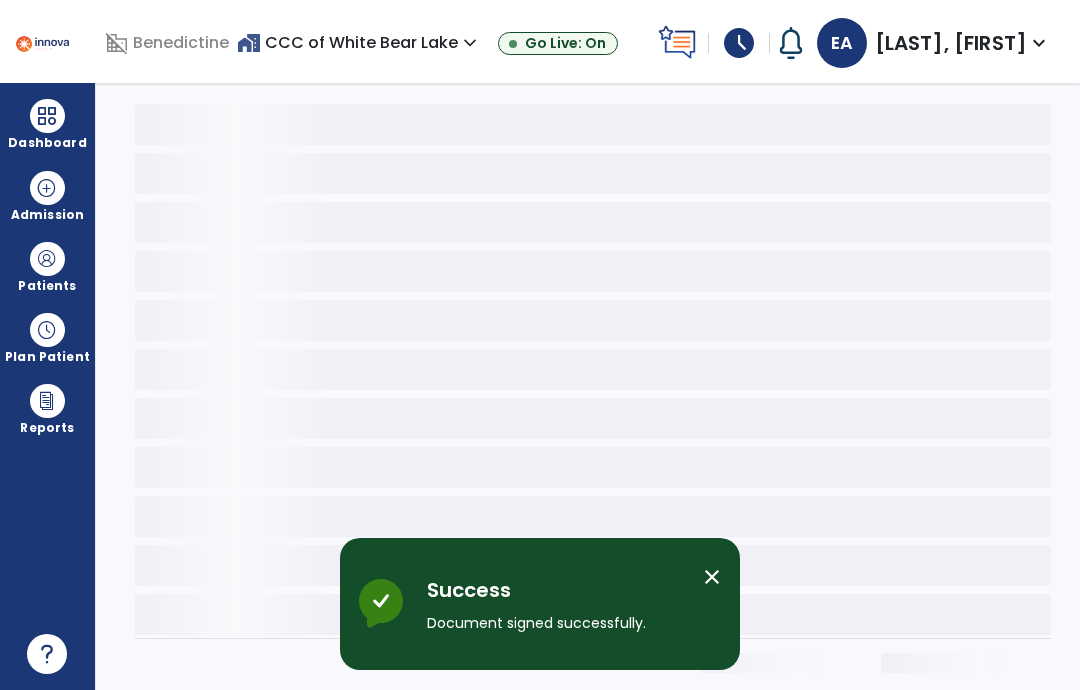 scroll, scrollTop: 0, scrollLeft: 0, axis: both 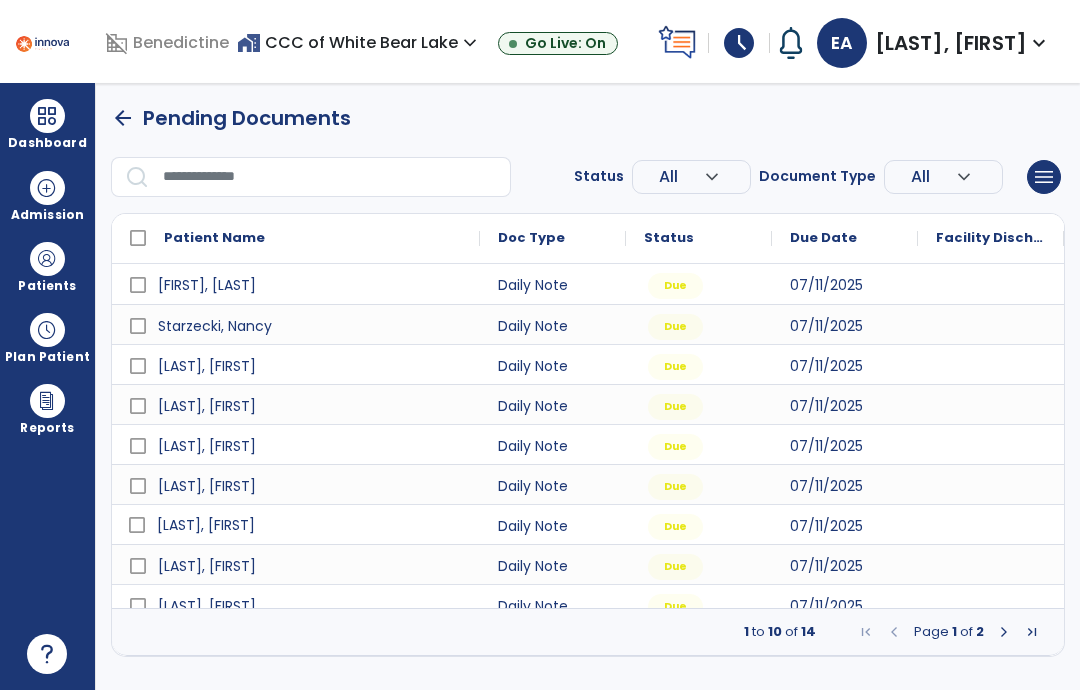 click on "[NAME], [NAME]" at bounding box center (206, 525) 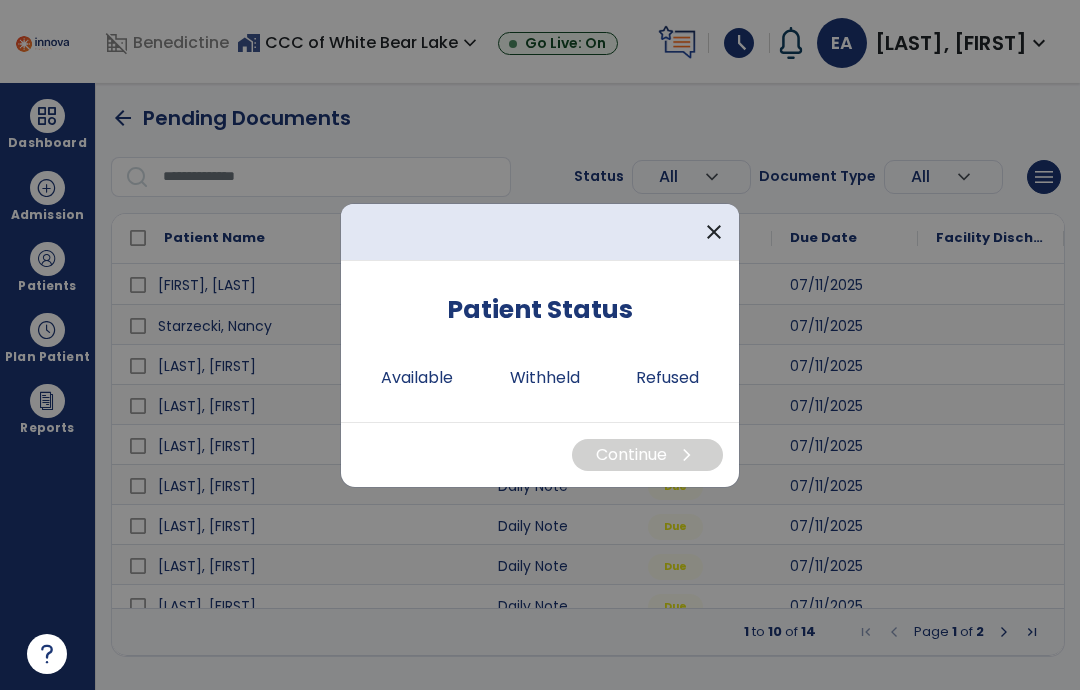 click on "Available" at bounding box center [417, 378] 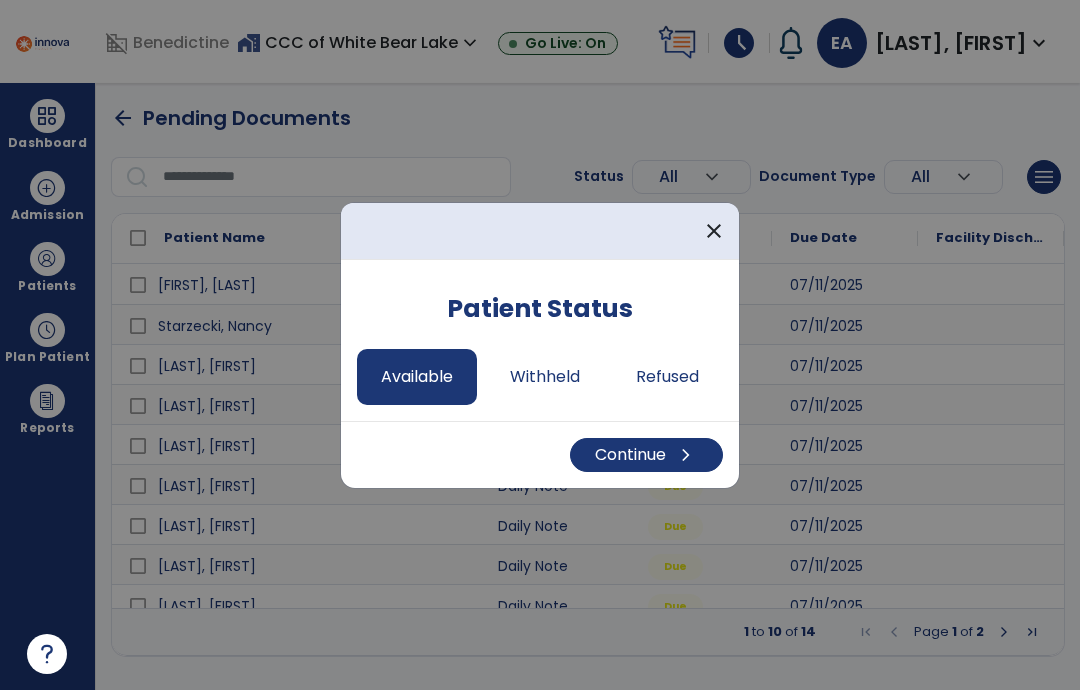 click on "Continue   chevron_right" at bounding box center (646, 455) 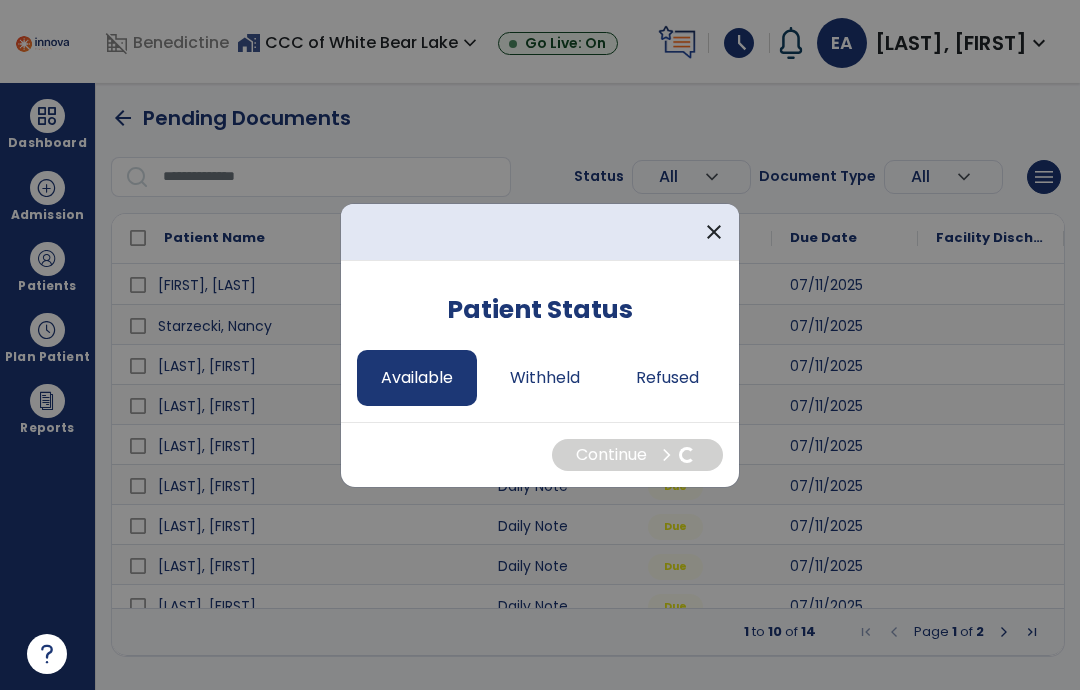select on "*" 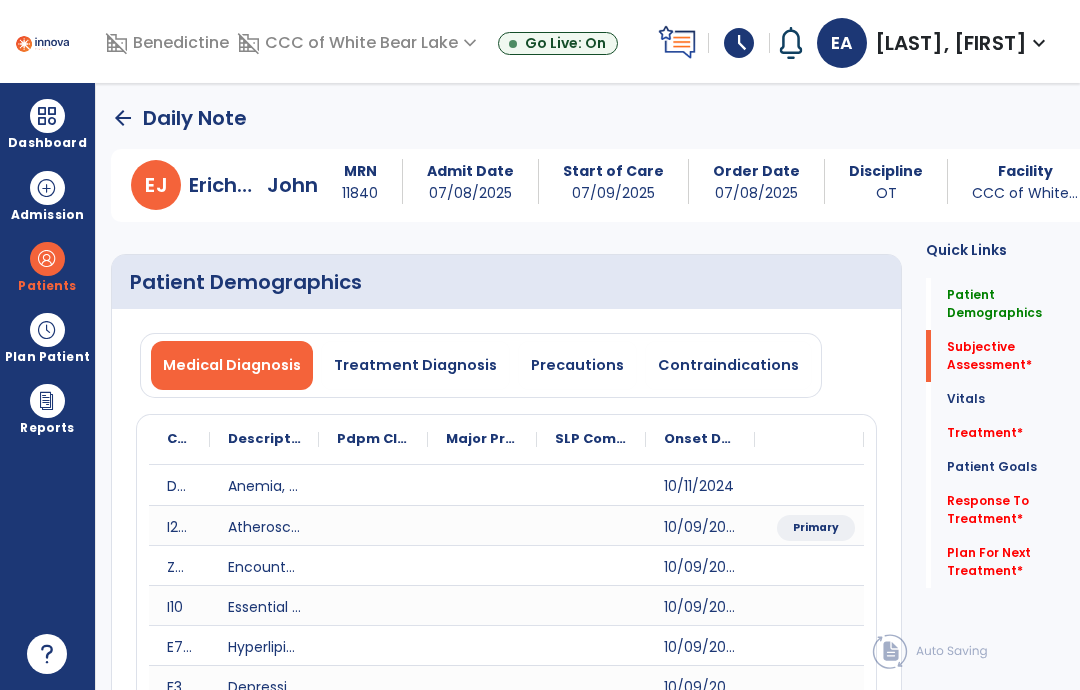scroll, scrollTop: 13, scrollLeft: 0, axis: vertical 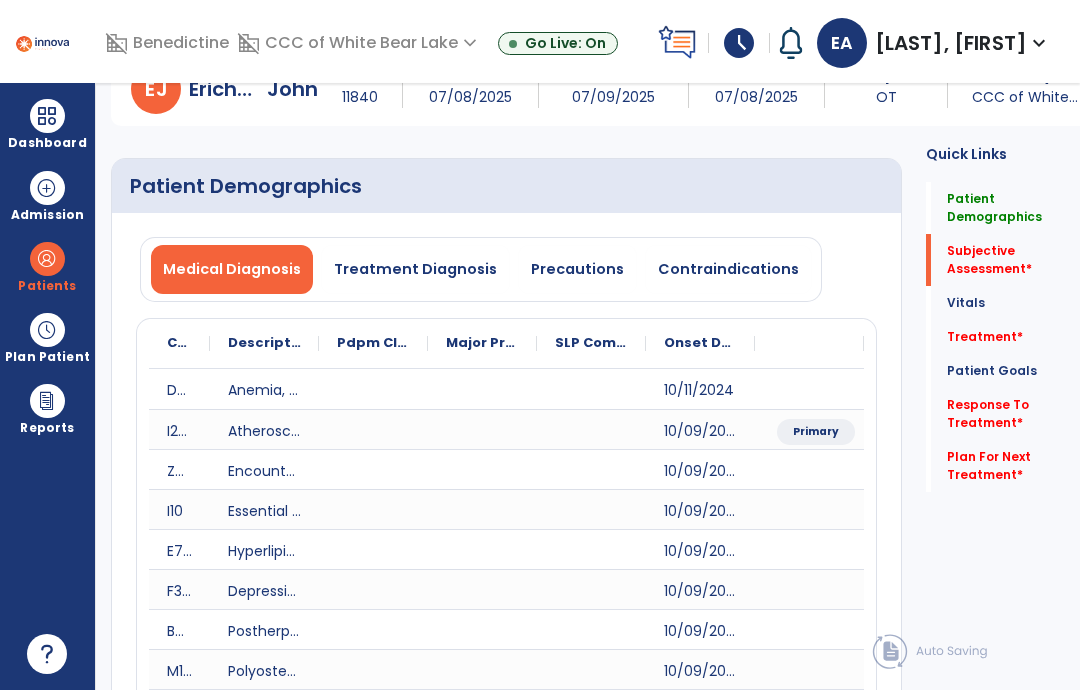 click on "Patient Goals   Patient Goals" 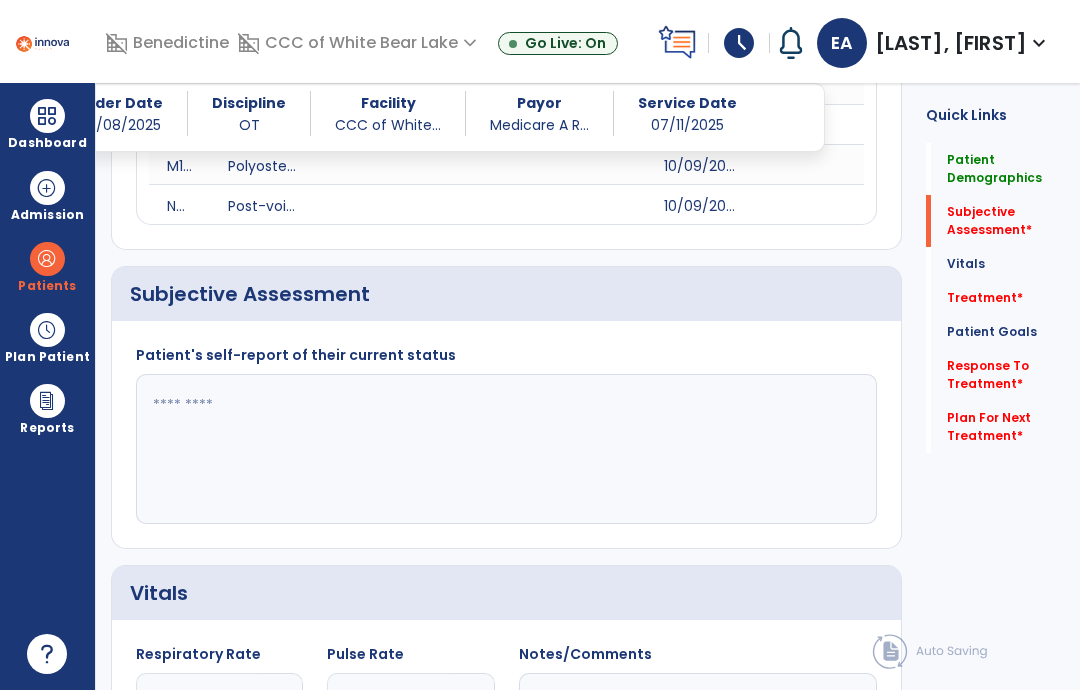 scroll, scrollTop: 582, scrollLeft: 0, axis: vertical 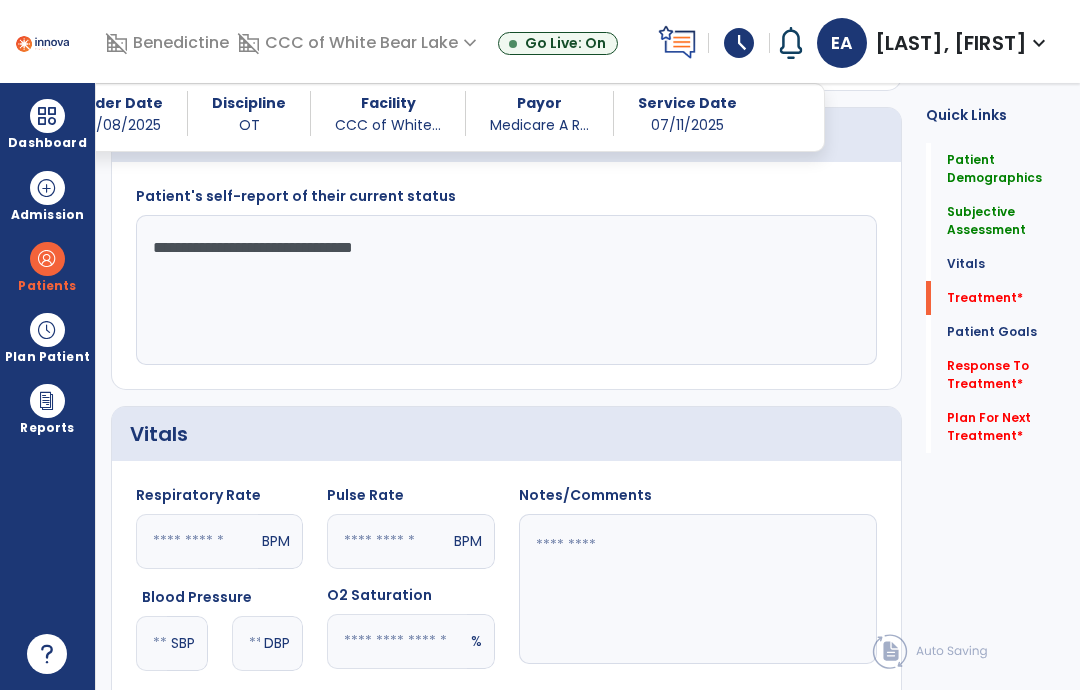 type on "**********" 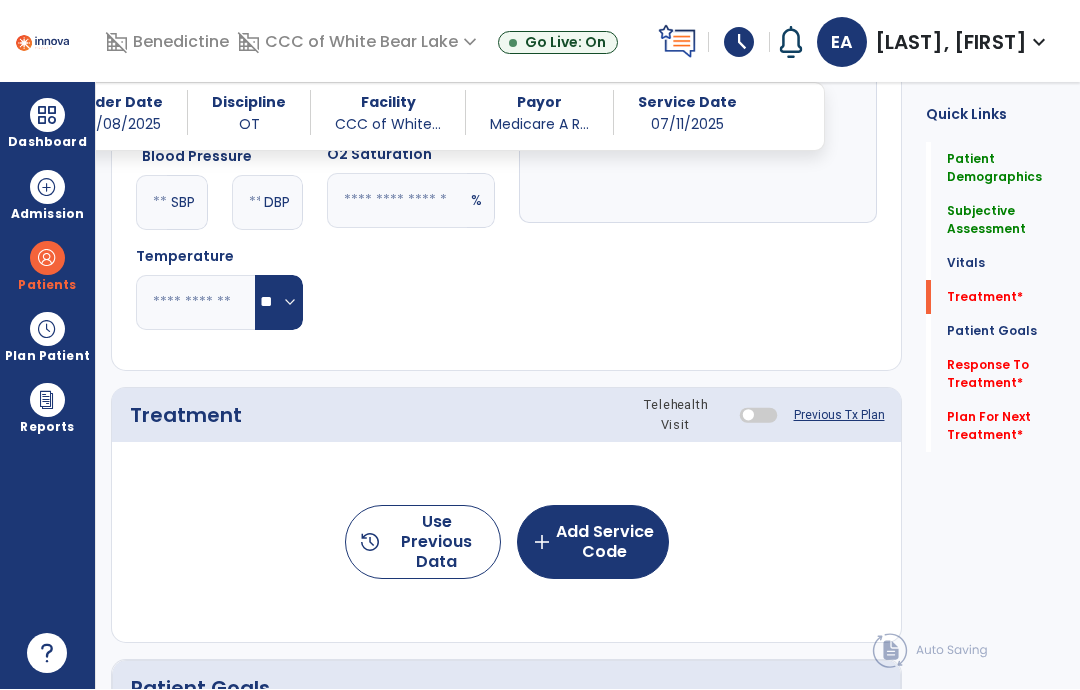 scroll, scrollTop: 1272, scrollLeft: 0, axis: vertical 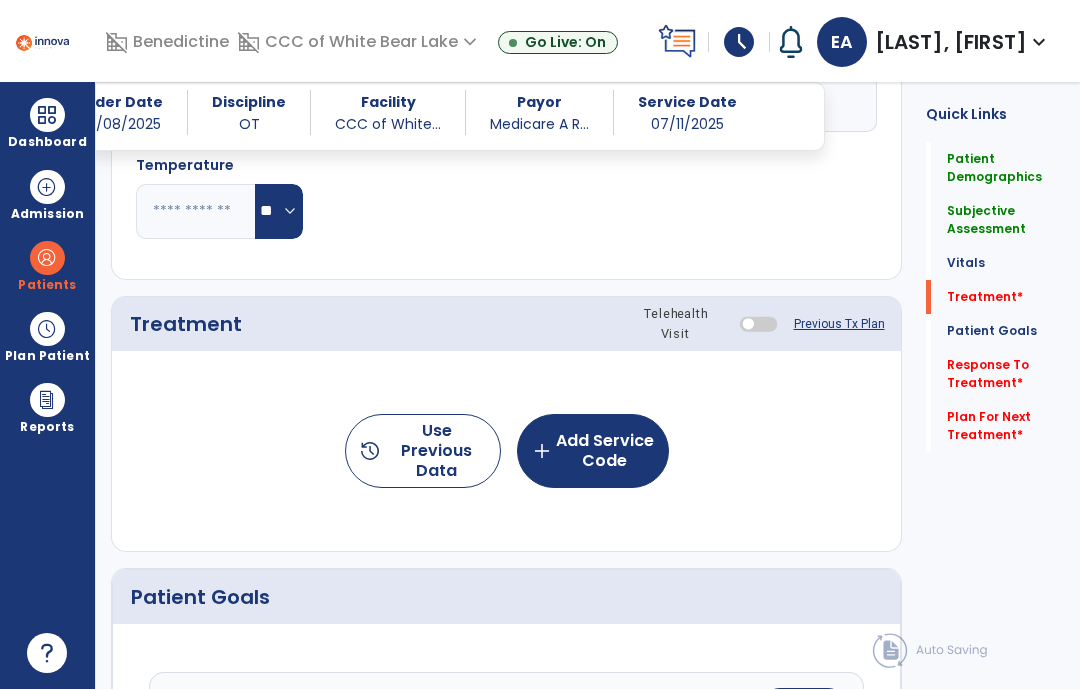 click on "add  Add Service Code" 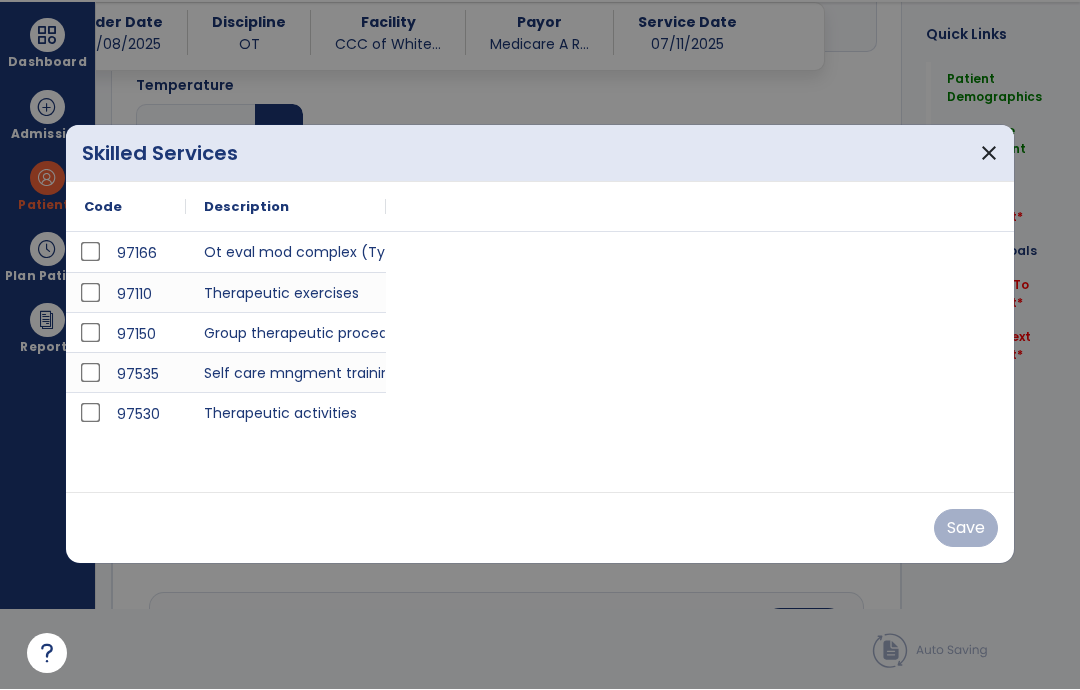 scroll, scrollTop: 0, scrollLeft: 0, axis: both 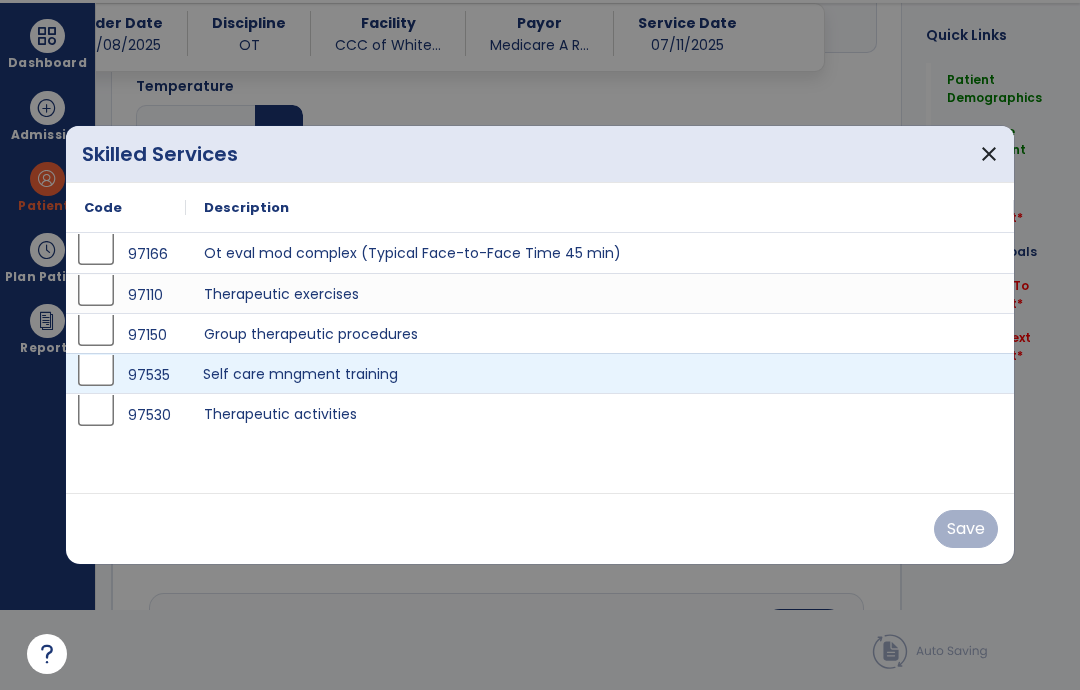 click on "Self care mngment training" at bounding box center (600, 373) 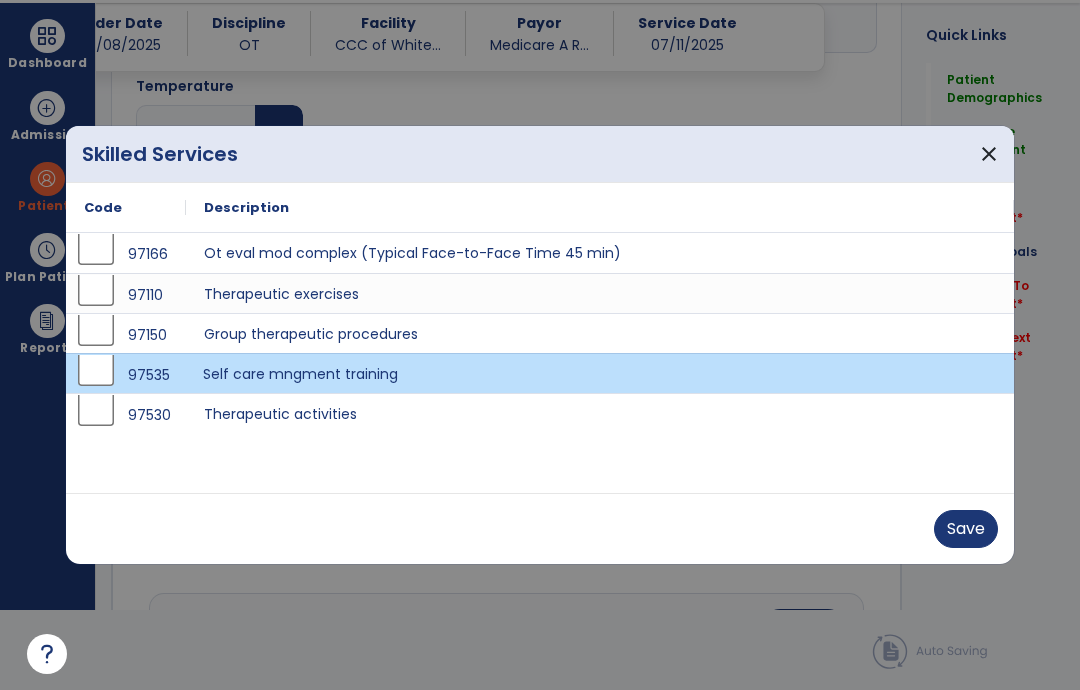 click on "Save" at bounding box center [966, 529] 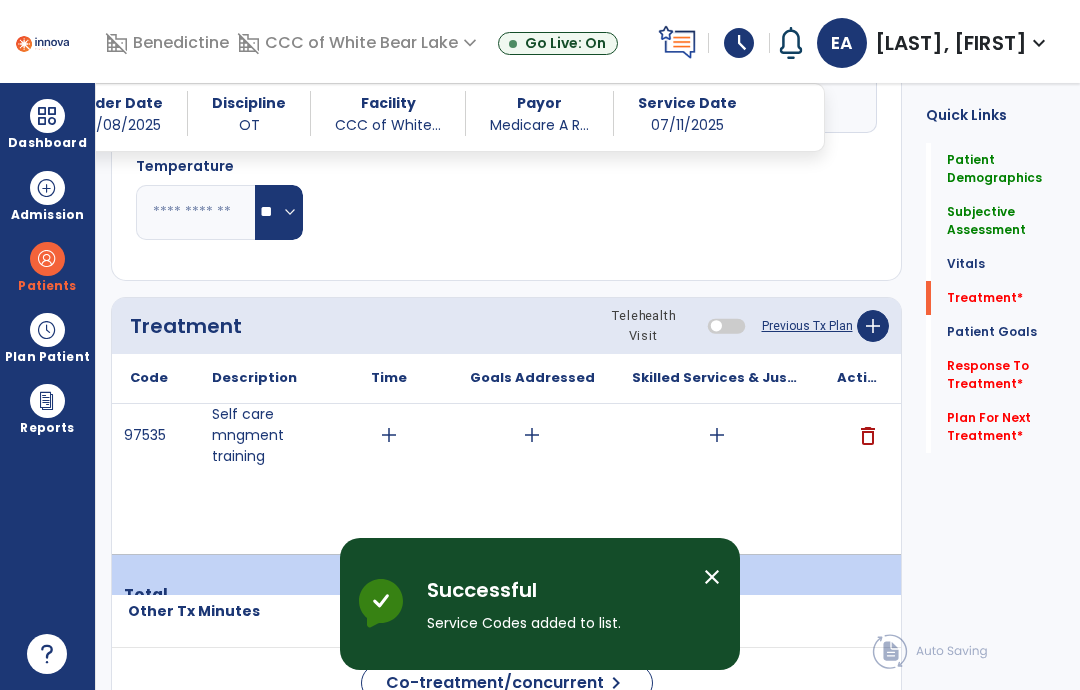 scroll, scrollTop: 80, scrollLeft: 0, axis: vertical 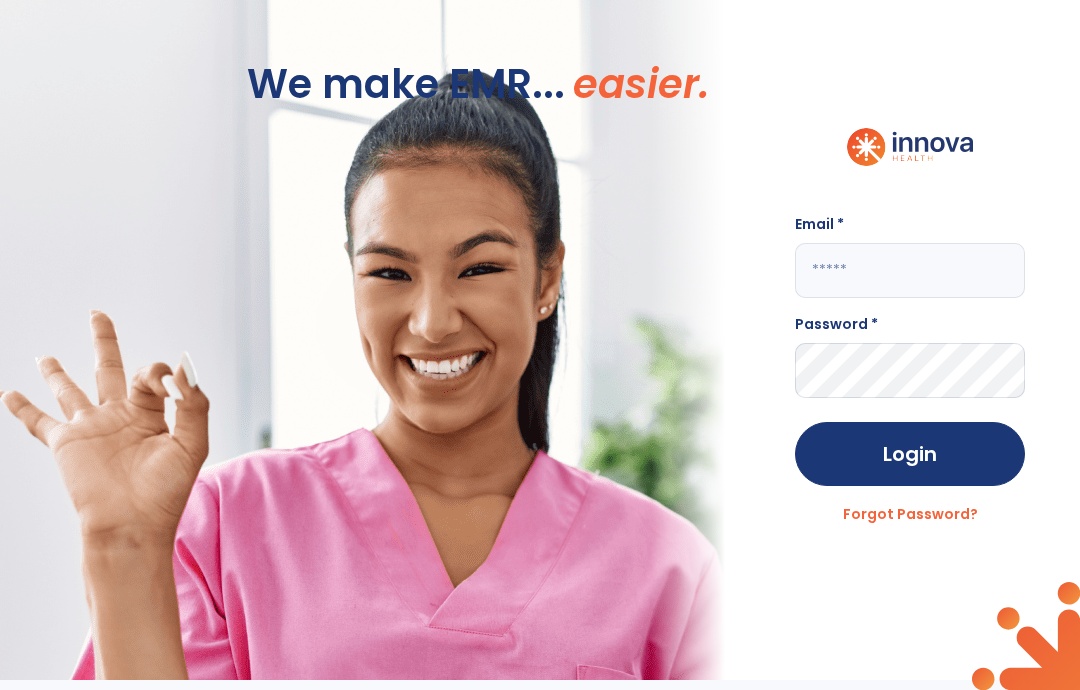 click 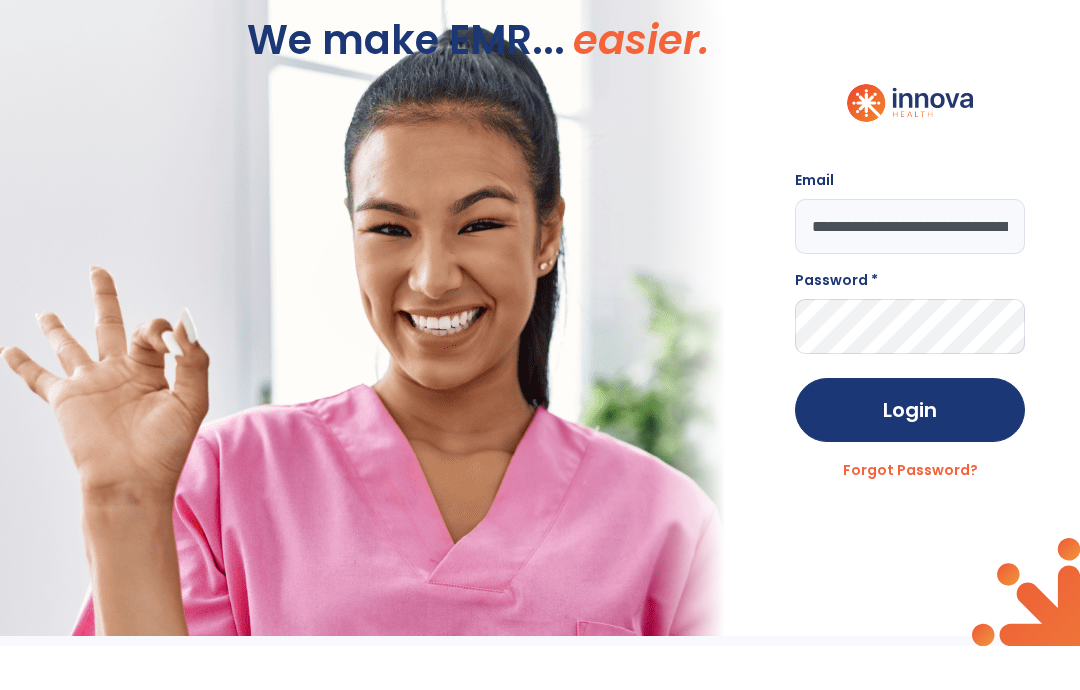 type on "**********" 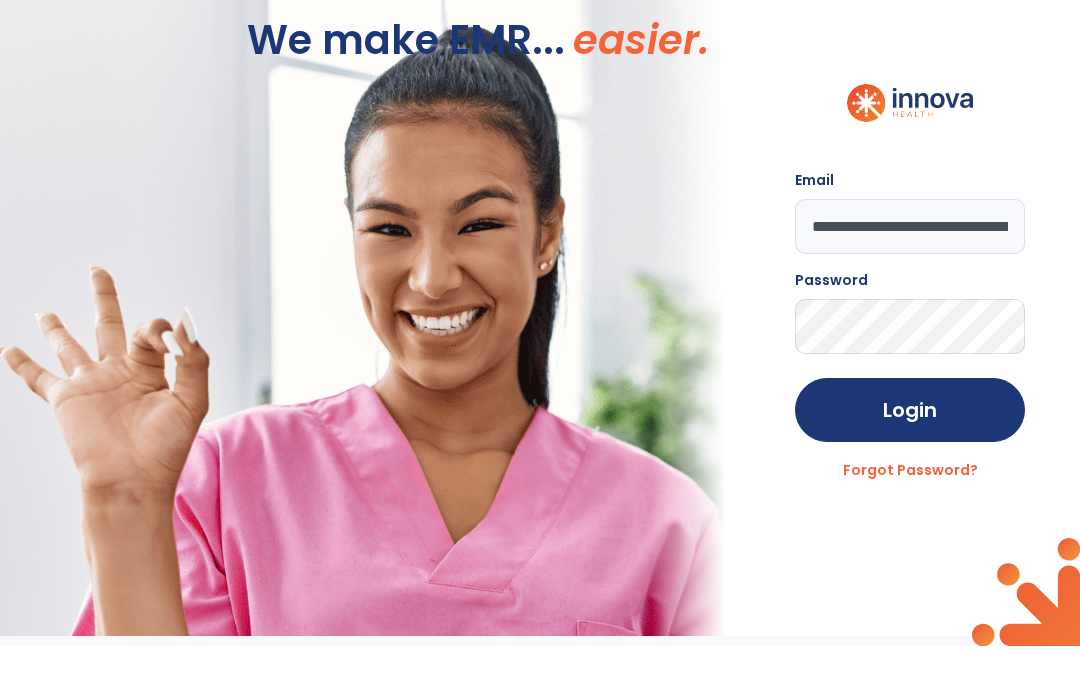 click on "Login" 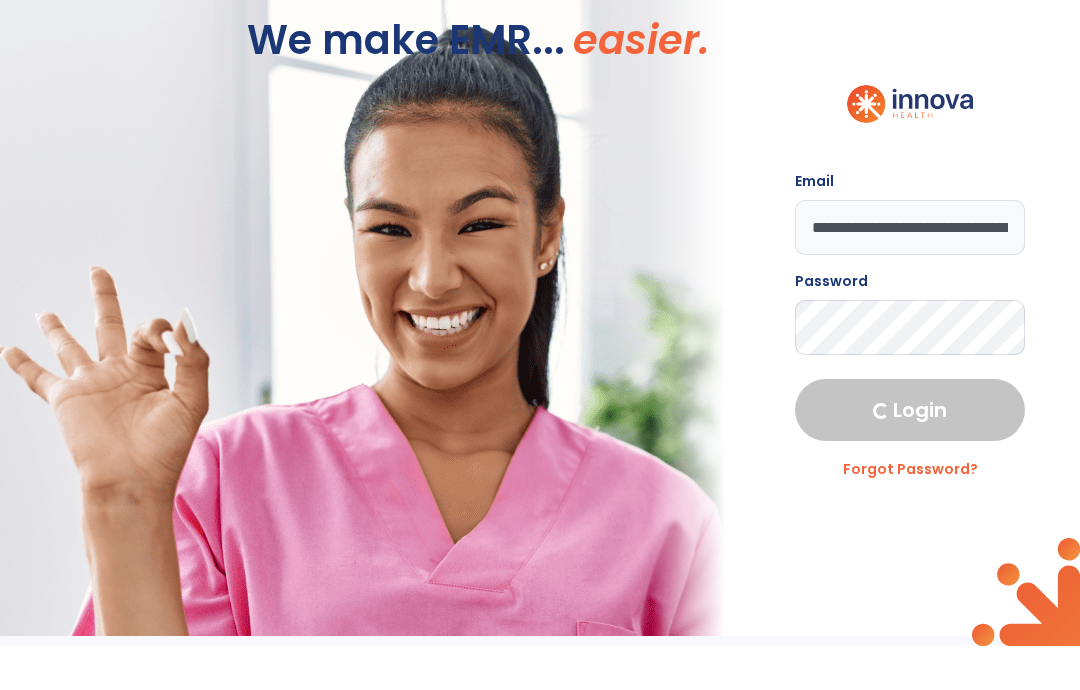 select on "****" 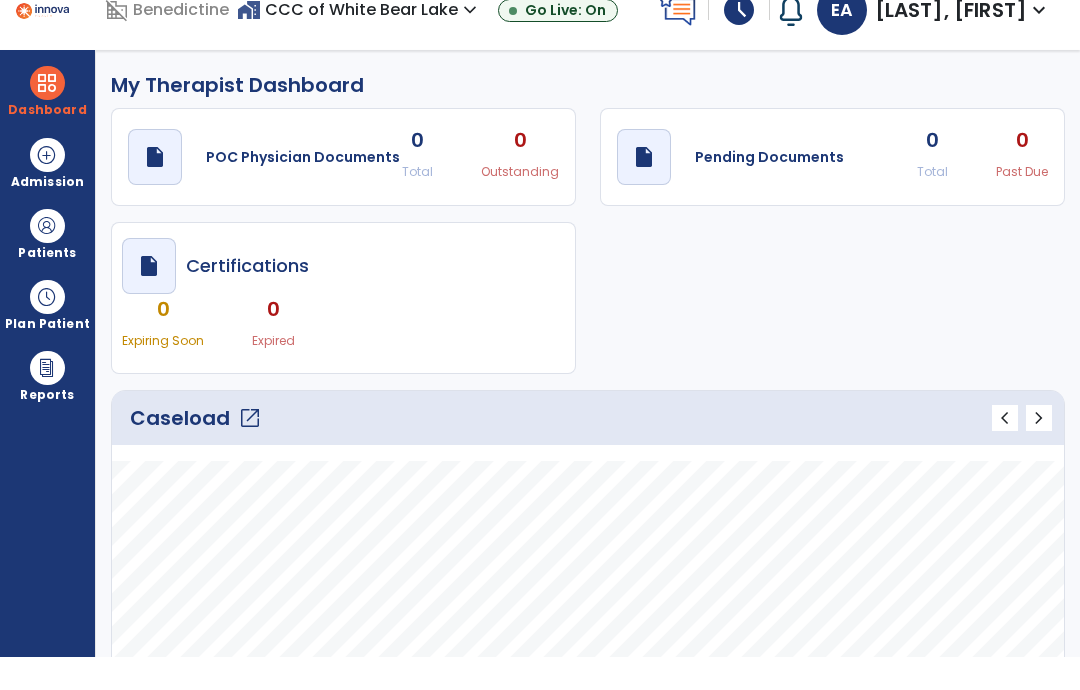 scroll, scrollTop: 80, scrollLeft: 0, axis: vertical 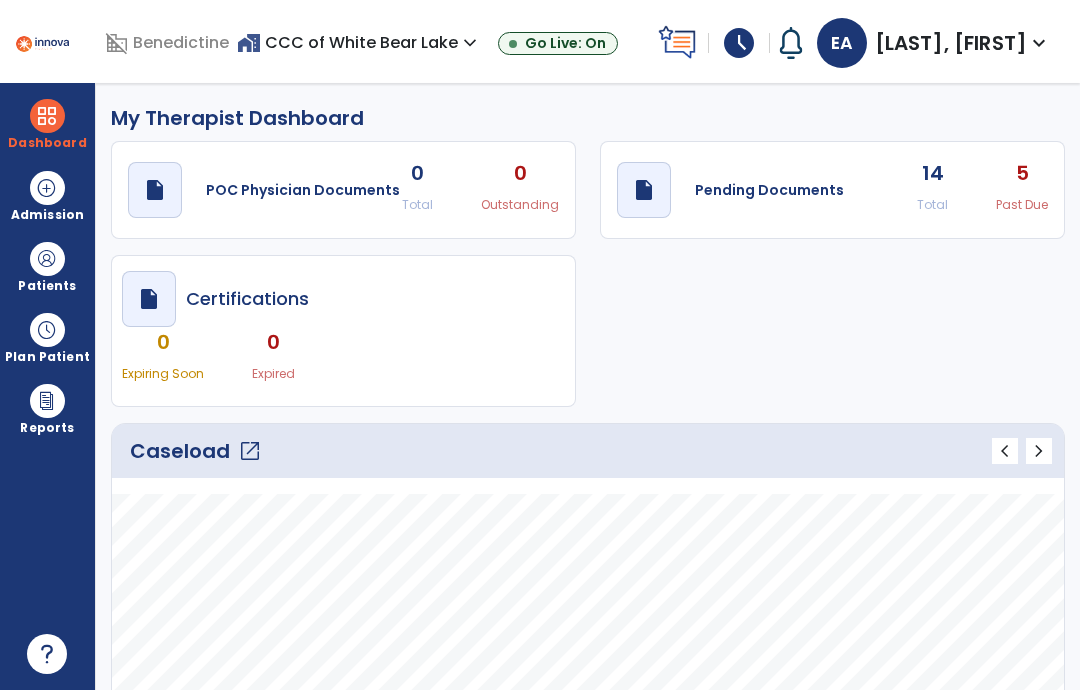 click on "Patients" at bounding box center [47, 266] 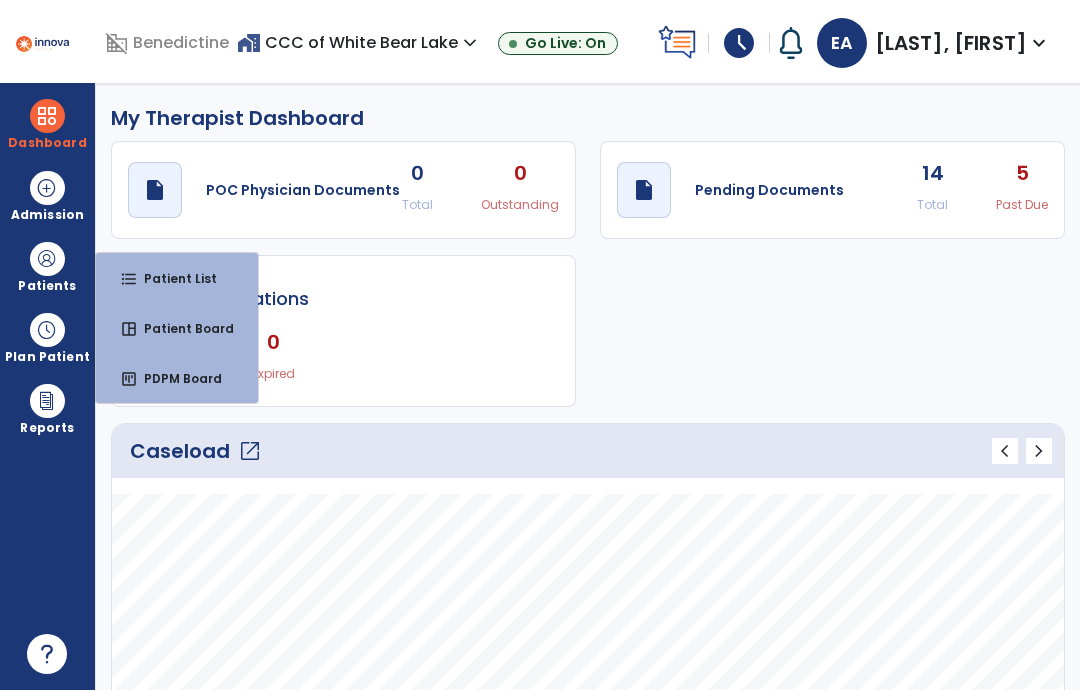 click on "draft   open_in_new  POC Physician Documents 0 Total 0 Outstanding  draft   open_in_new  Pending Documents 14 Total 5 Past Due  draft   open_in_new  Certifications 0 Expiring Soon 0 Expired" 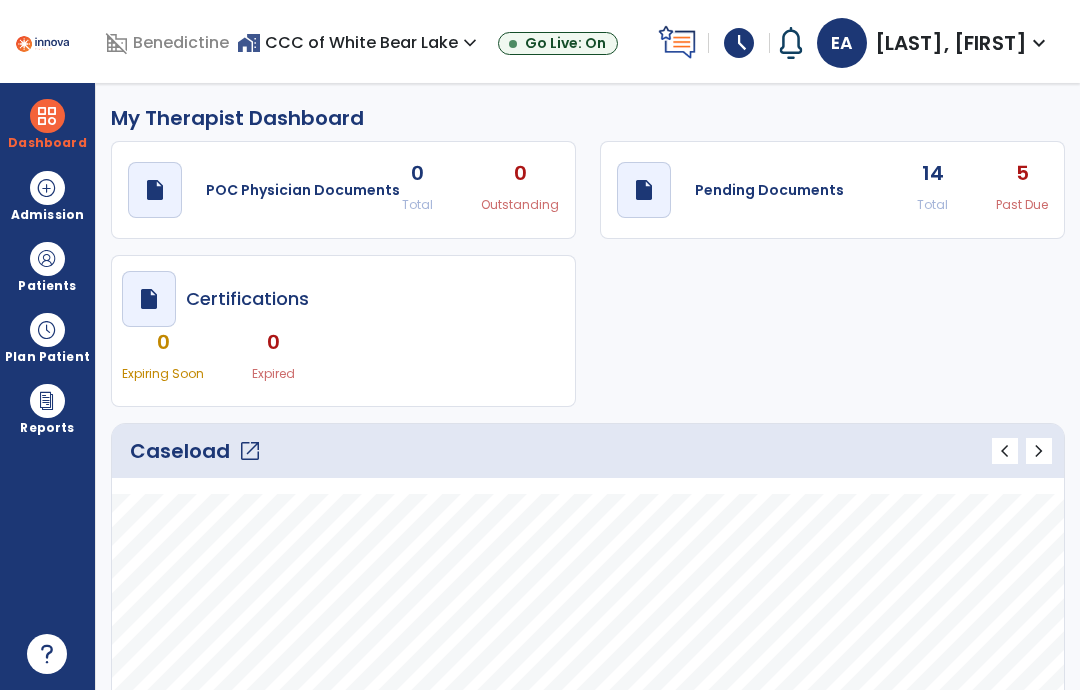 click on "open_in_new" at bounding box center (0, 0) 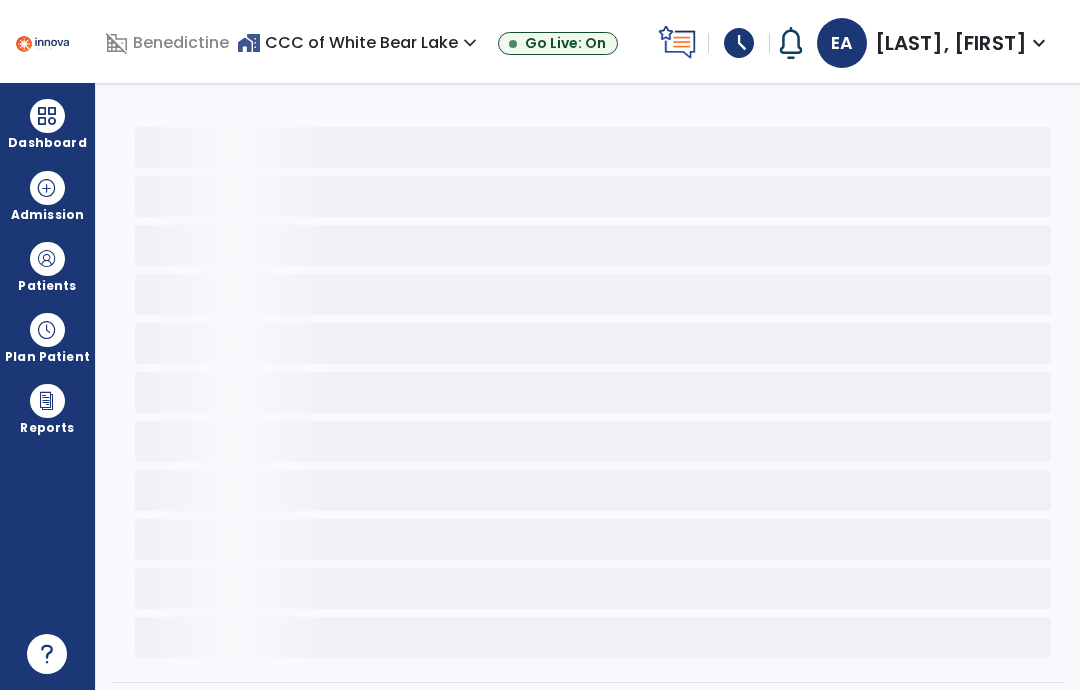 click on "Patients" at bounding box center [47, 266] 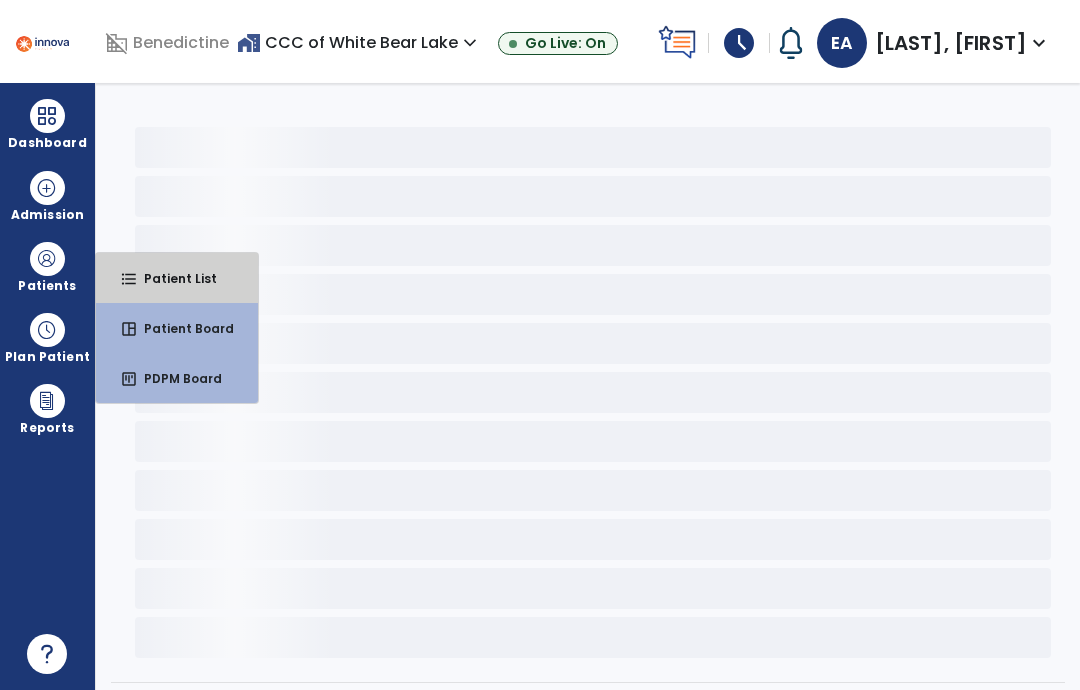 click on "format_list_bulleted  Patient List" at bounding box center (177, 278) 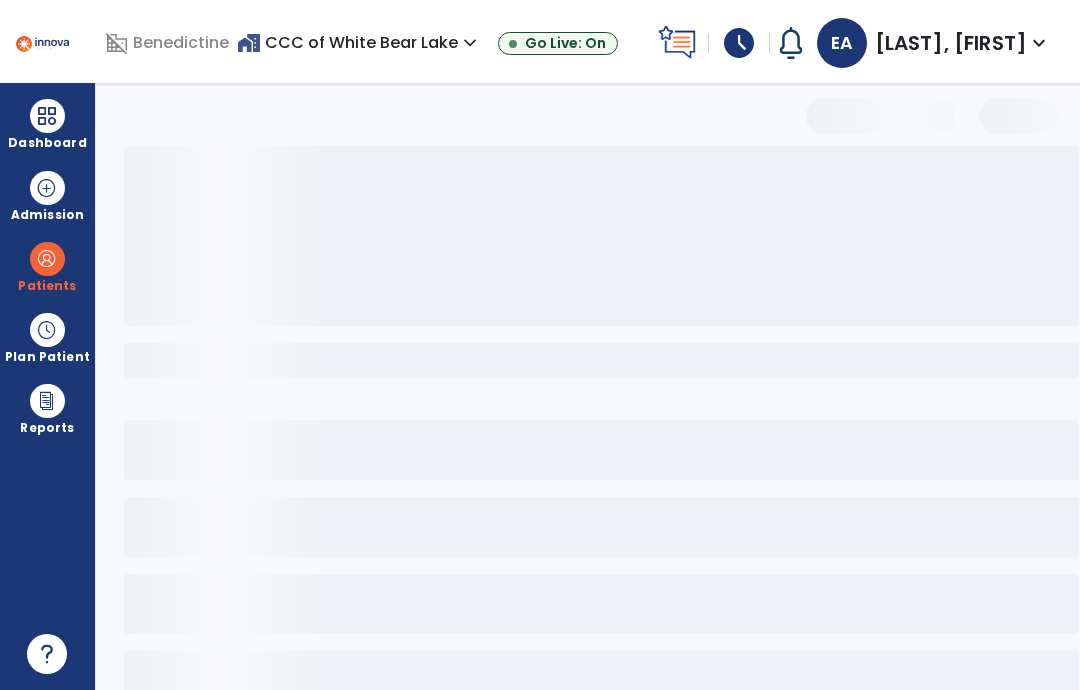 select on "***" 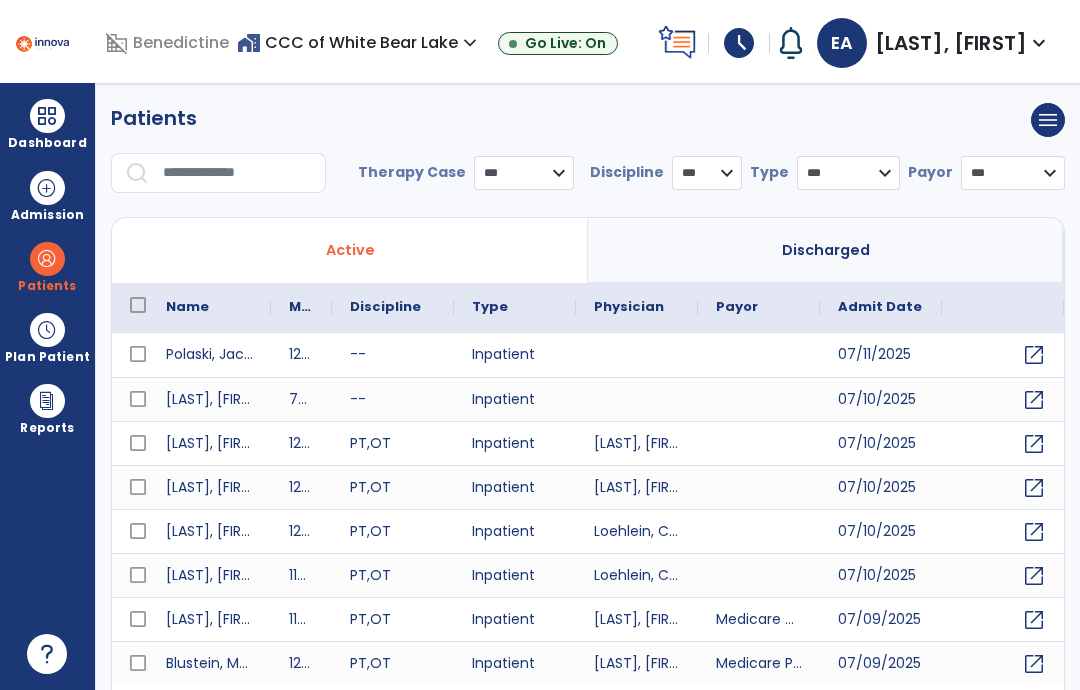 click at bounding box center (237, 173) 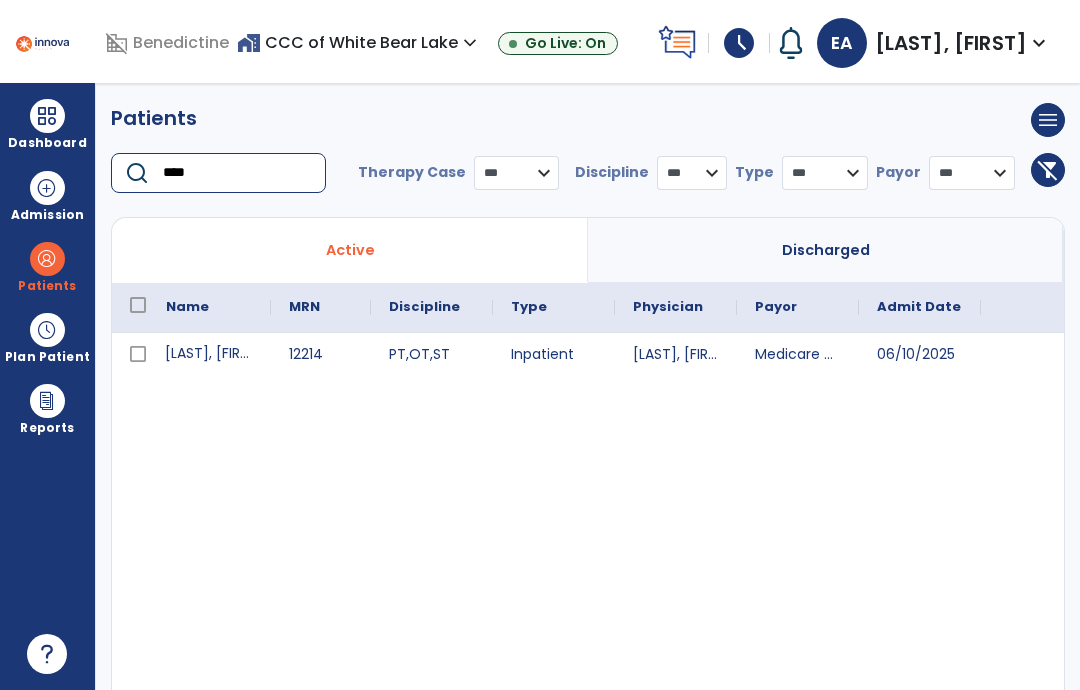 type on "****" 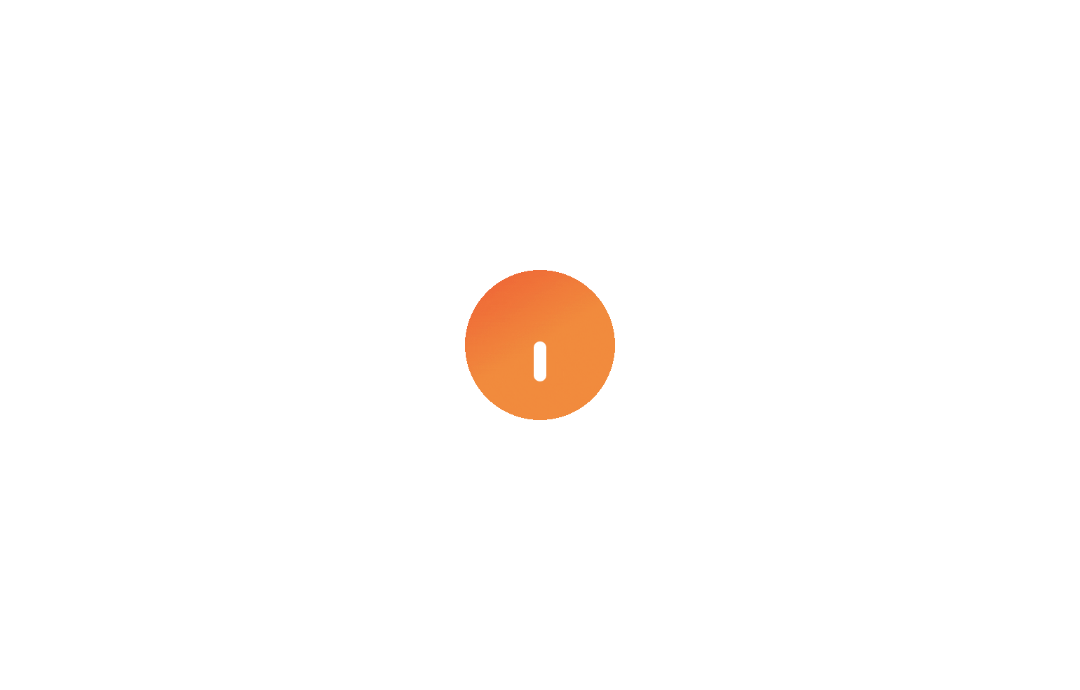 scroll, scrollTop: 0, scrollLeft: 0, axis: both 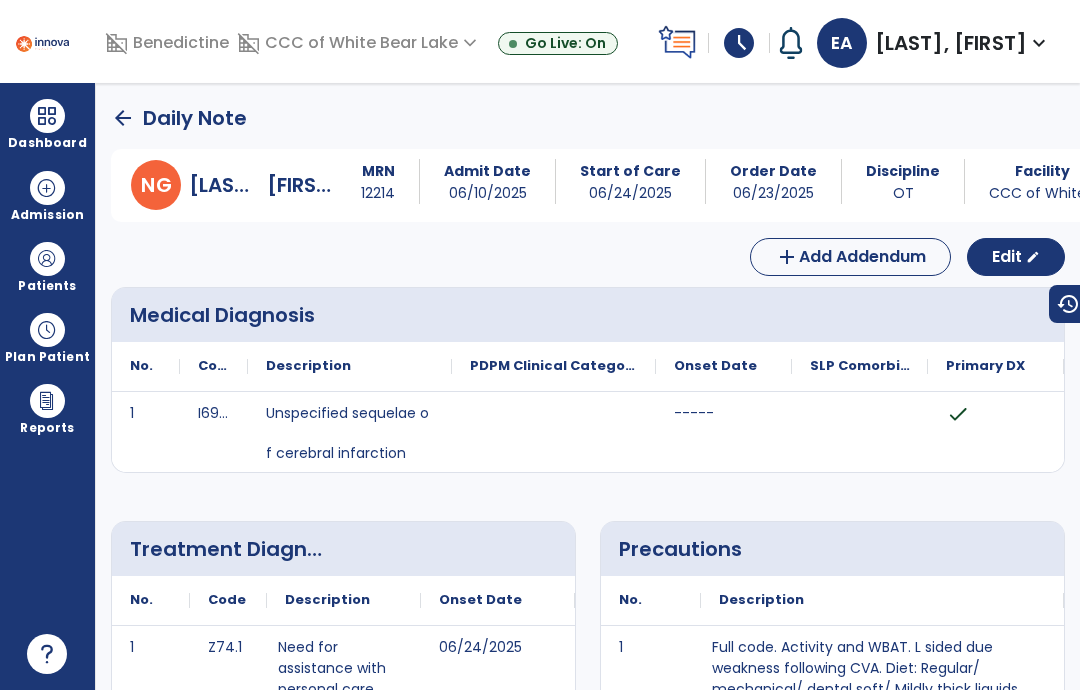 click on "Edit" 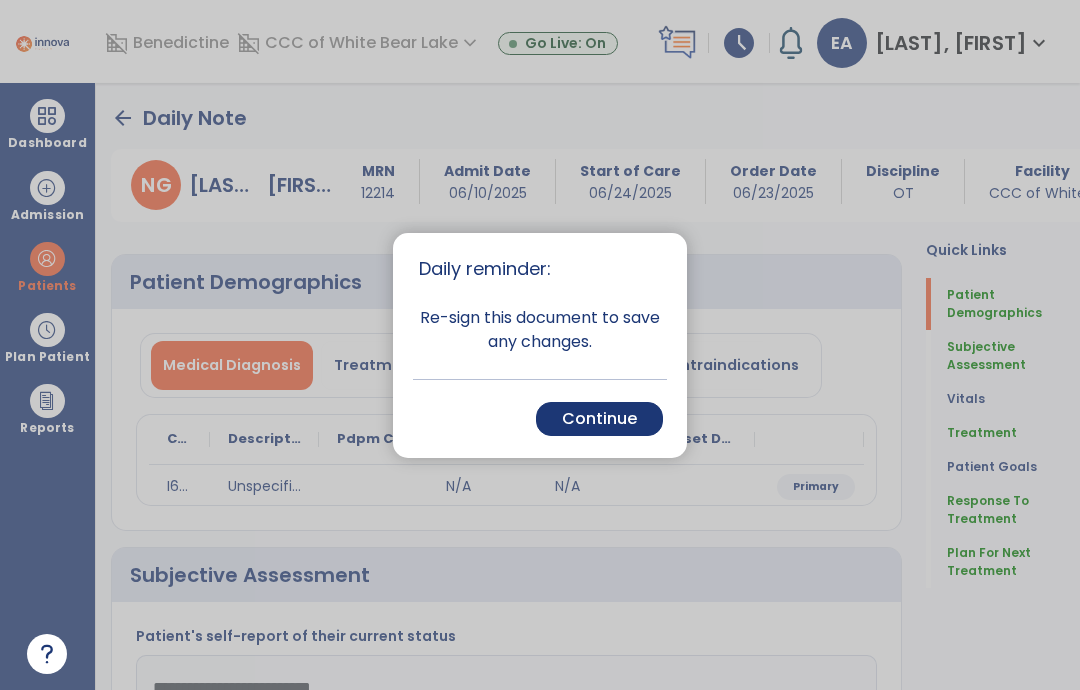 click on "Continue" at bounding box center [599, 419] 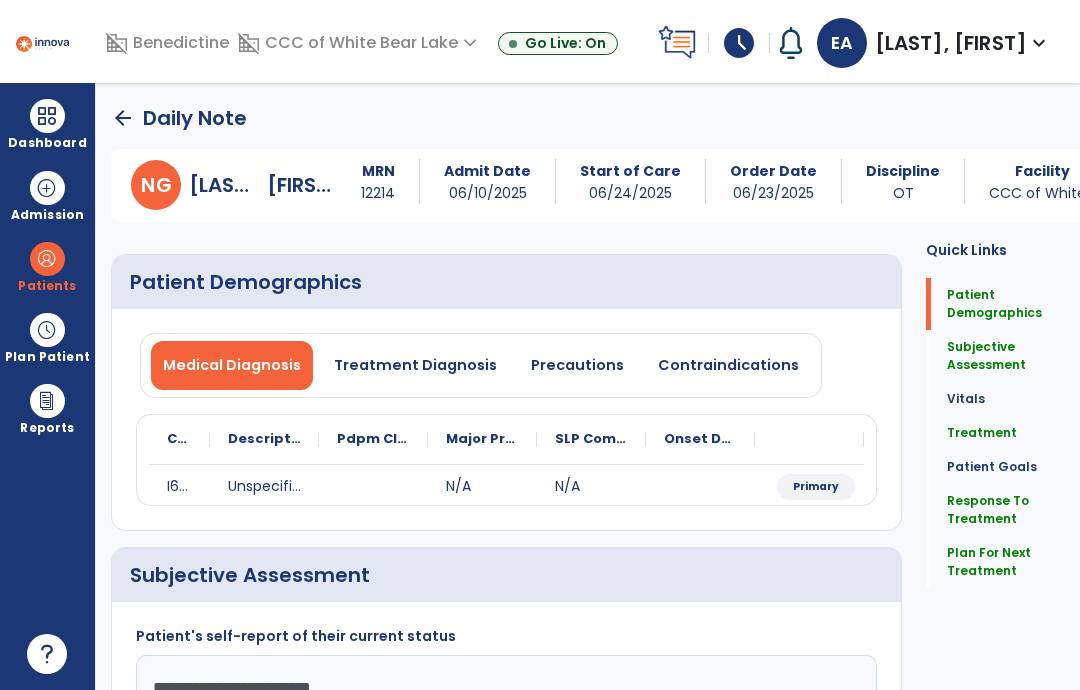 click on "Treatment   Treatment" 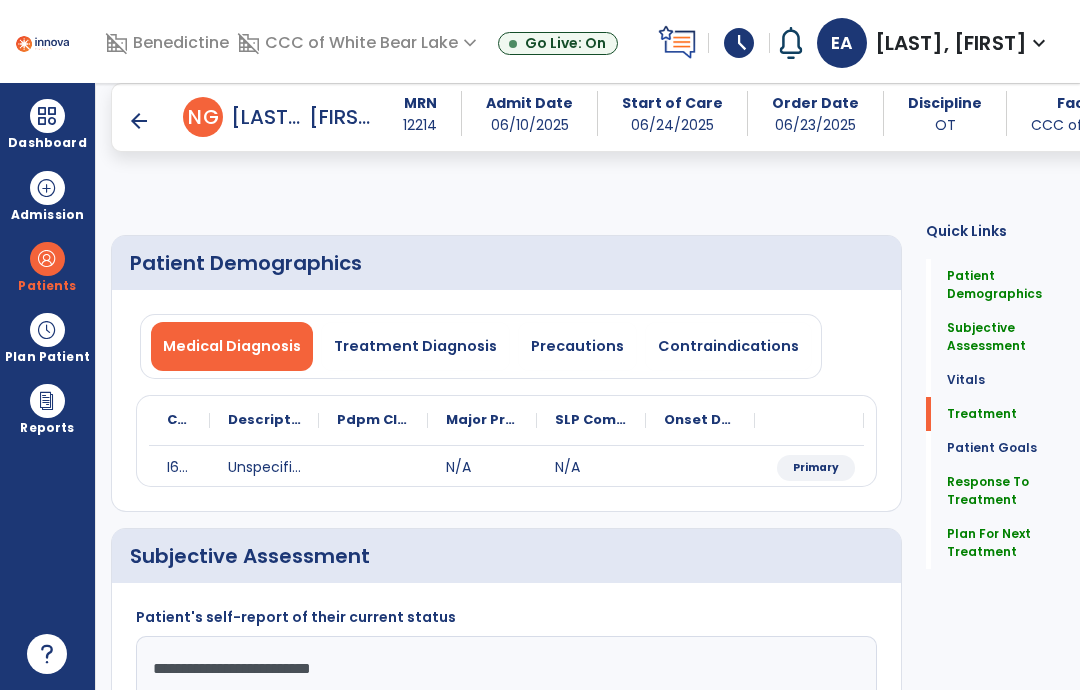click on "Plan For Next Treatment" 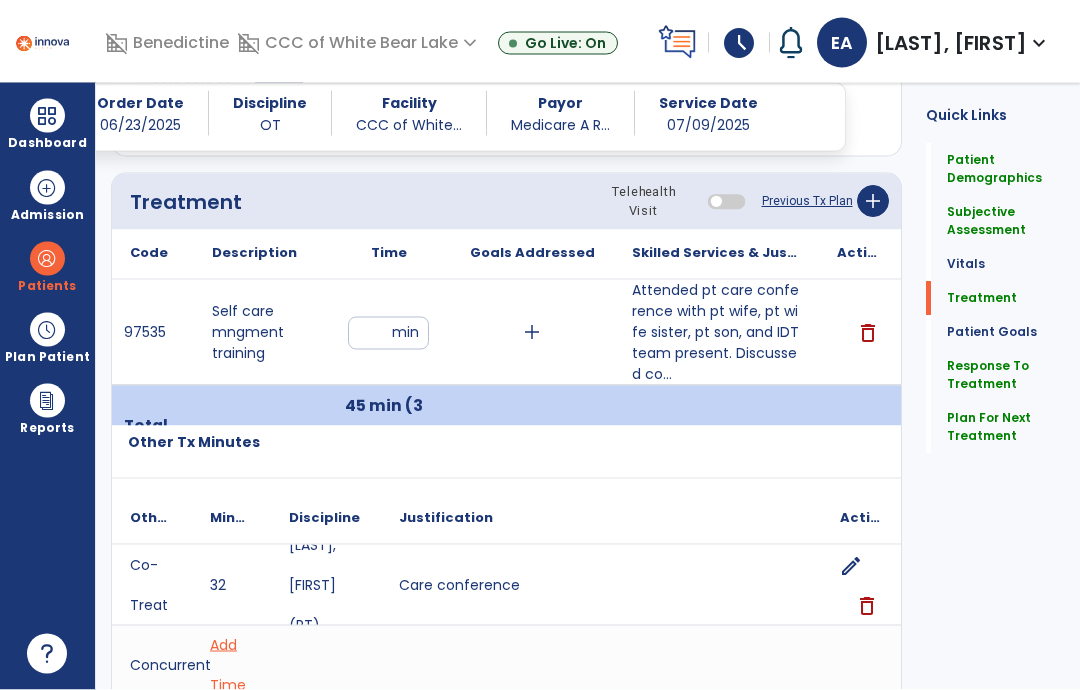 scroll, scrollTop: 79, scrollLeft: 0, axis: vertical 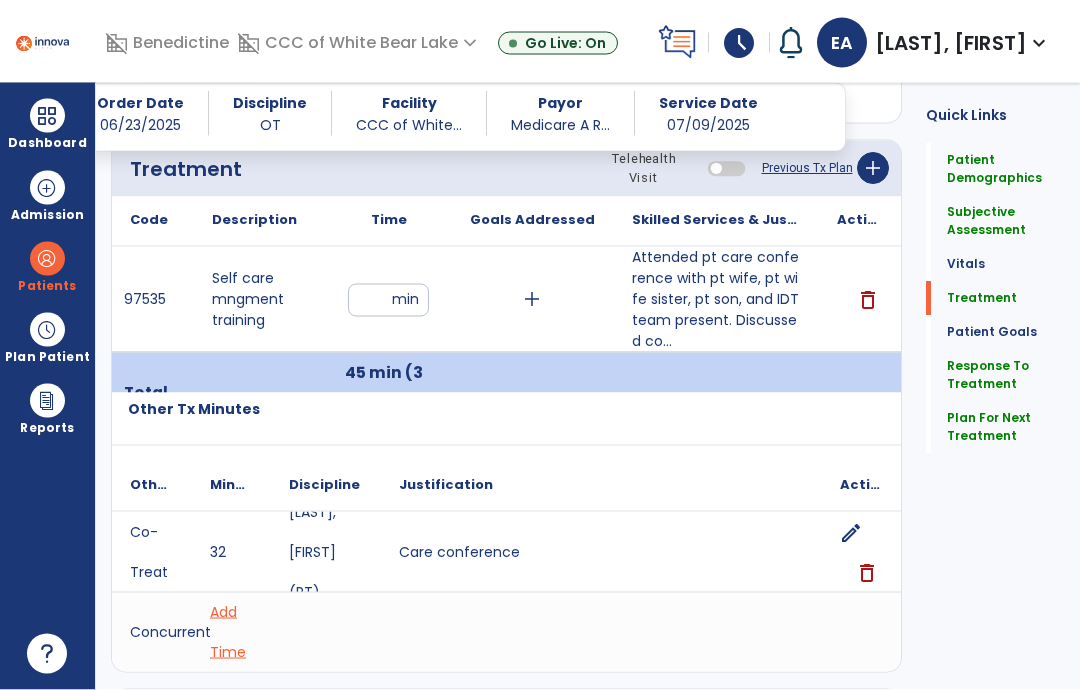 click on "add" 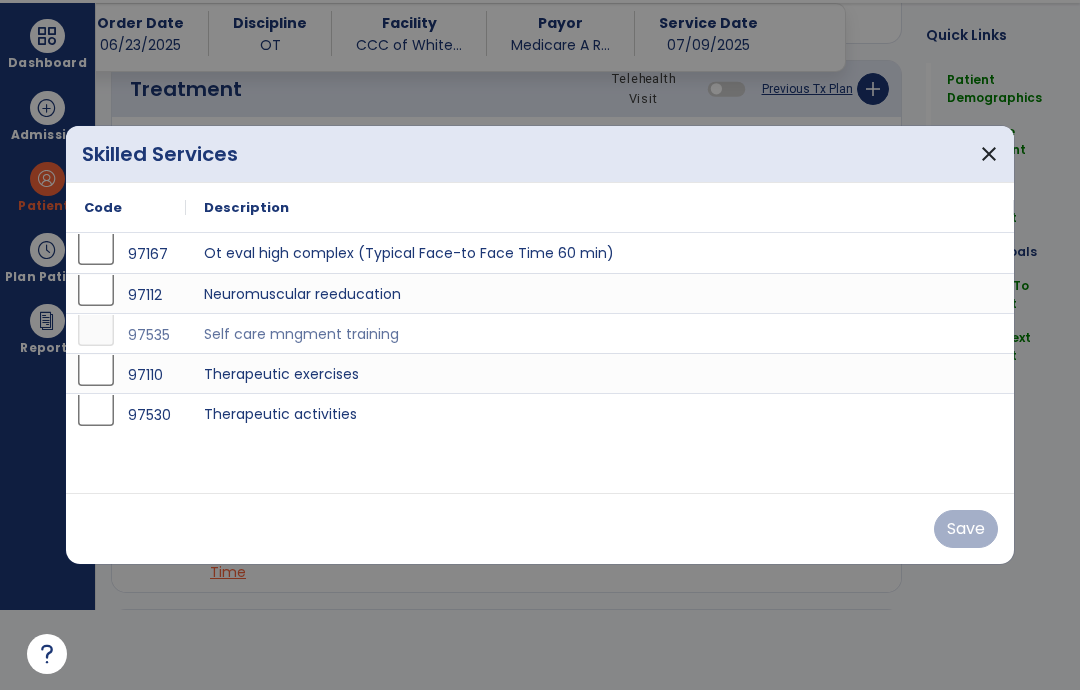 click on "close" at bounding box center [989, 154] 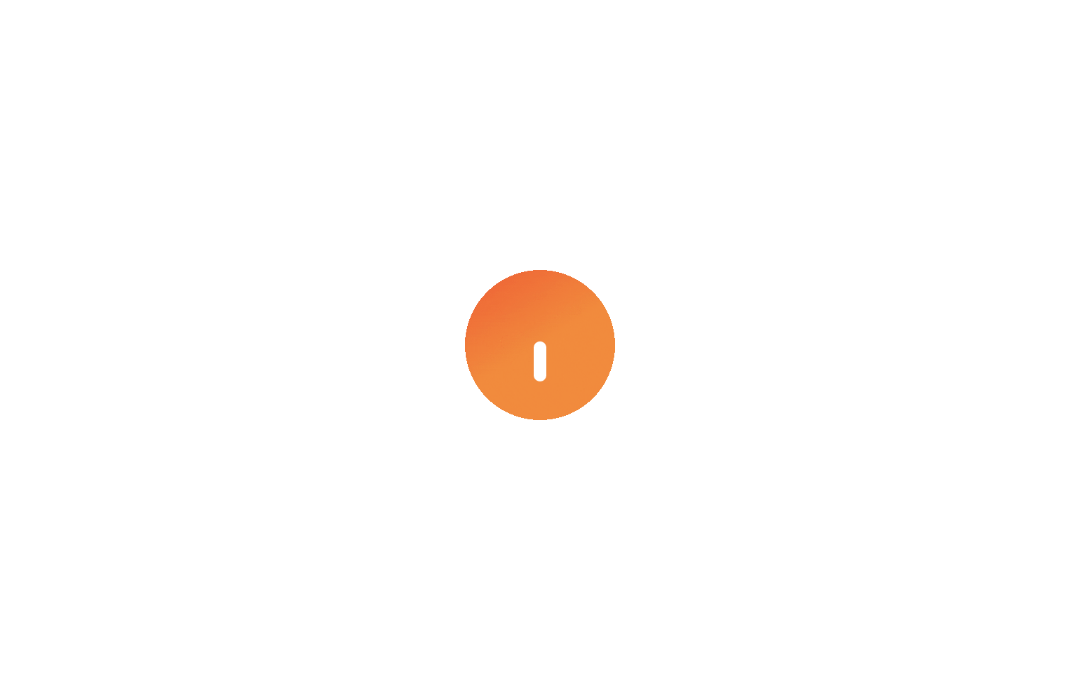 scroll, scrollTop: 0, scrollLeft: 0, axis: both 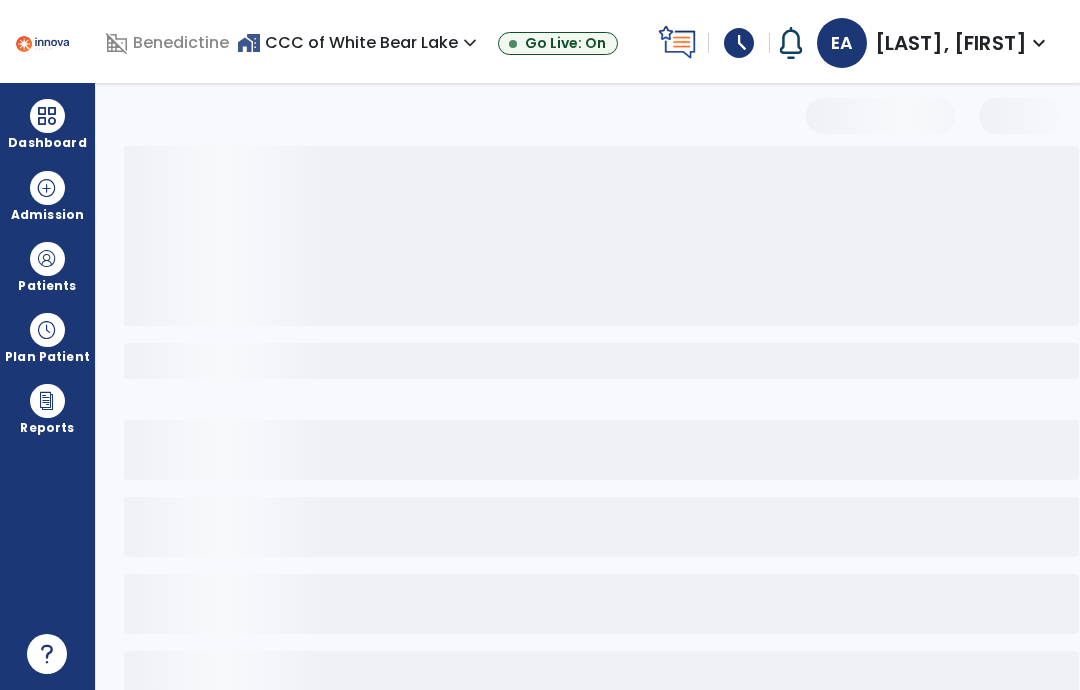 select on "*" 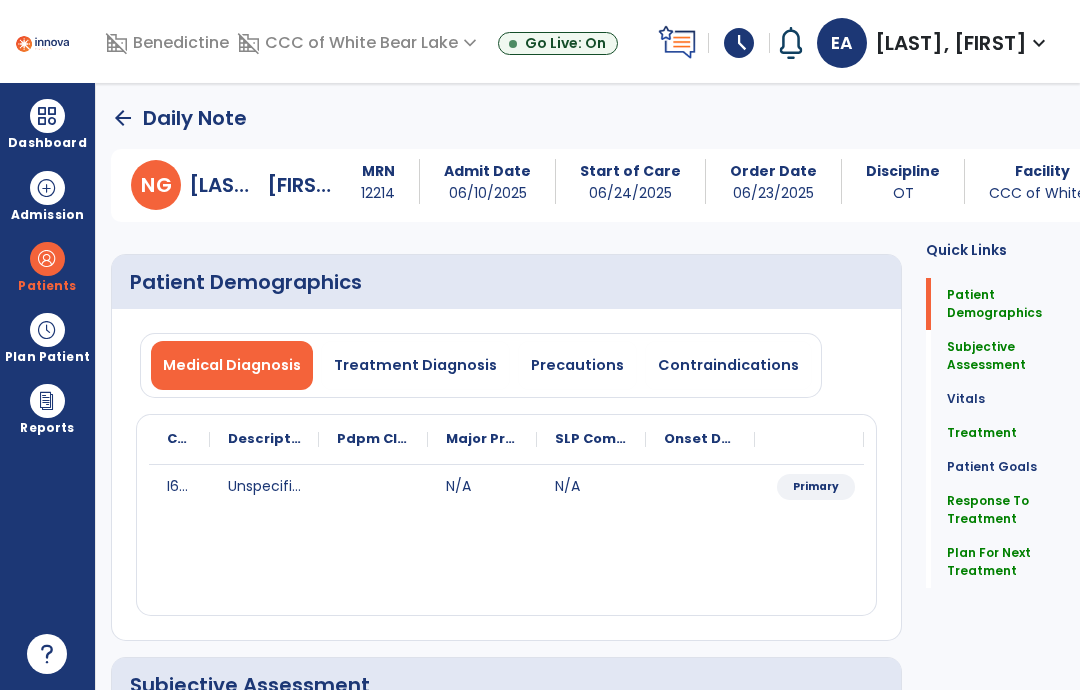 click on "Treatment   Treatment" 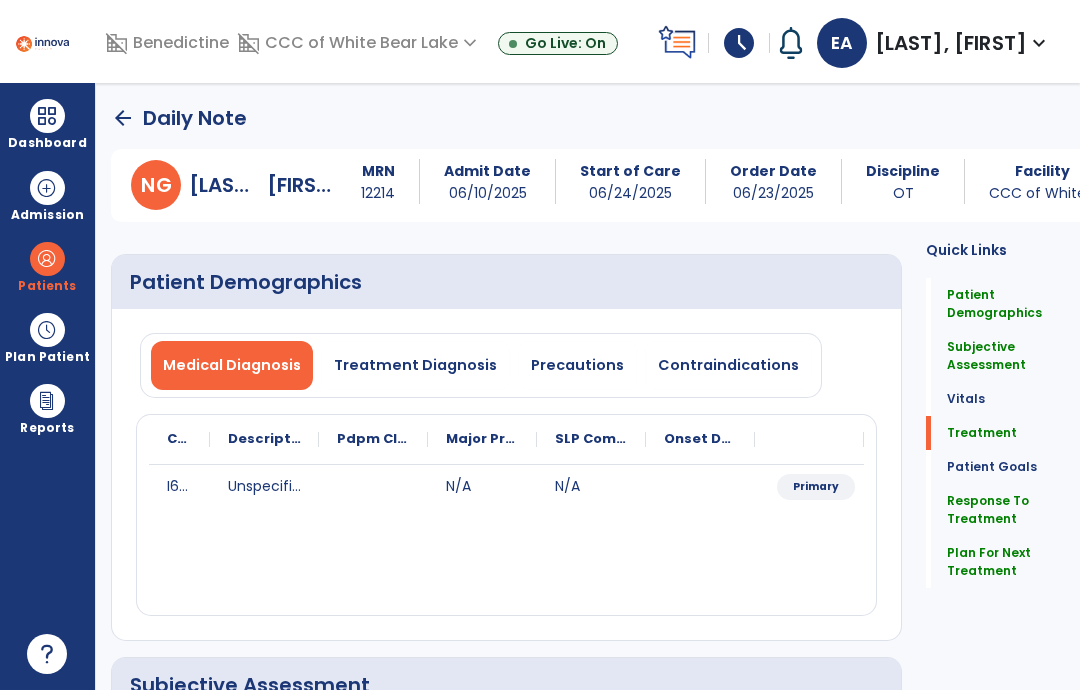 click on "Plan For Next Treatment" 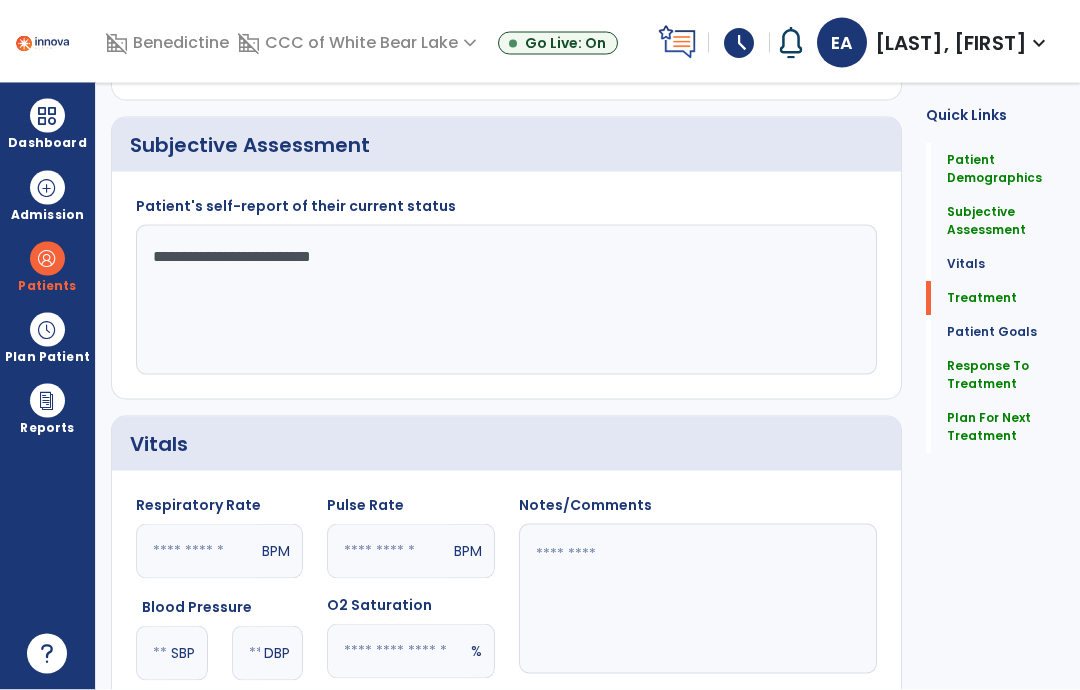 scroll, scrollTop: 858, scrollLeft: 0, axis: vertical 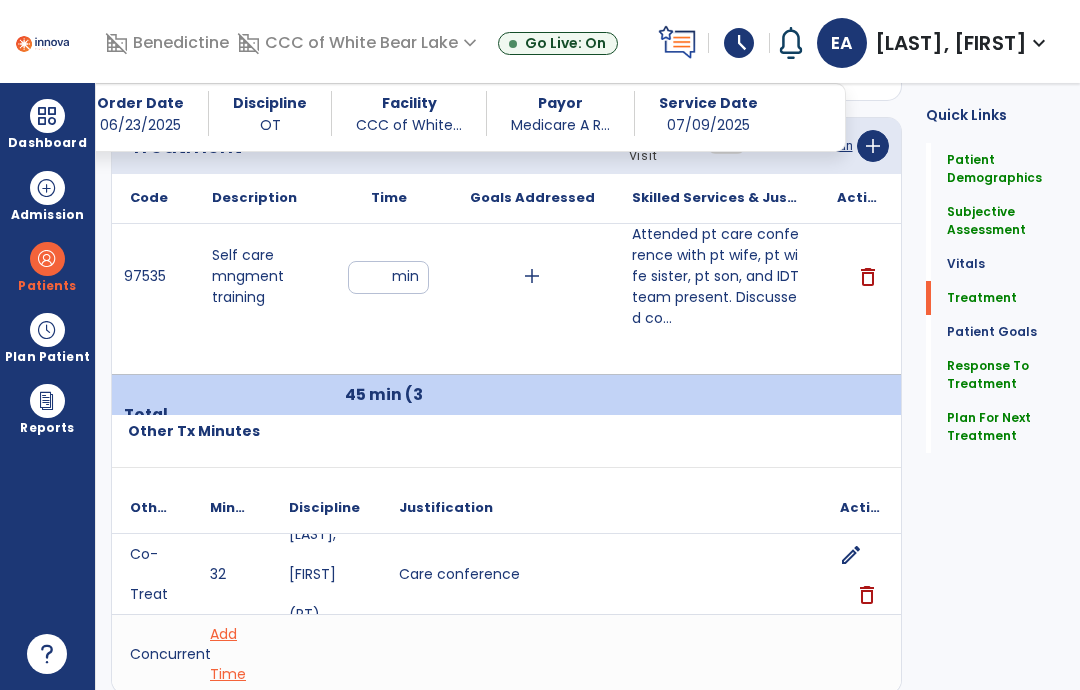 click on "add" 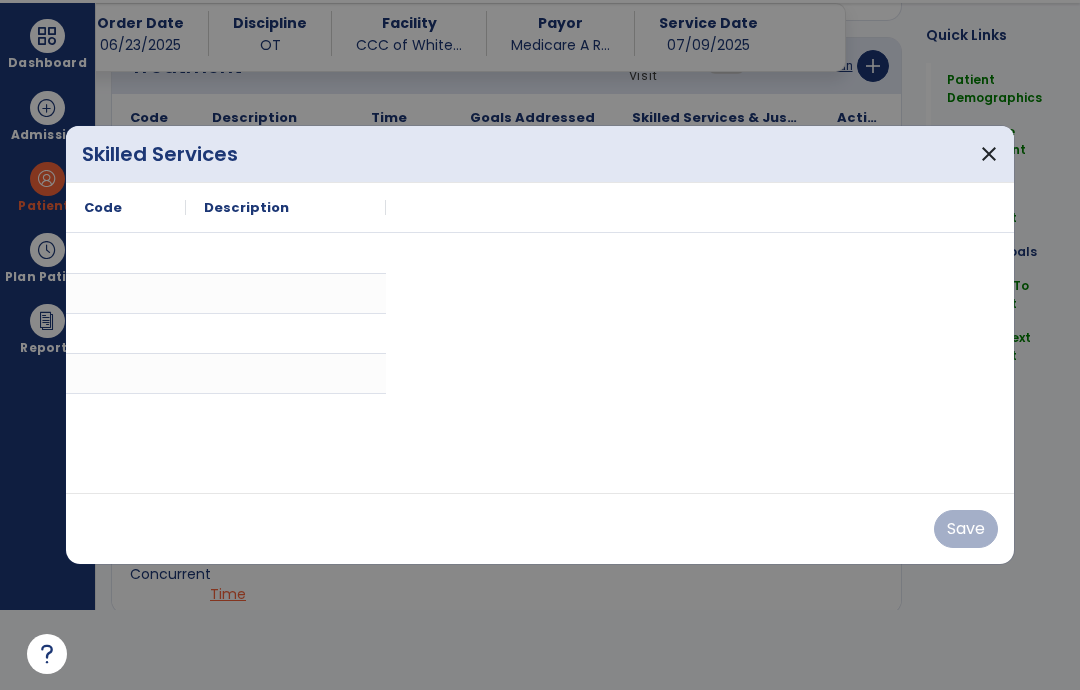 scroll, scrollTop: 0, scrollLeft: 0, axis: both 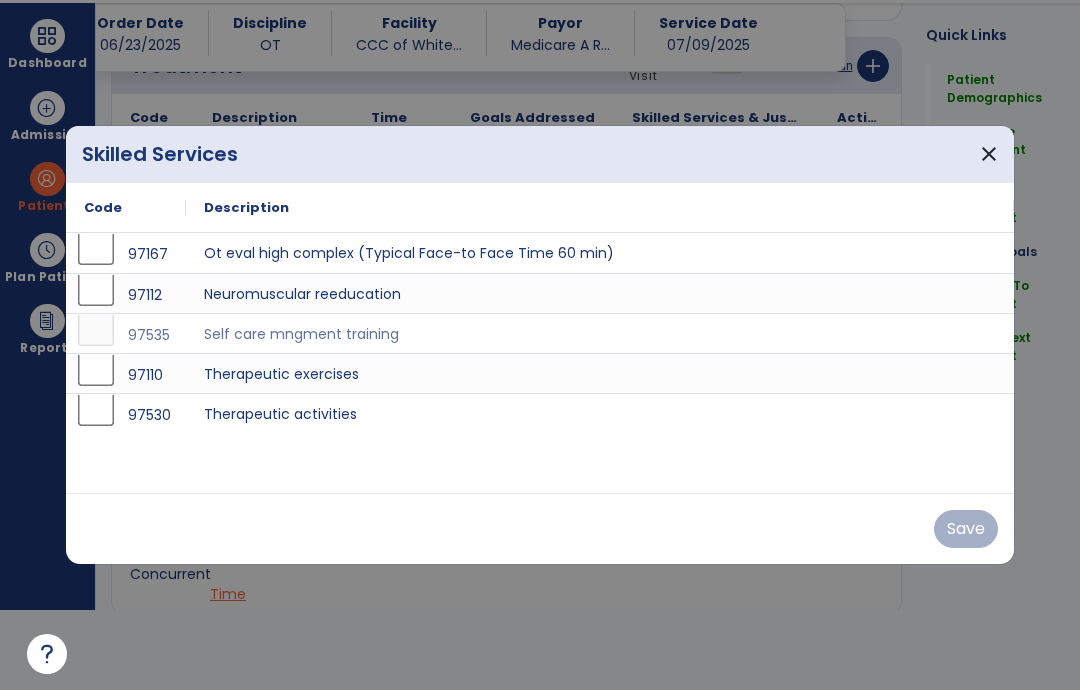 click on "close" at bounding box center [989, 154] 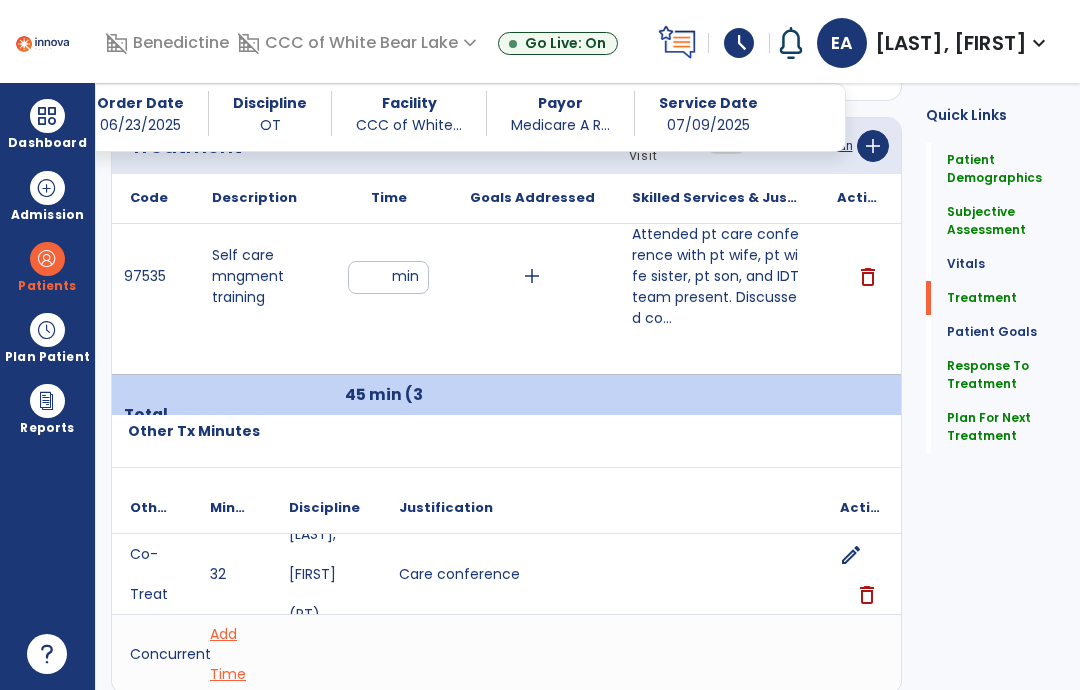 scroll, scrollTop: 80, scrollLeft: 0, axis: vertical 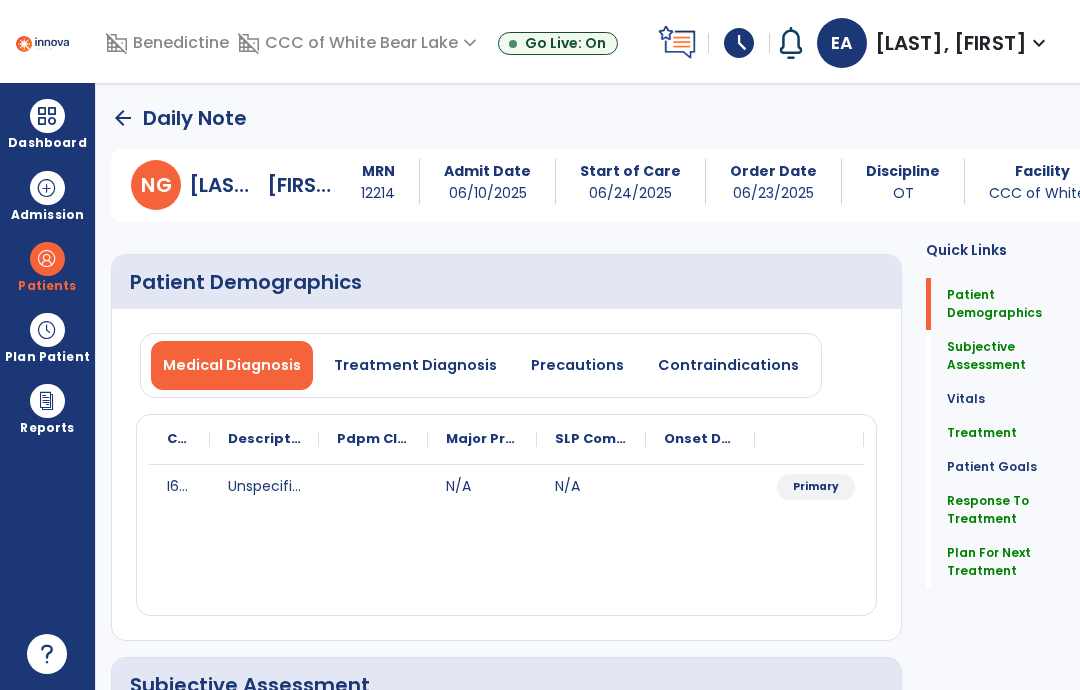 click on "arrow_back" 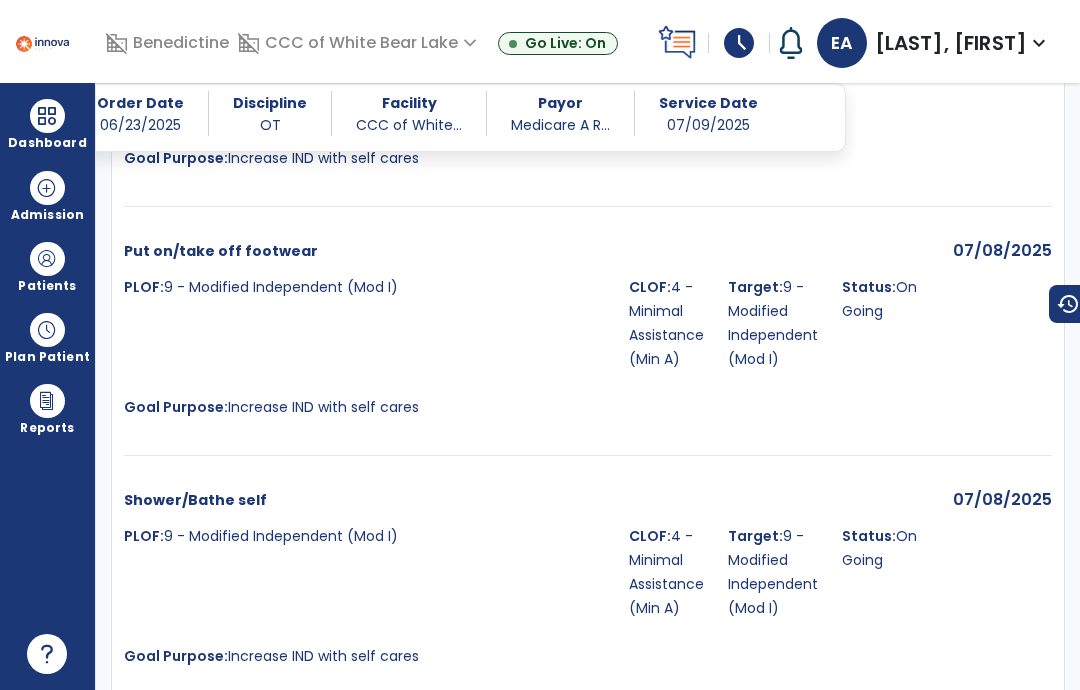 scroll, scrollTop: 2237, scrollLeft: 0, axis: vertical 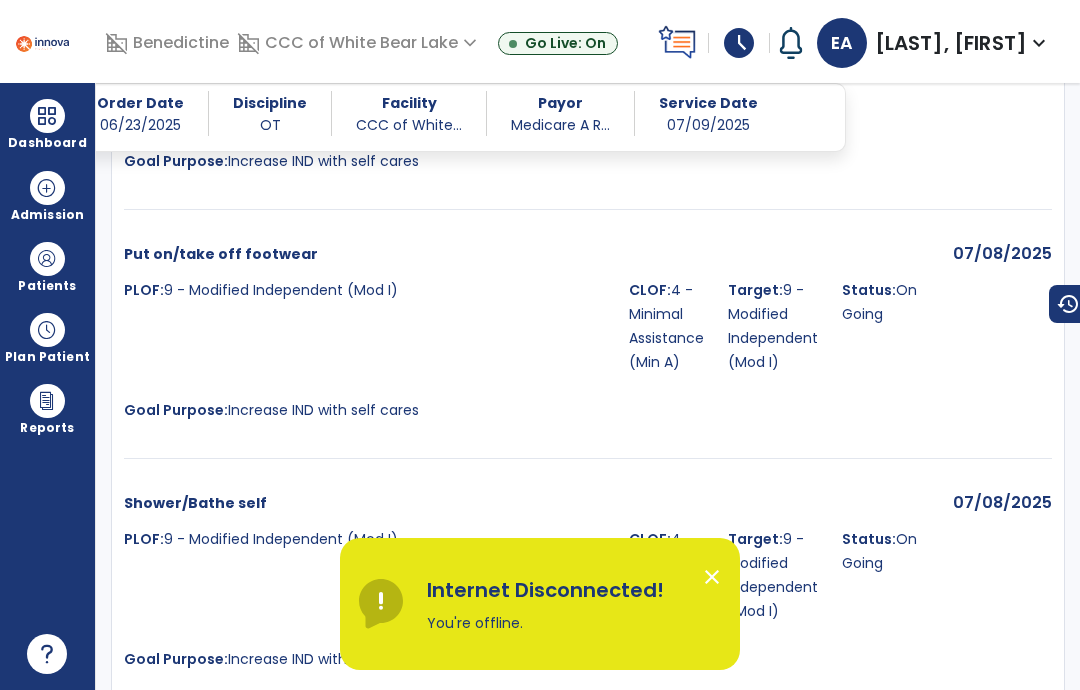click at bounding box center [47, 116] 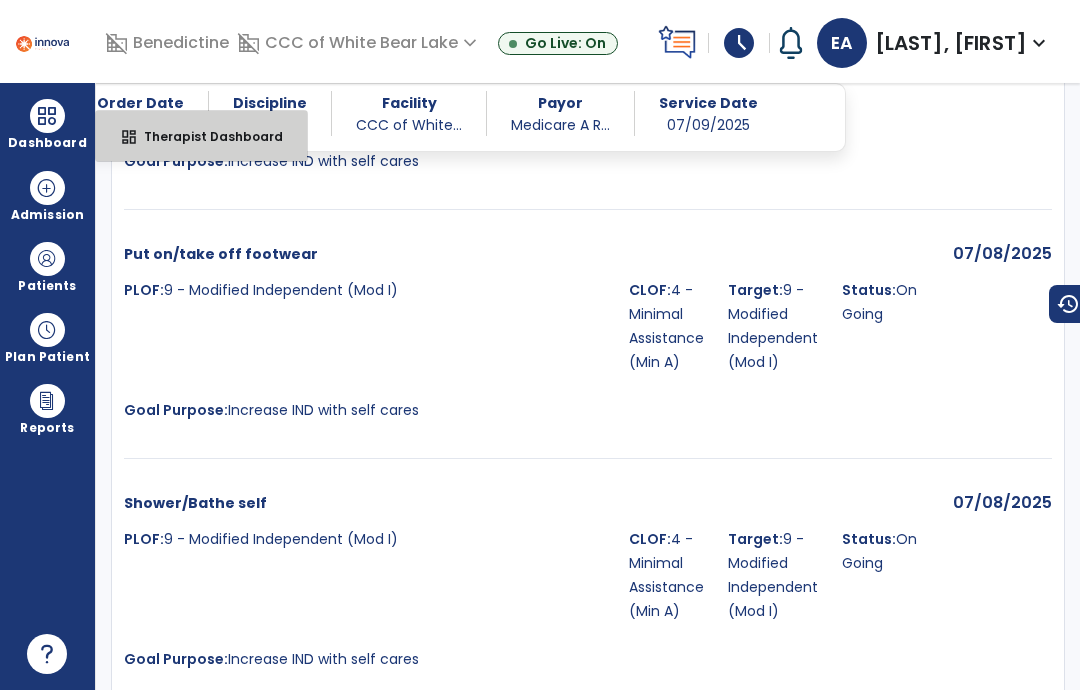 click on "dashboard  Therapist Dashboard" at bounding box center (201, 136) 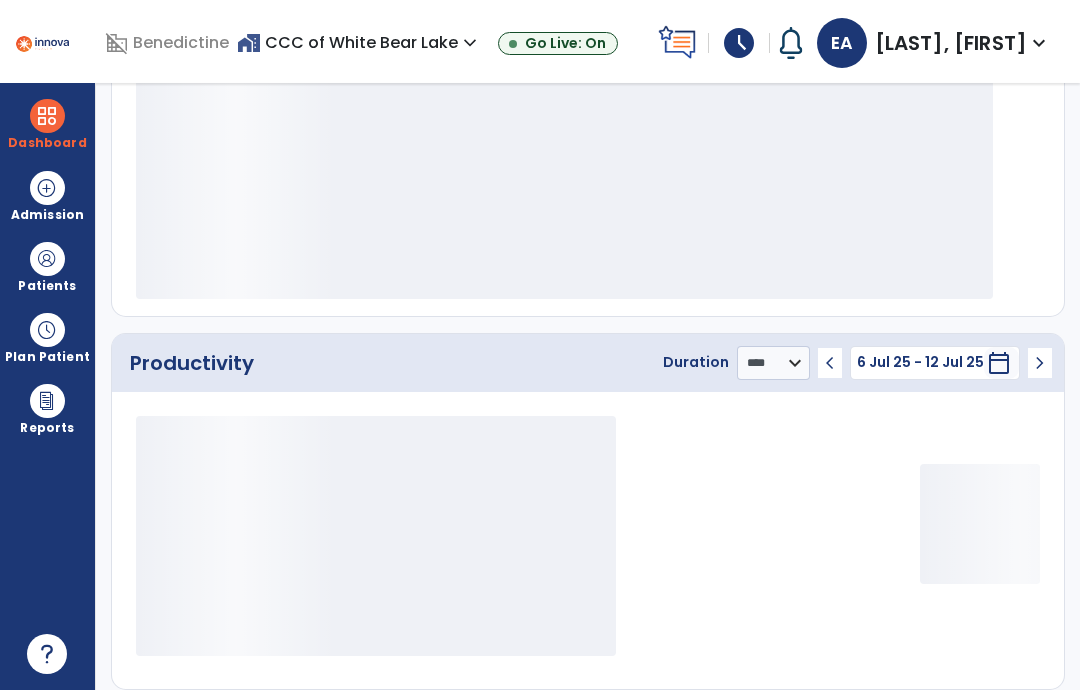 scroll, scrollTop: 449, scrollLeft: 0, axis: vertical 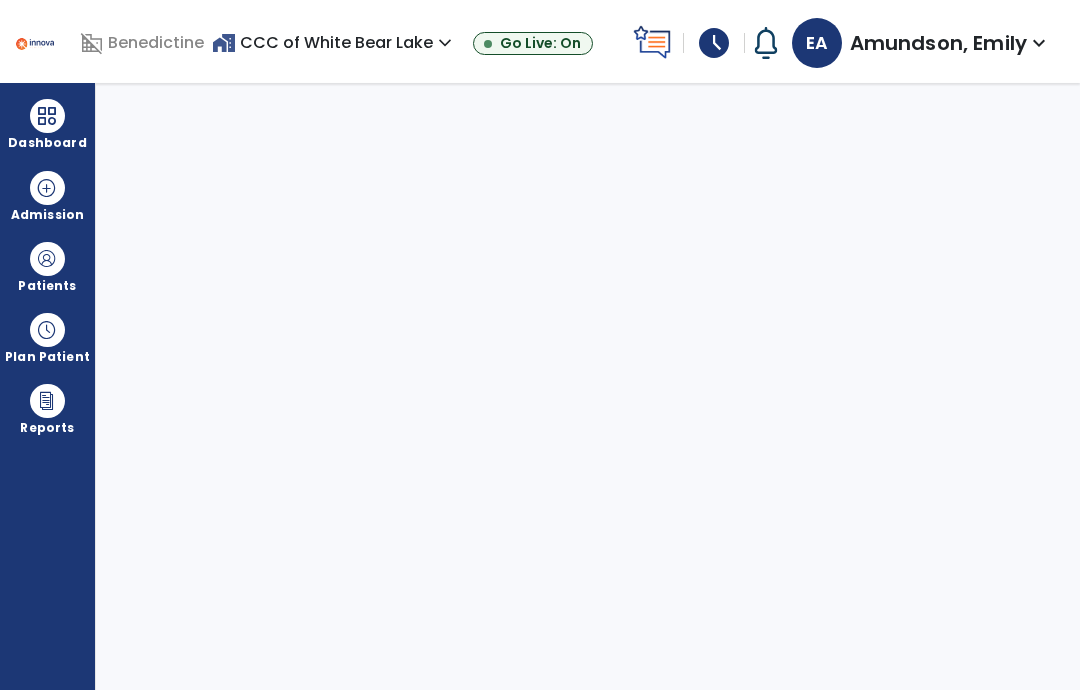 select on "****" 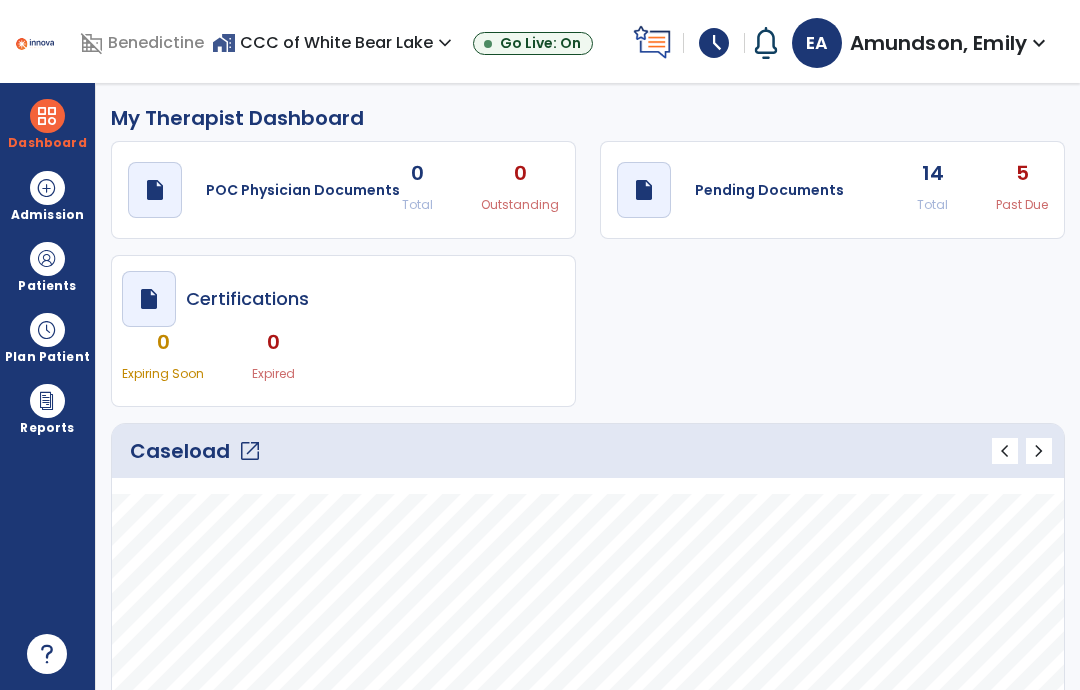 click on "draft   open_in_new  Pending Documents 14 Total 5 Past Due" 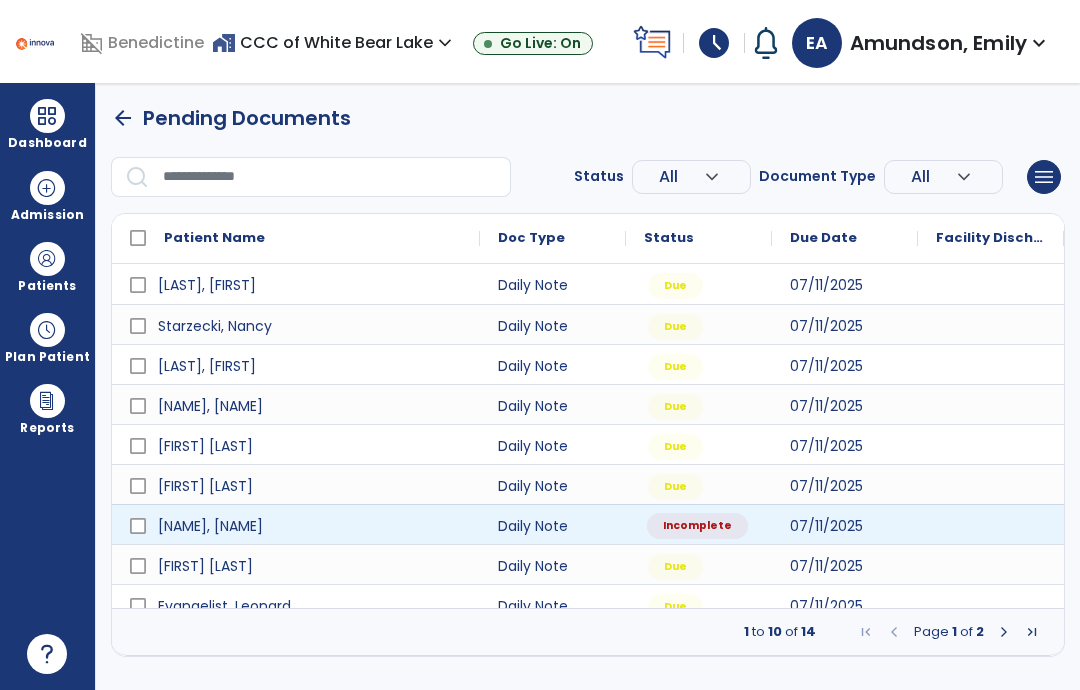 click on "Incomplete" at bounding box center (697, 526) 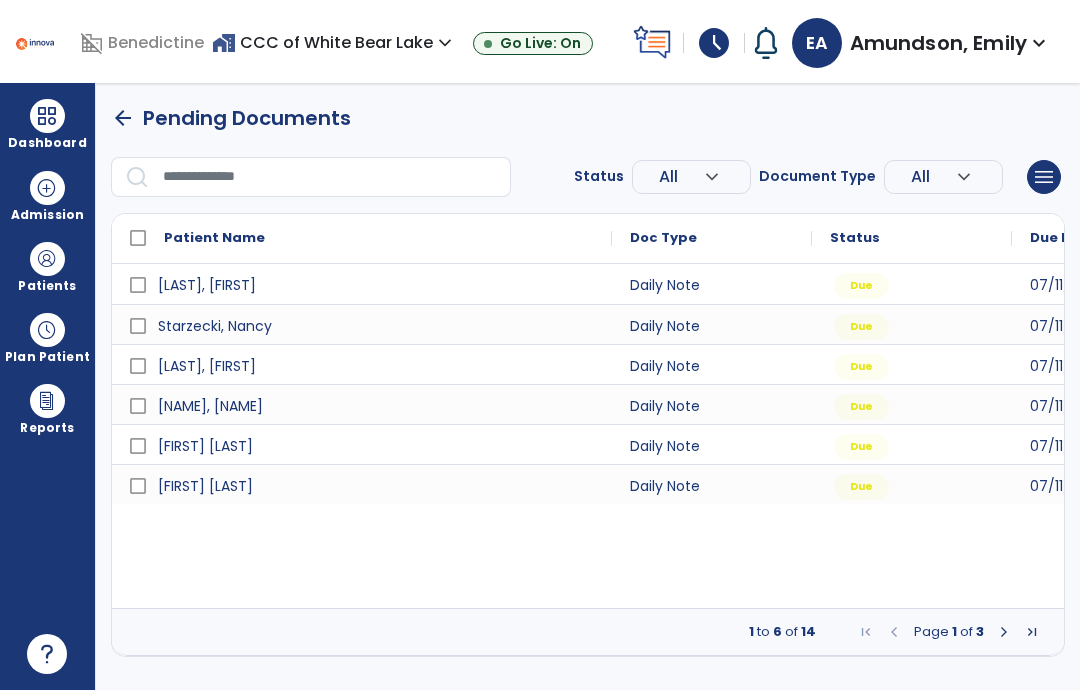 select on "*" 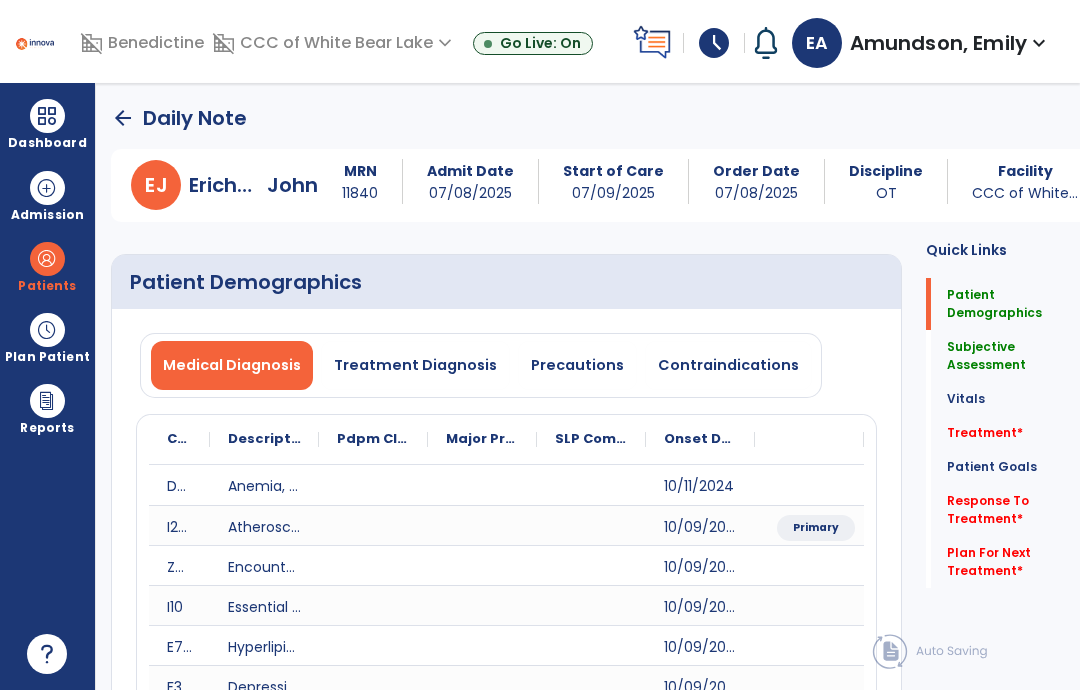 click on "Plan For Next Treatment   *" 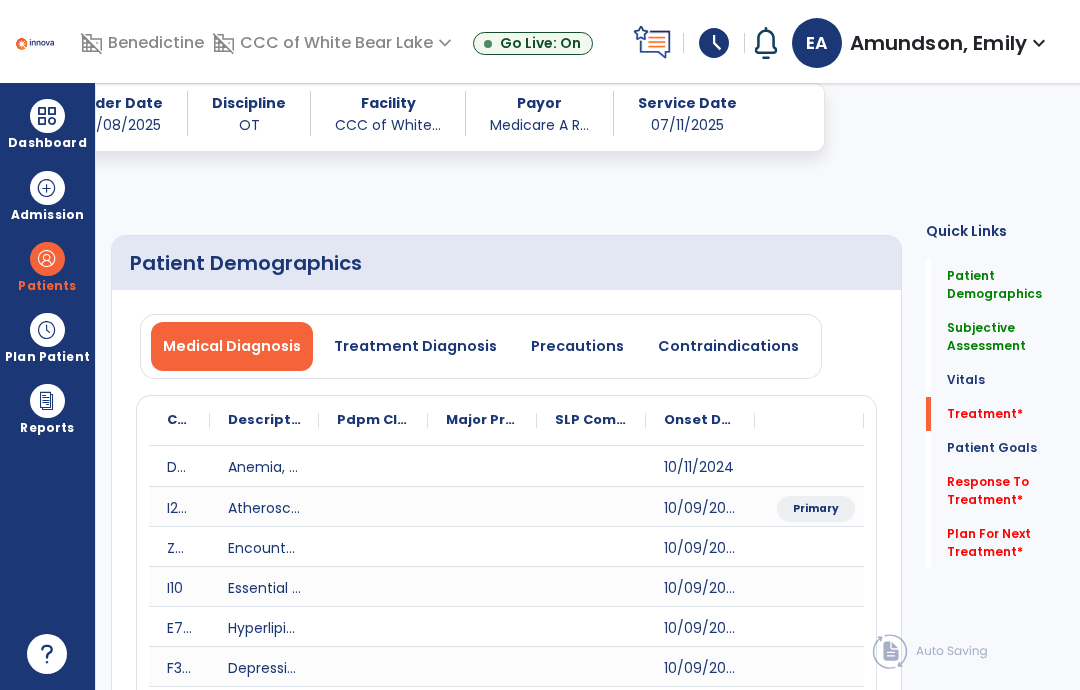 scroll, scrollTop: 1097, scrollLeft: 0, axis: vertical 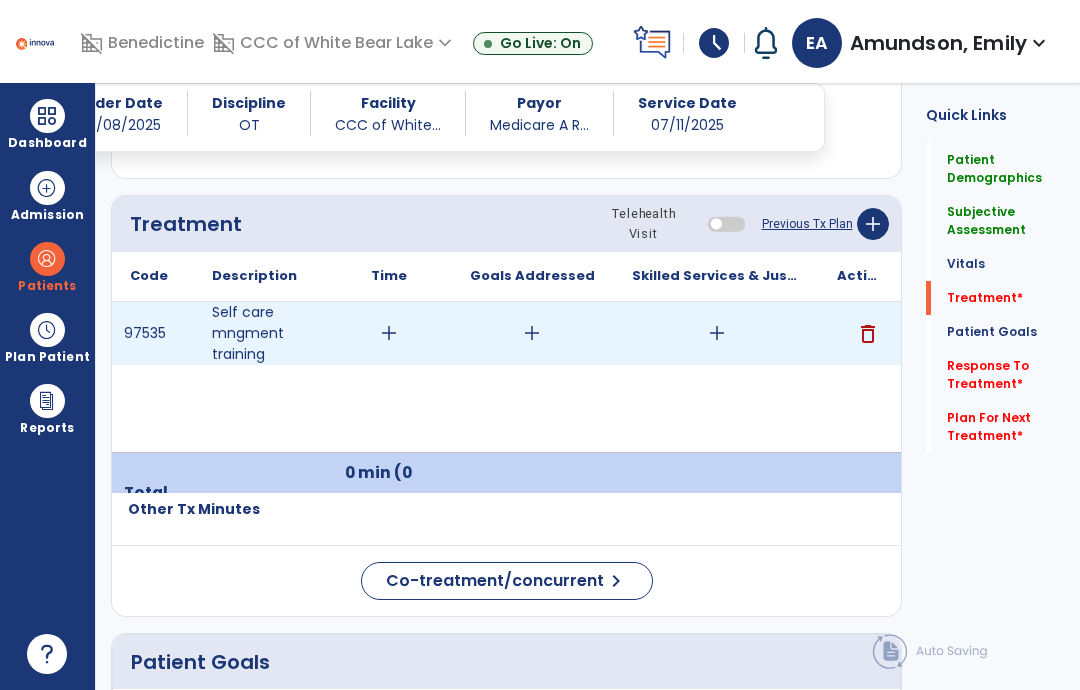 click on "add" at bounding box center [388, 333] 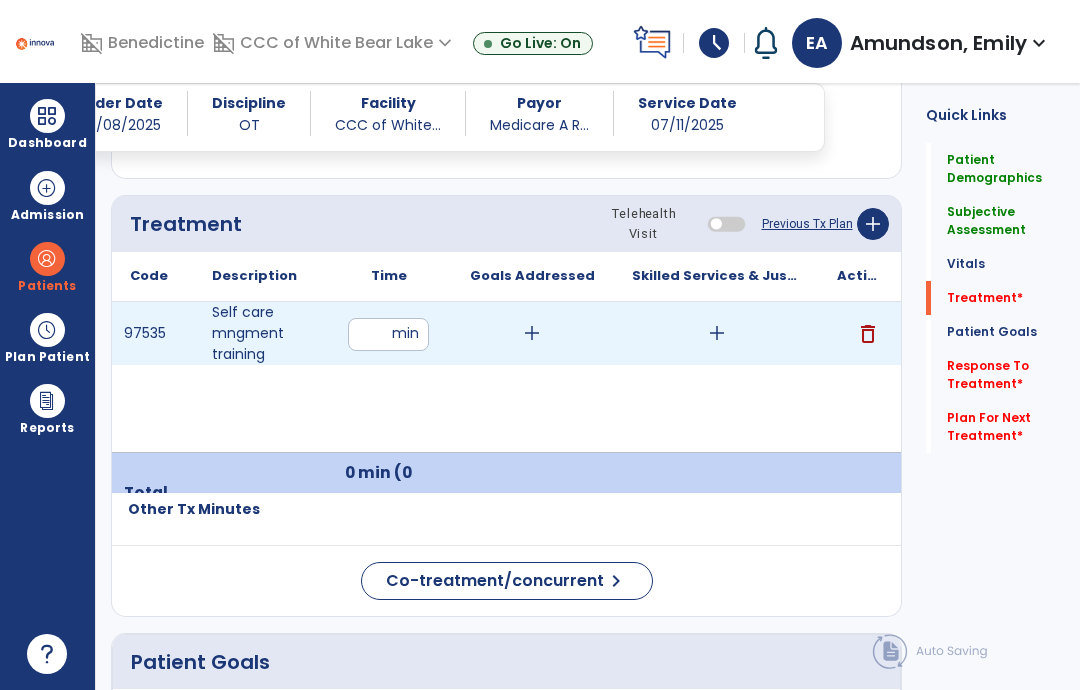 type on "**" 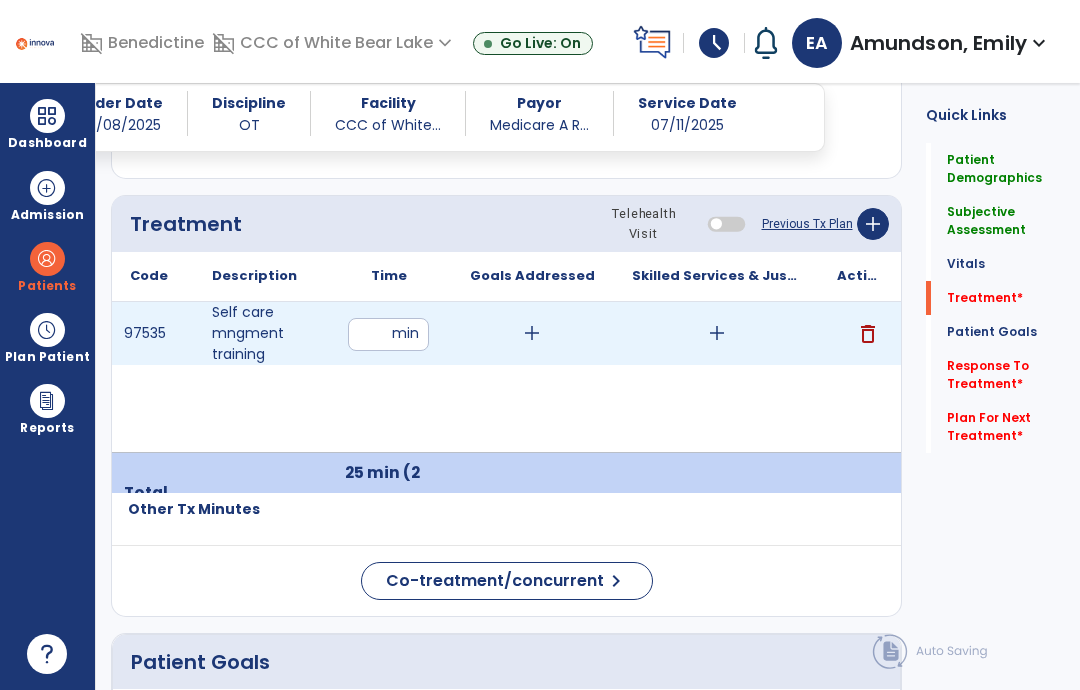 click on "add" at bounding box center (717, 333) 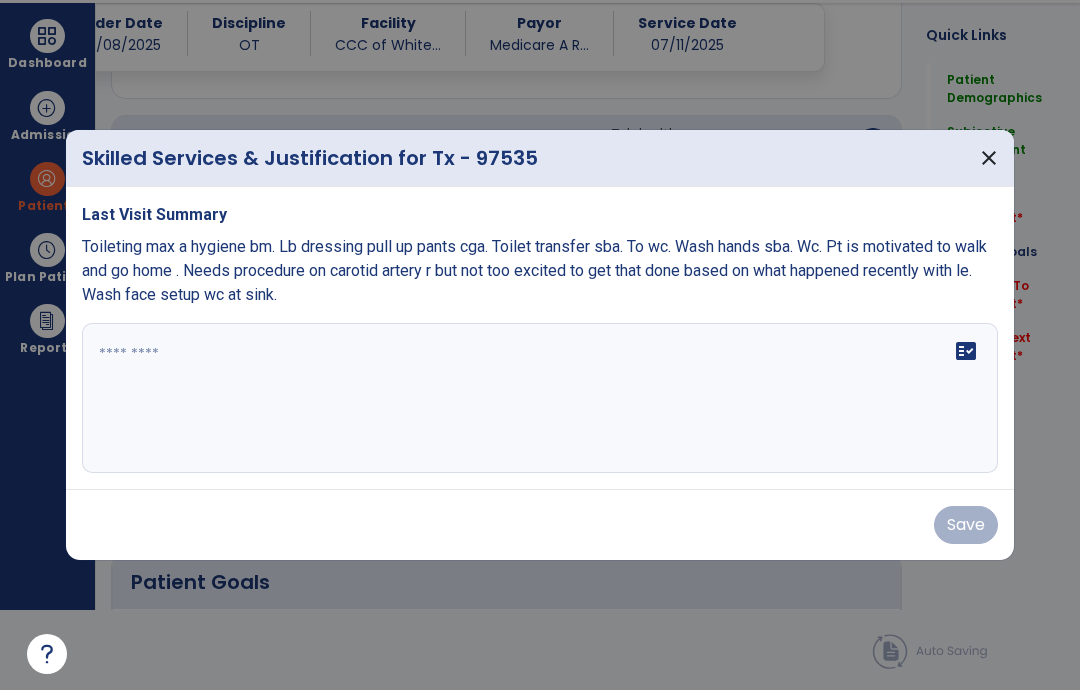 click on "Toileting max a hygiene bm. Lb dressing pull up pants cga. Toilet transfer sba. To wc. Wash hands sba. Wc. Pt is motivated to walk and go home . Needs procedure on carotid artery r but not too excited to get that done based on what happened recently with le. Wash face setup wc at sink." at bounding box center [534, 270] 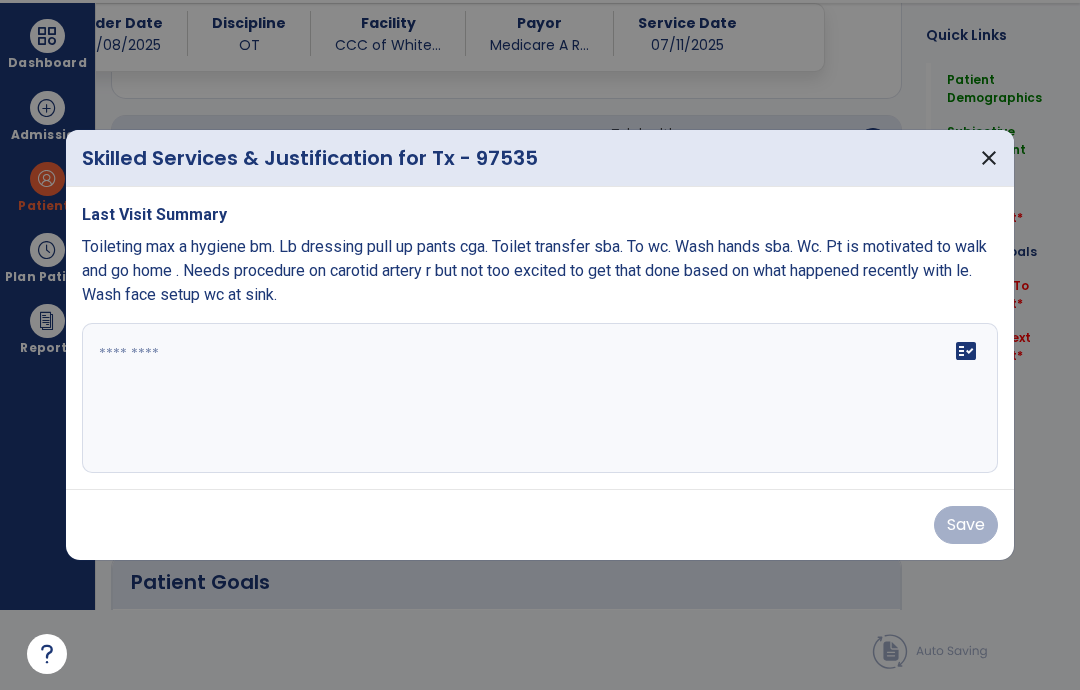 click on "fact_check" at bounding box center [540, 398] 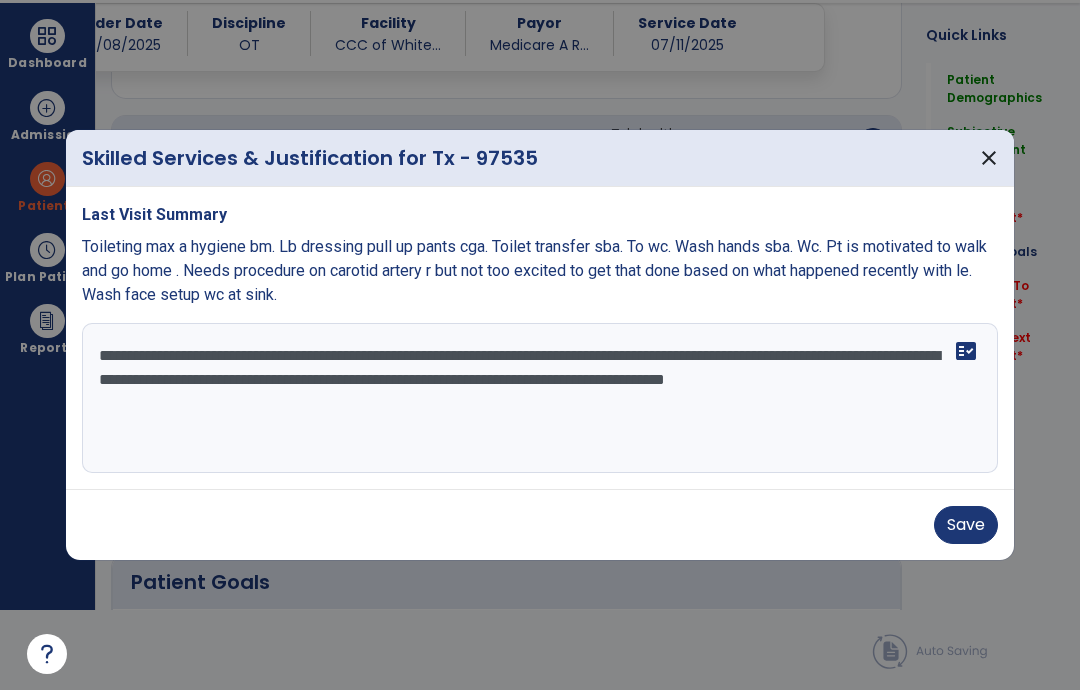 click on "**********" at bounding box center (540, 398) 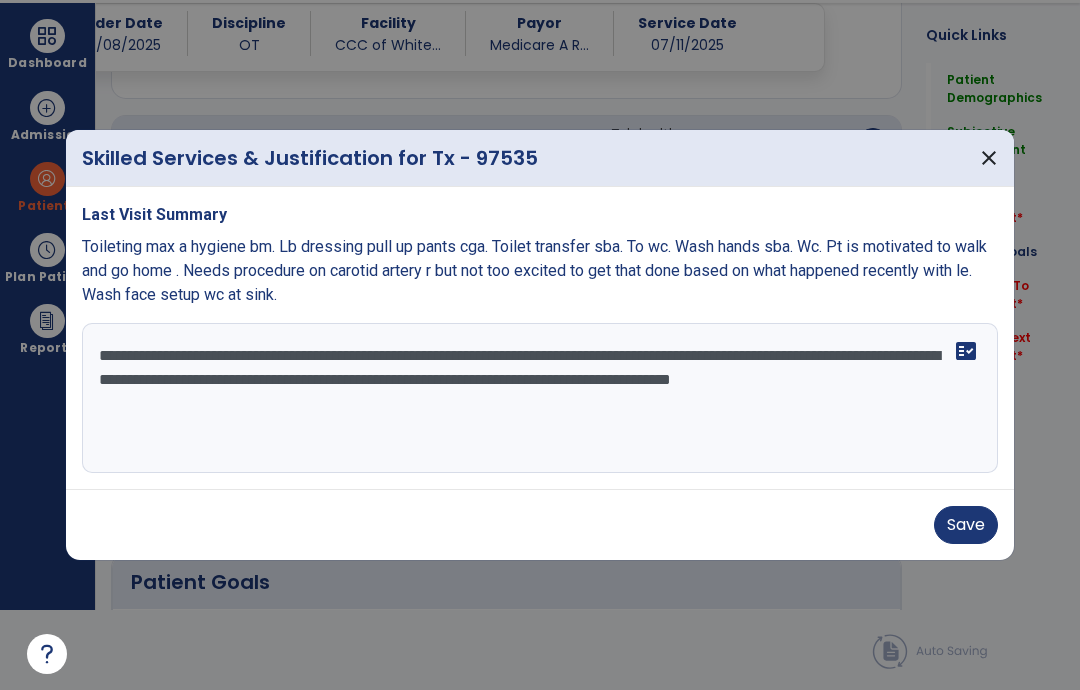 click on "**********" at bounding box center (540, 398) 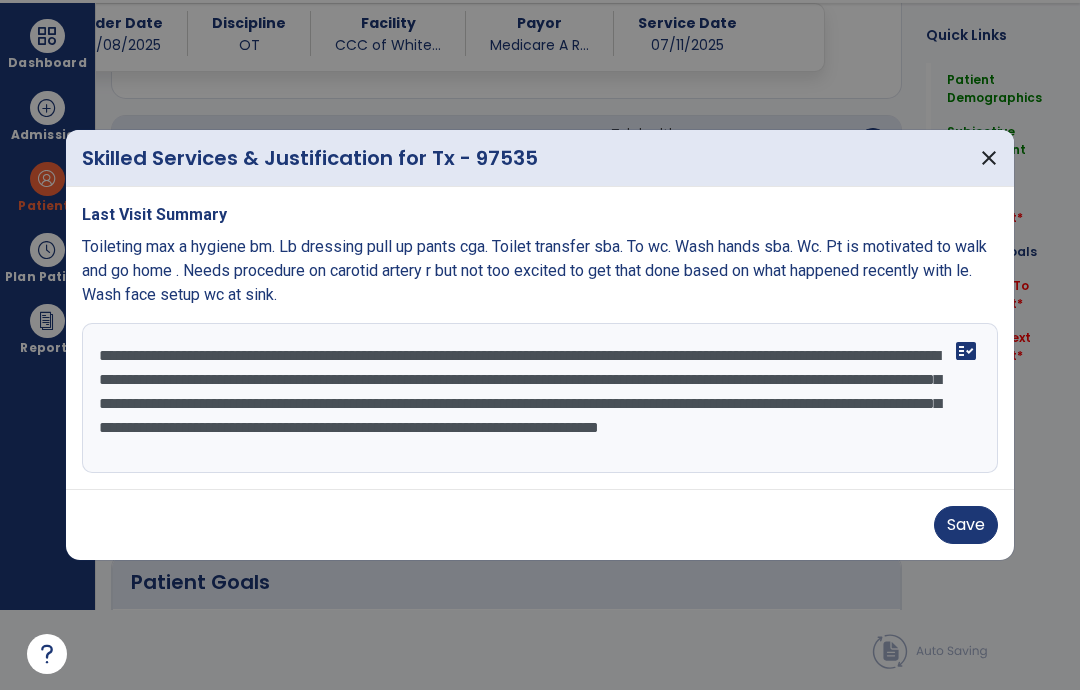 scroll, scrollTop: 15, scrollLeft: 0, axis: vertical 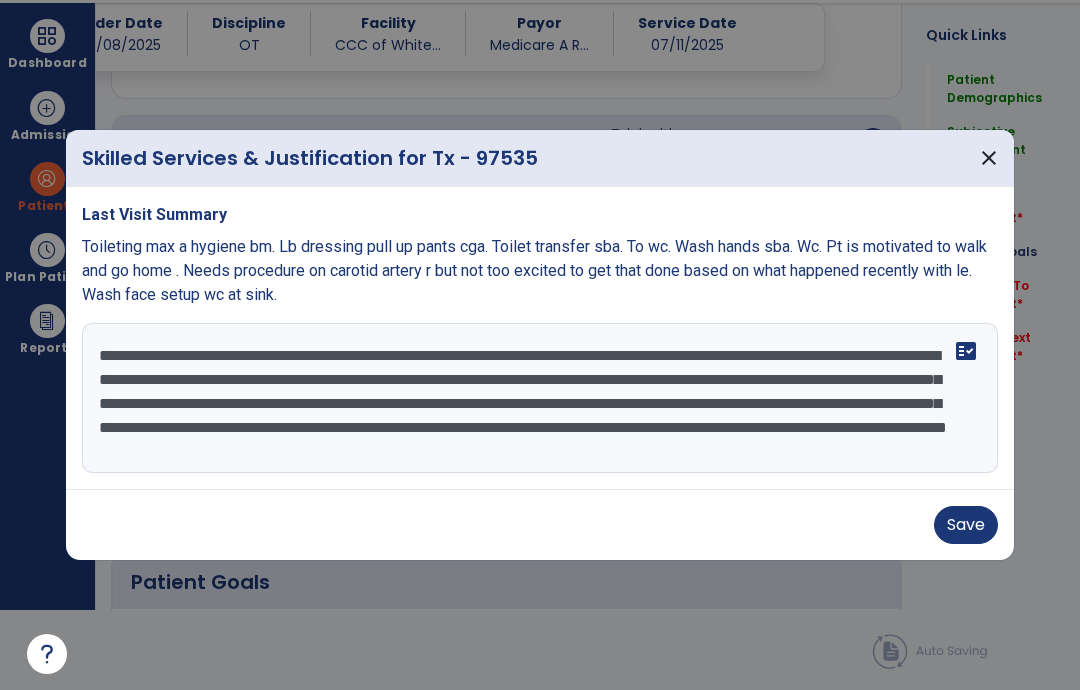type on "**********" 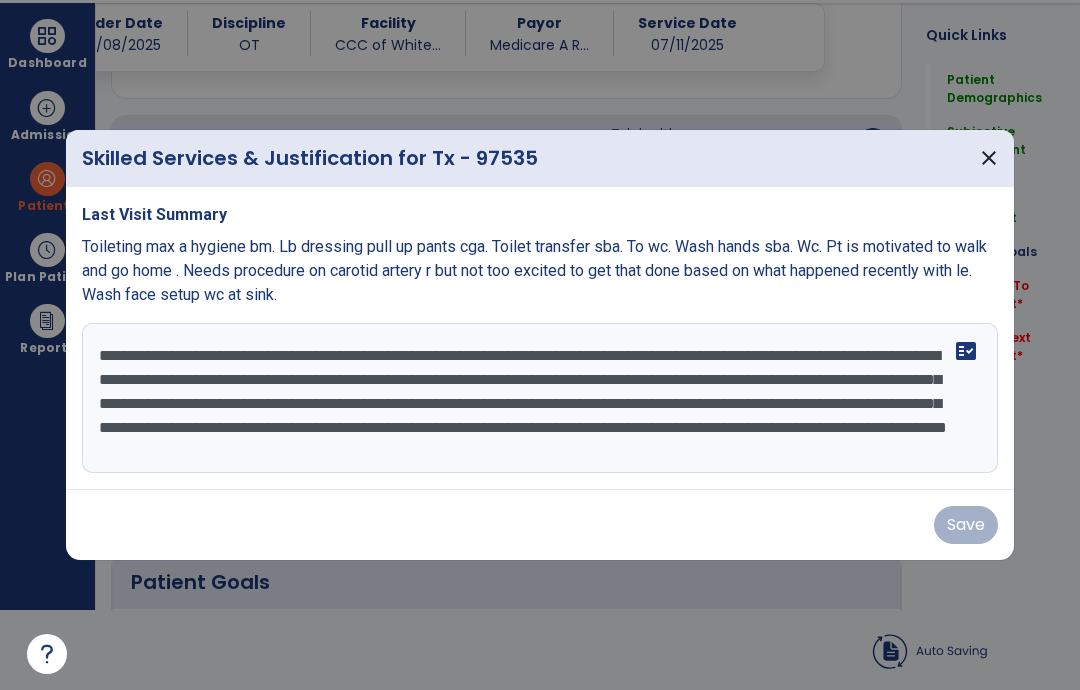 scroll, scrollTop: 80, scrollLeft: 0, axis: vertical 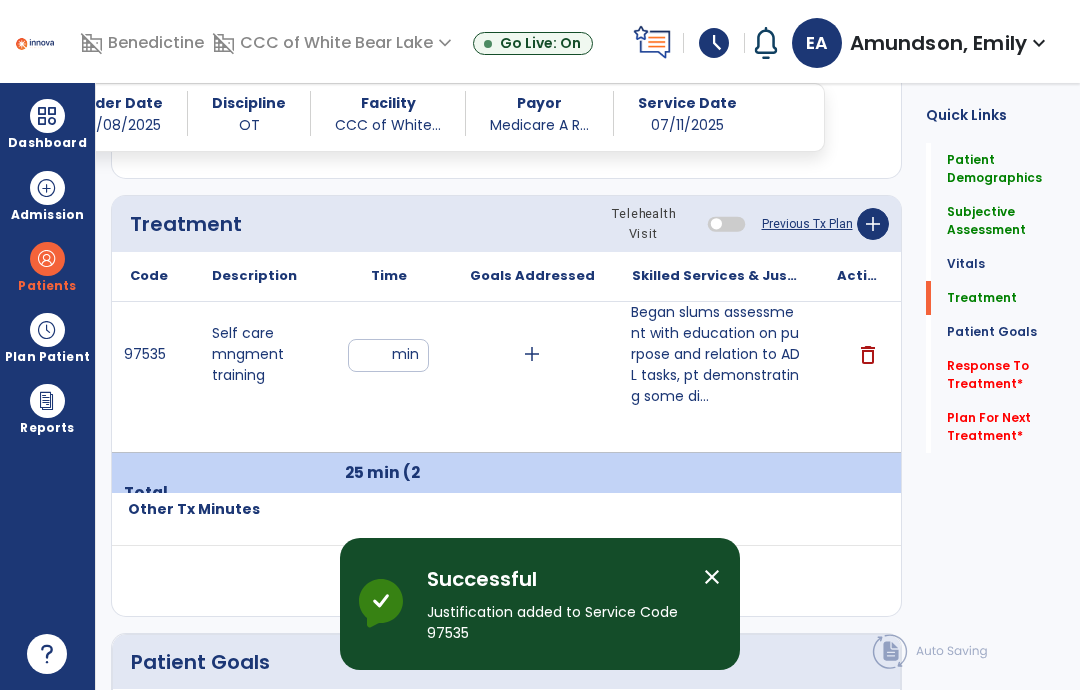 click on "Response To Treatment   *  Response To Treatment   *" 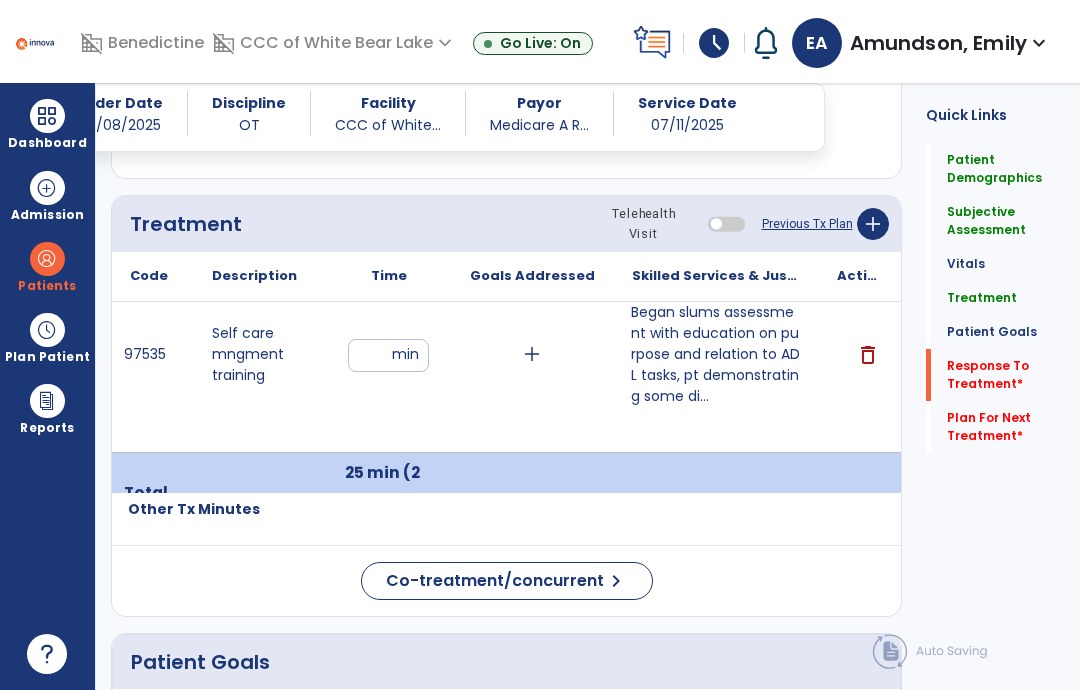 click on "Response To Treatment   *" 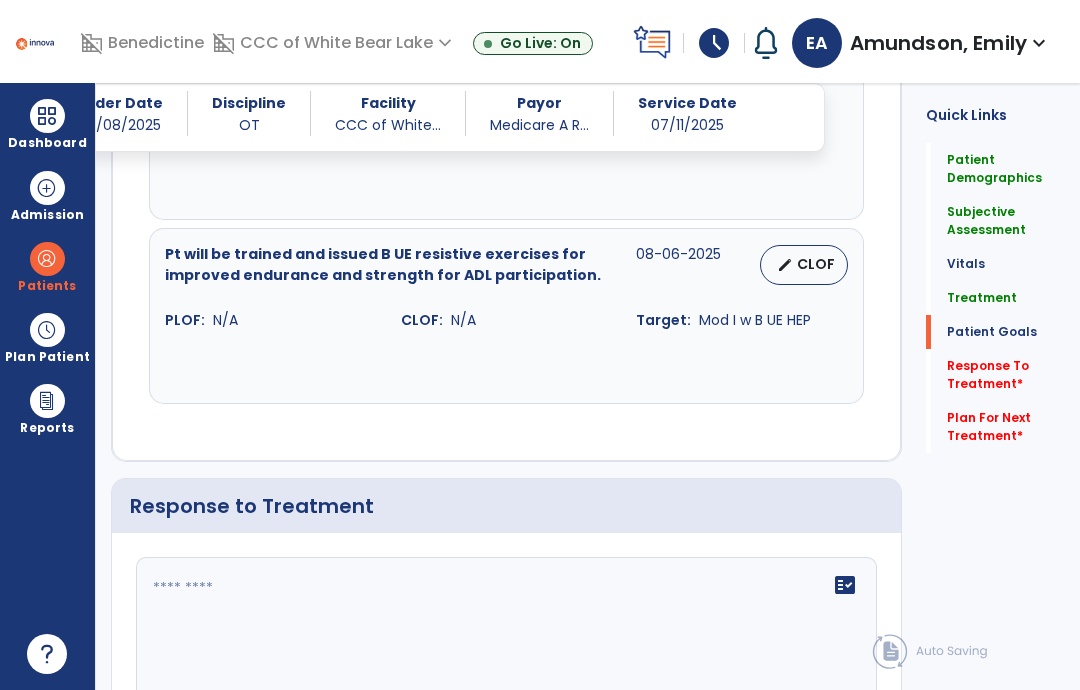 scroll, scrollTop: 2674, scrollLeft: 0, axis: vertical 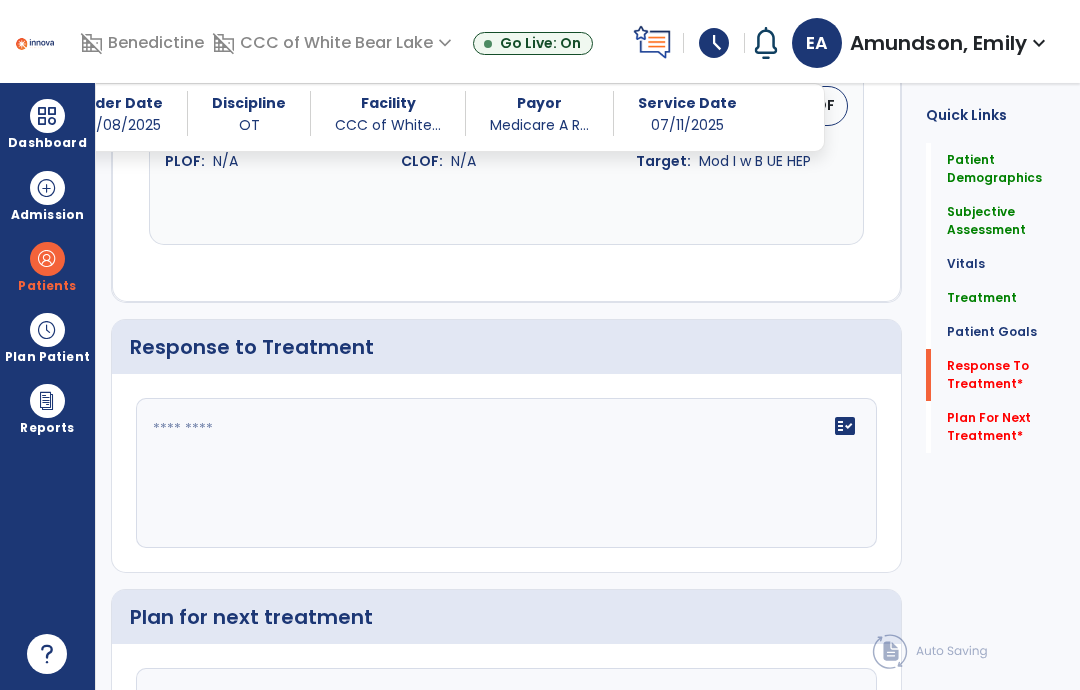 click on "fact_check" 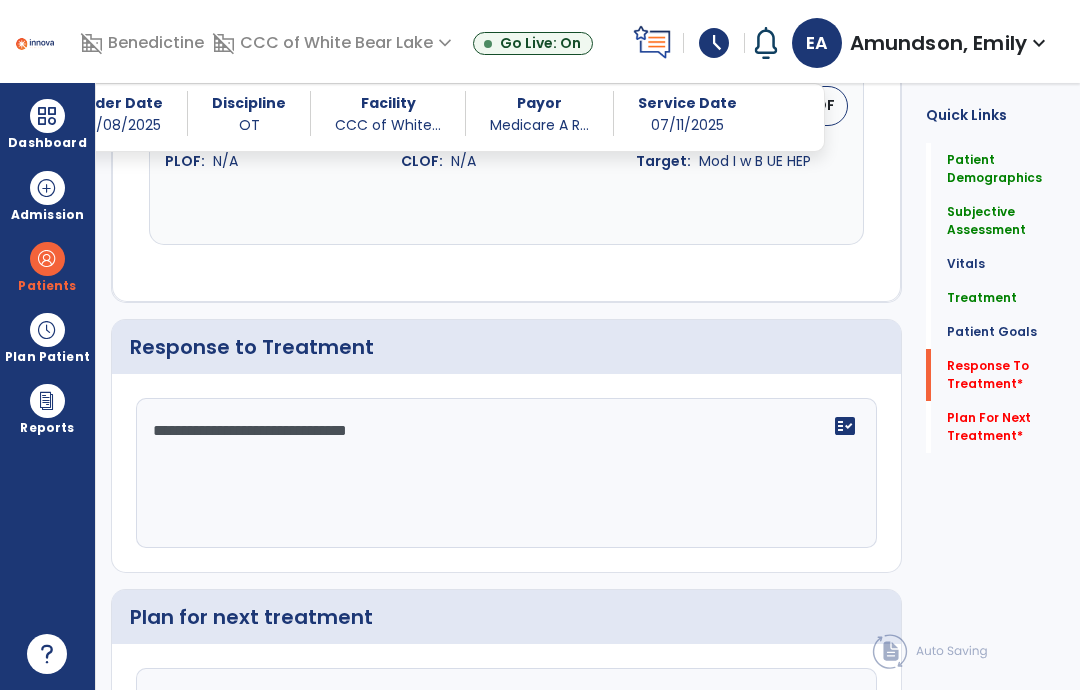 type on "**********" 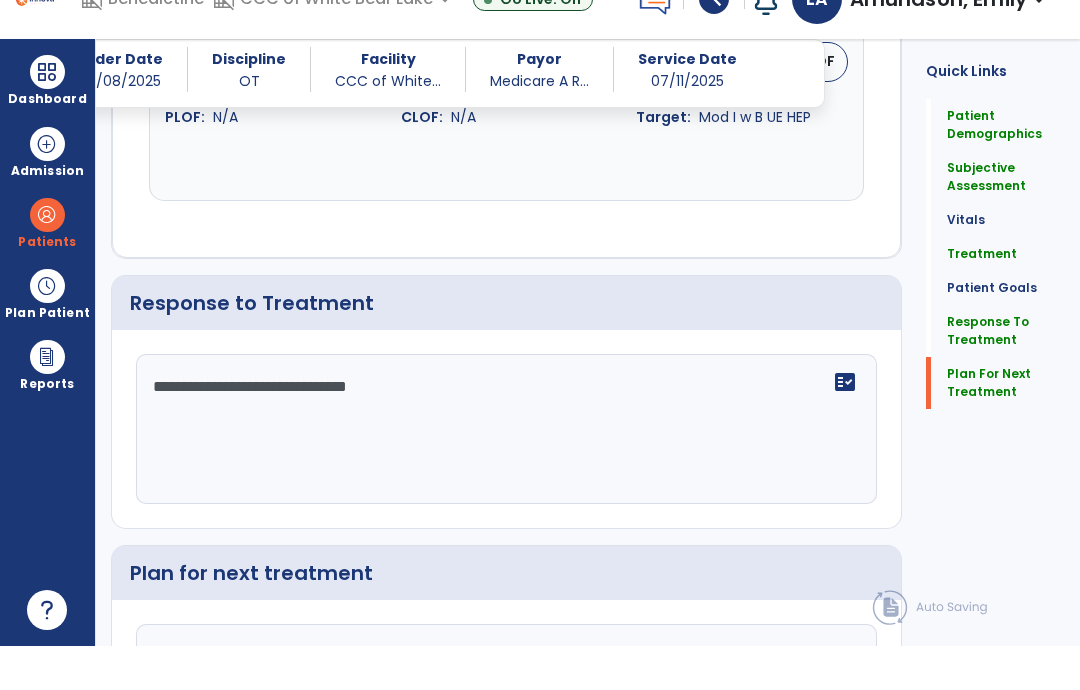 type on "**********" 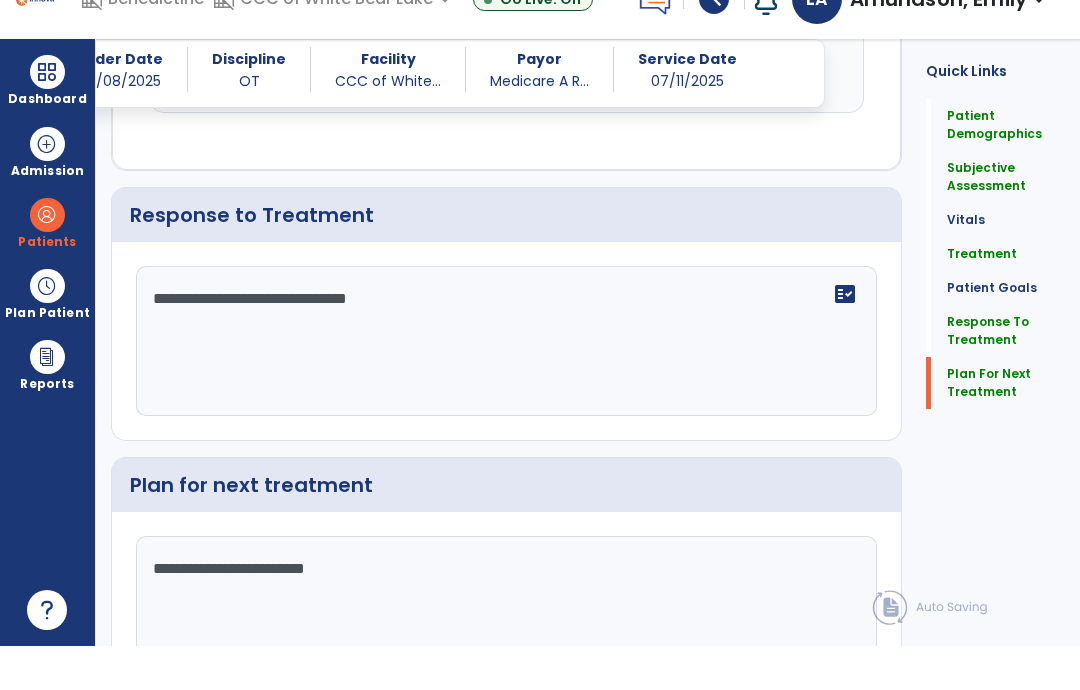 scroll, scrollTop: 2793, scrollLeft: 0, axis: vertical 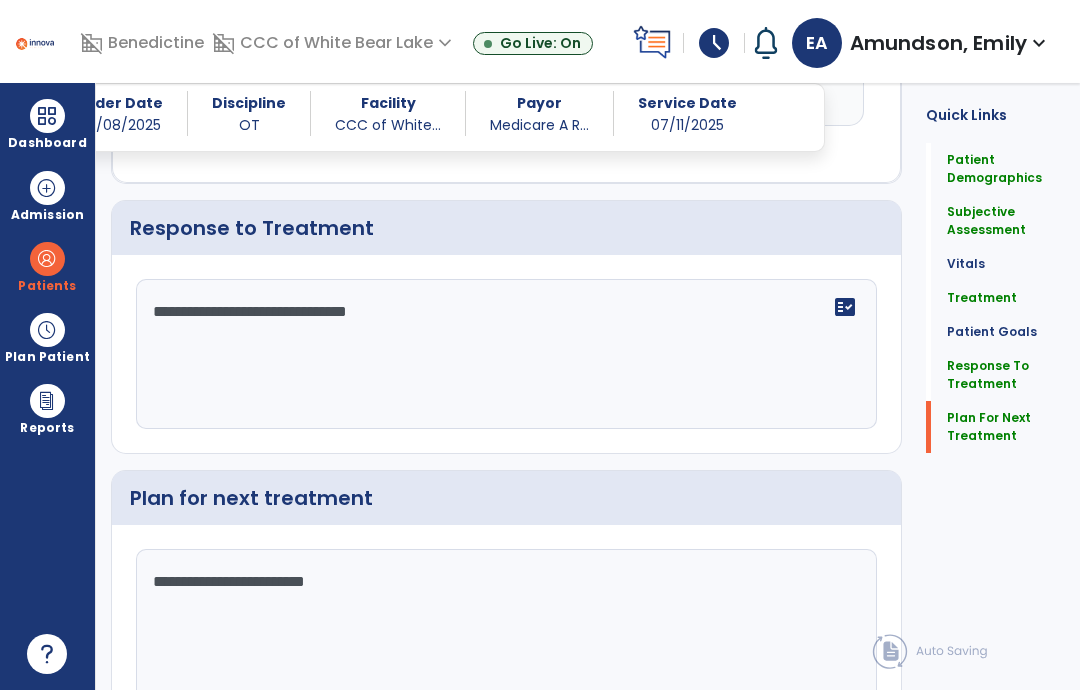 click on "Sign Doc" 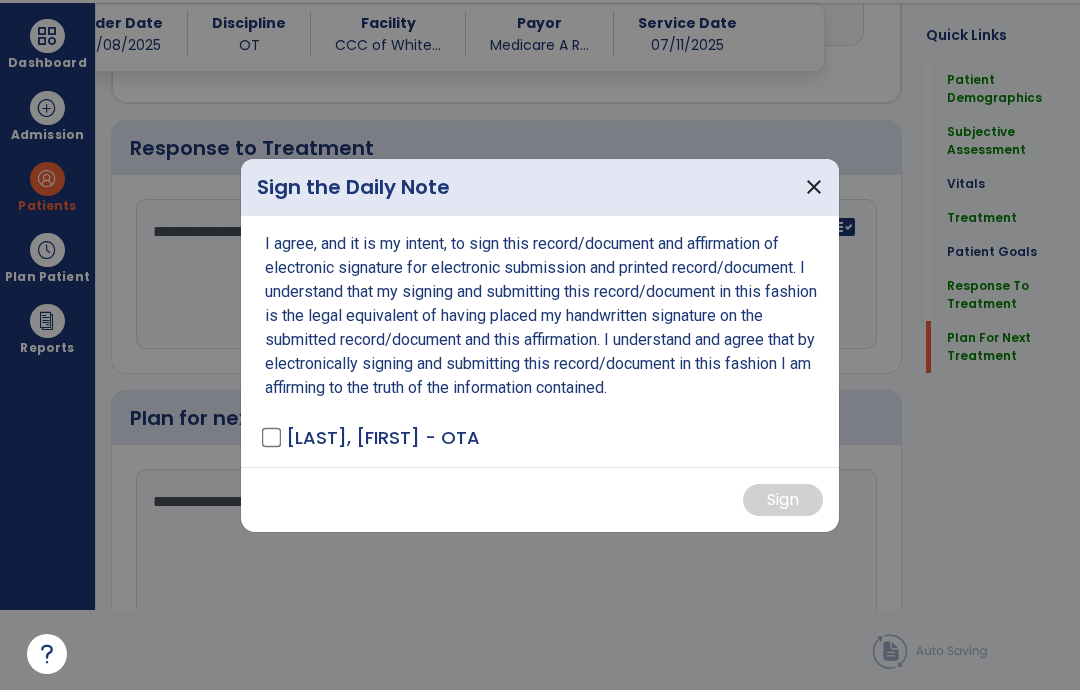 scroll, scrollTop: 0, scrollLeft: 0, axis: both 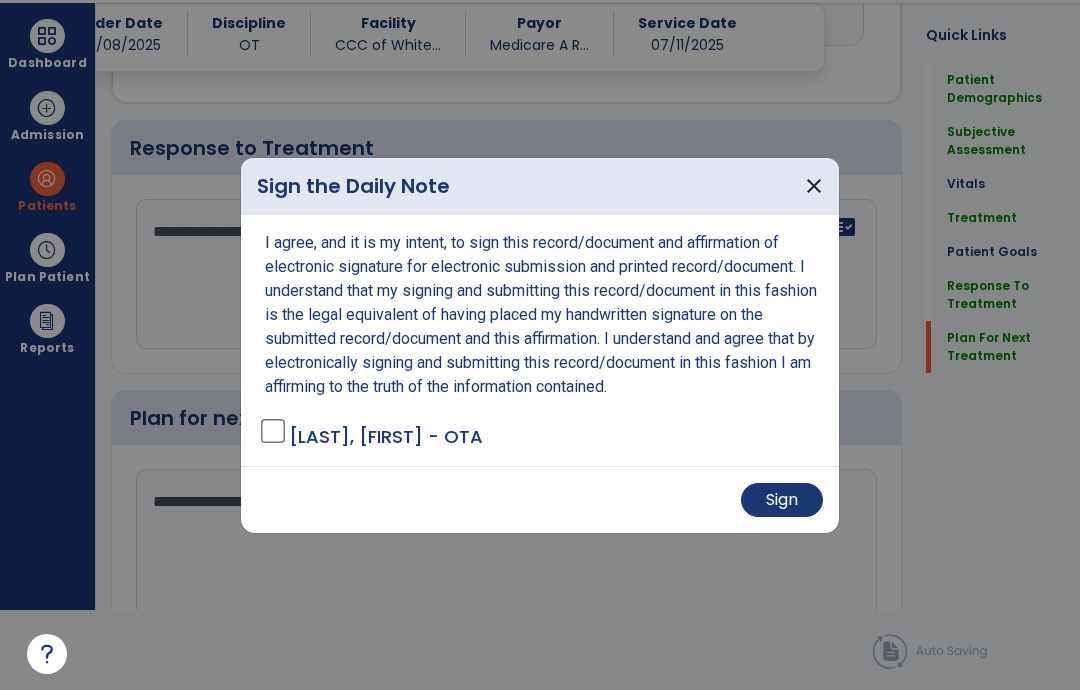 click on "Sign" at bounding box center [782, 500] 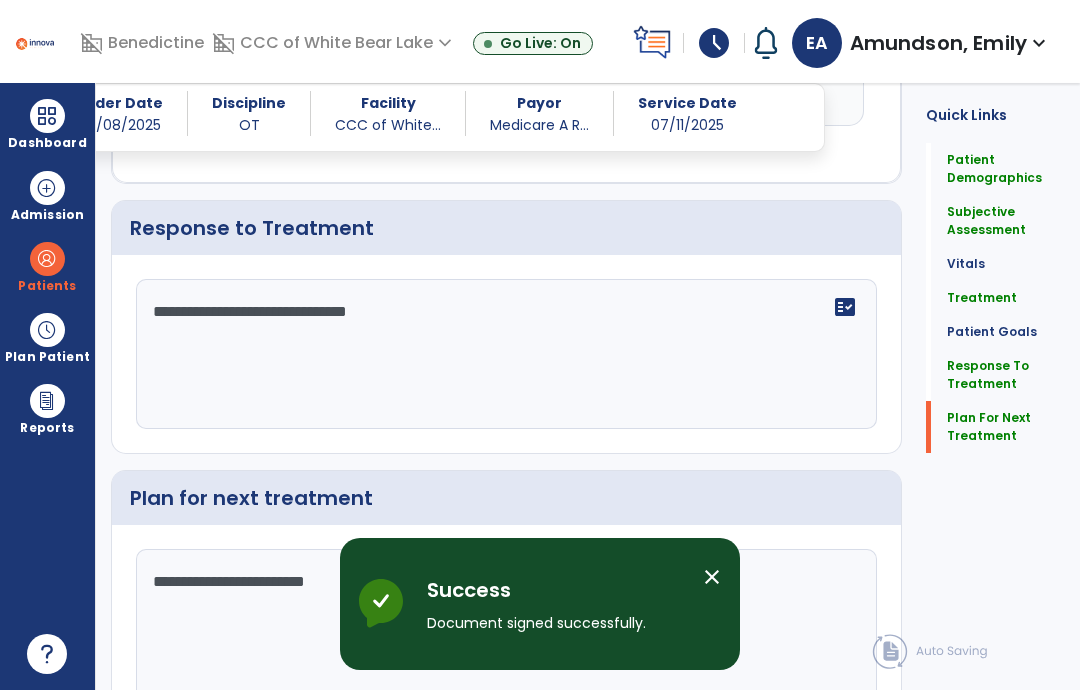scroll, scrollTop: 0, scrollLeft: 0, axis: both 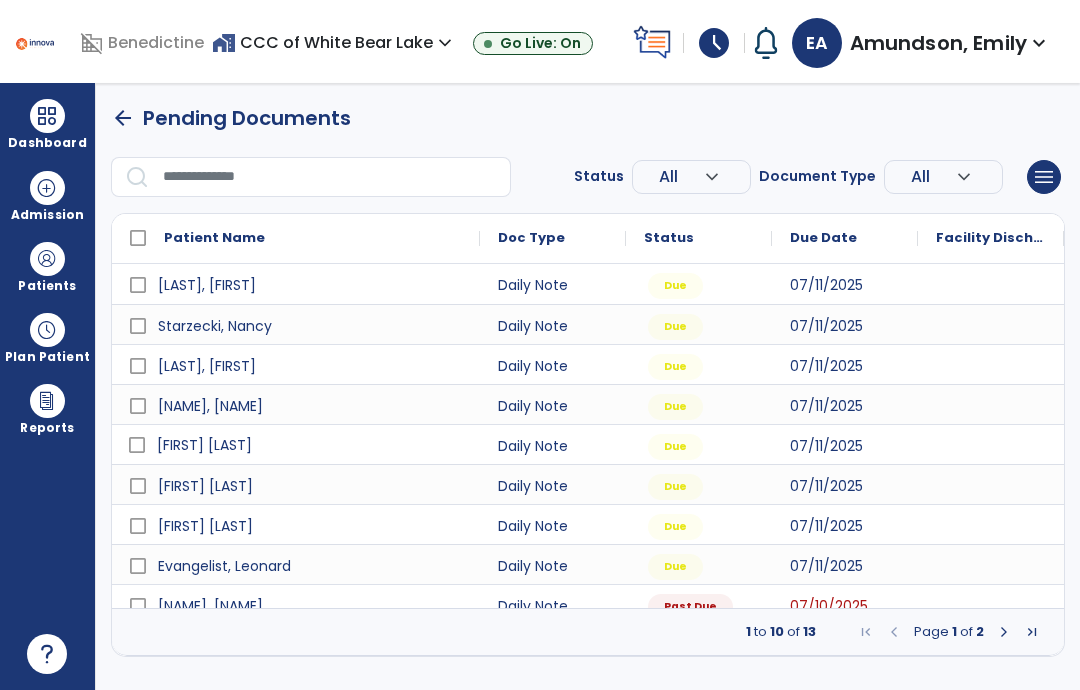 click on "[FIRST] [LAST]" at bounding box center [310, 445] 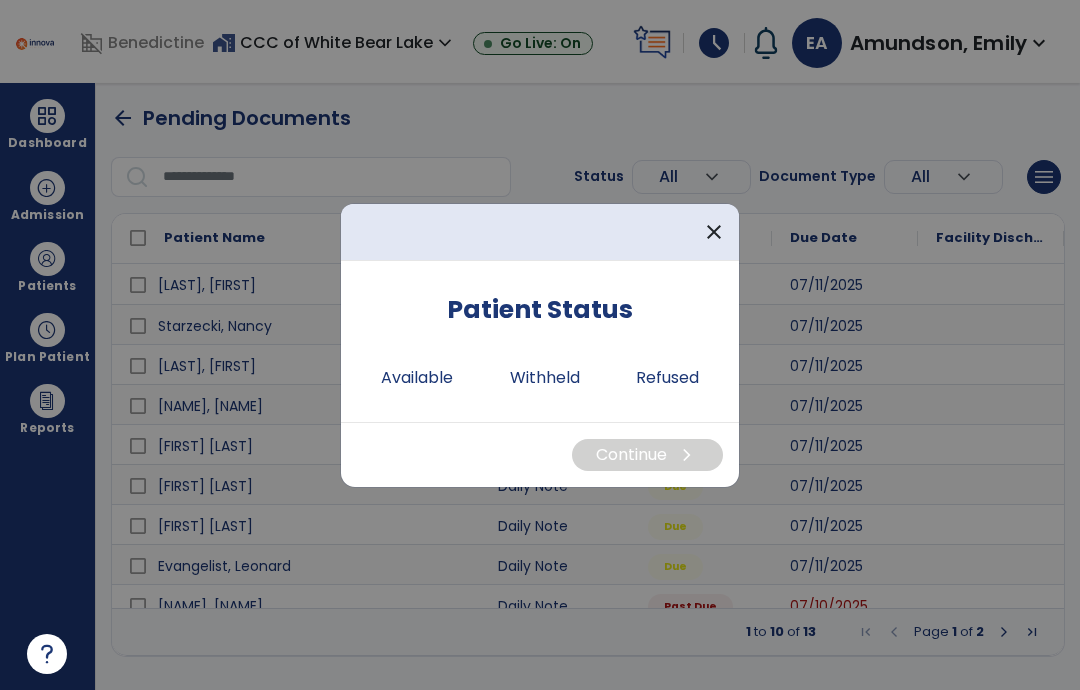 click on "Available" at bounding box center (417, 378) 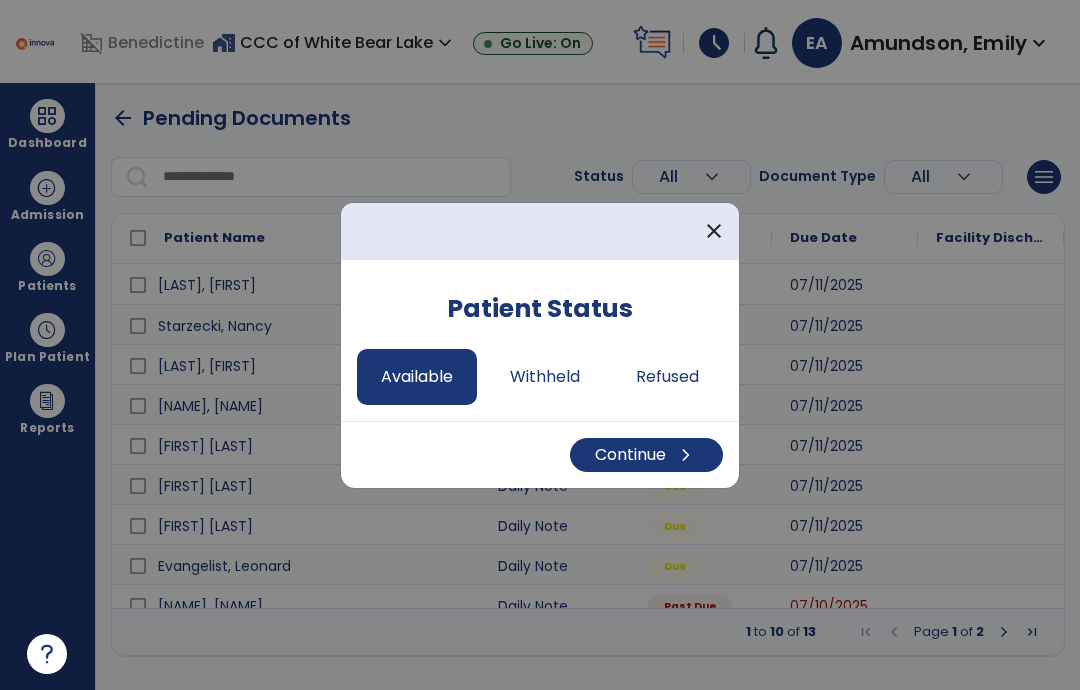 click on "Continue   chevron_right" at bounding box center [646, 455] 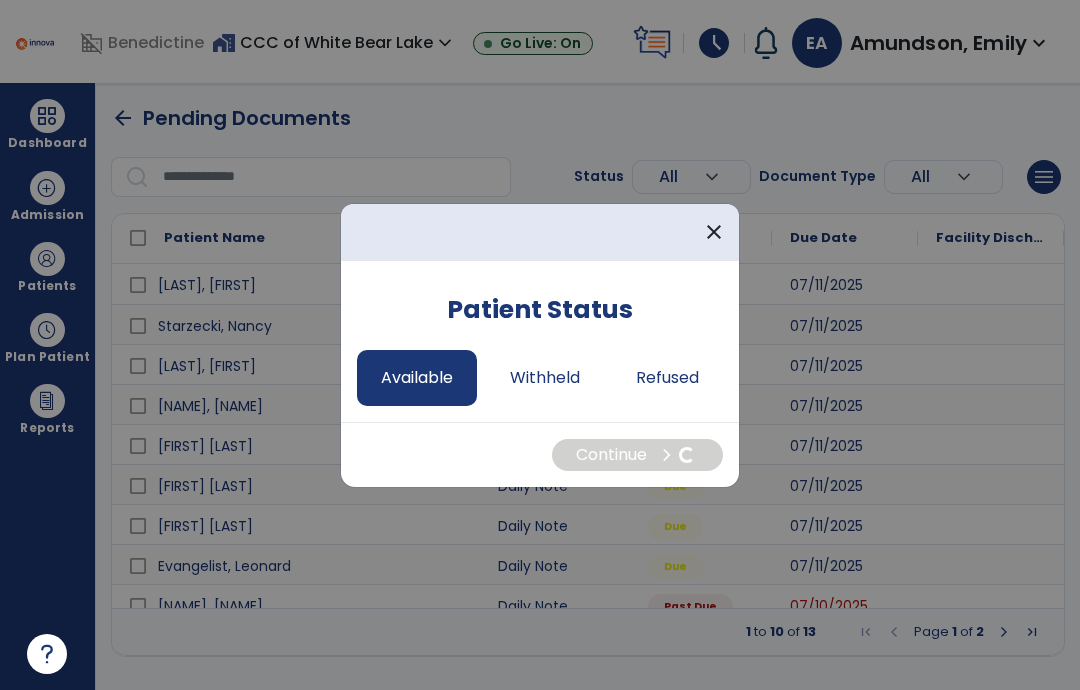 select on "*" 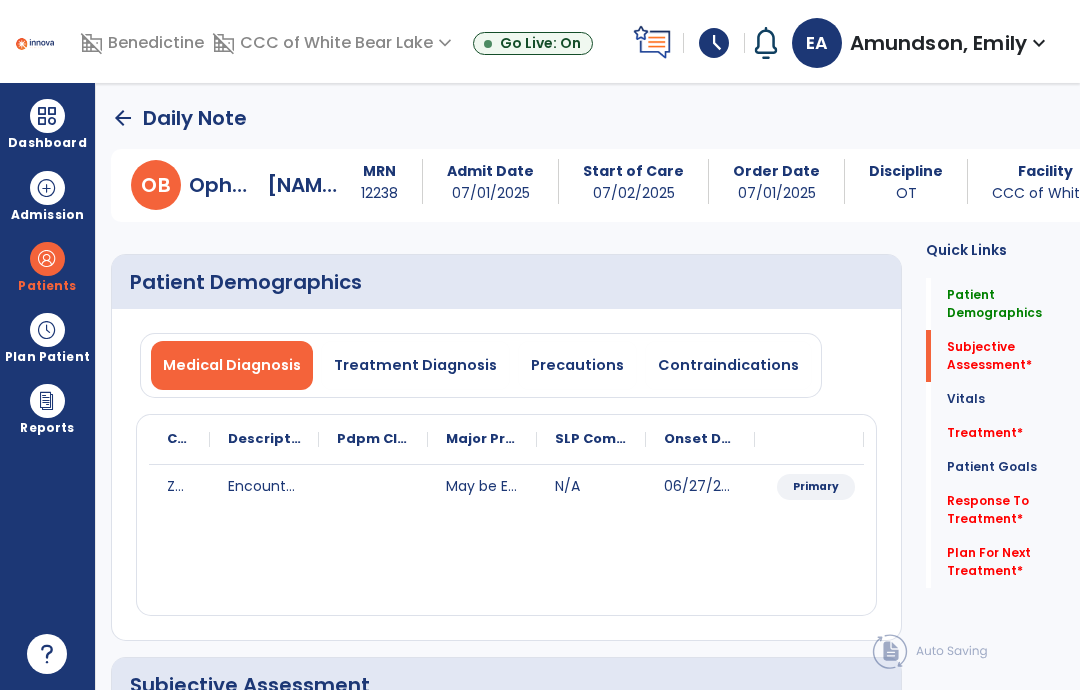 click on "Vitals   Vitals" 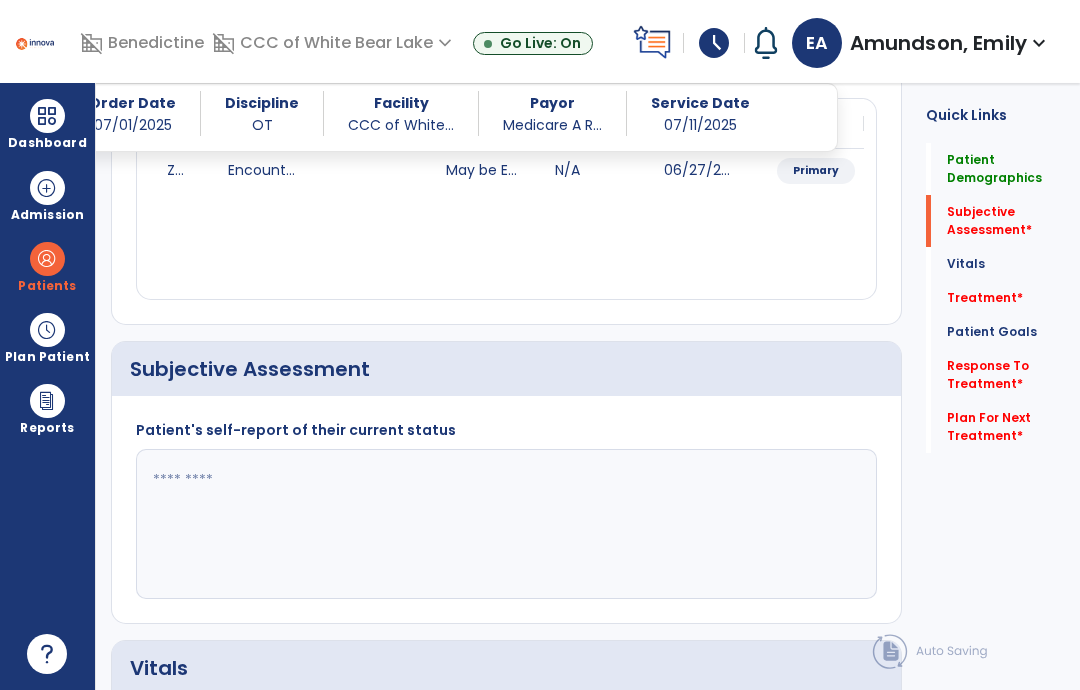 scroll, scrollTop: 372, scrollLeft: 0, axis: vertical 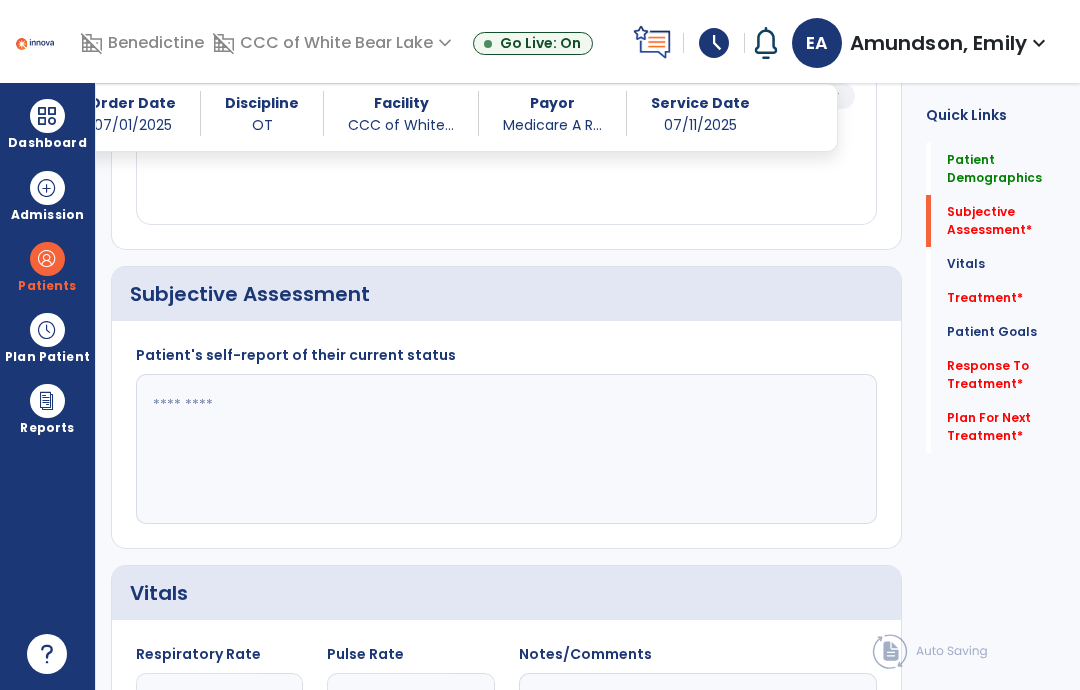 click 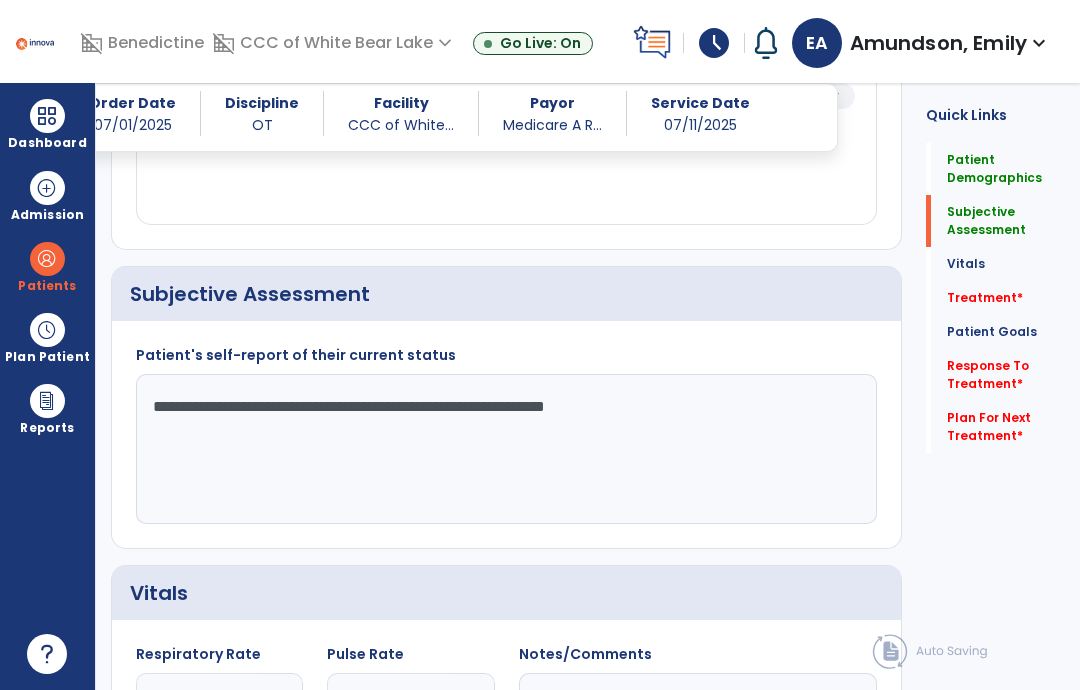 type on "**********" 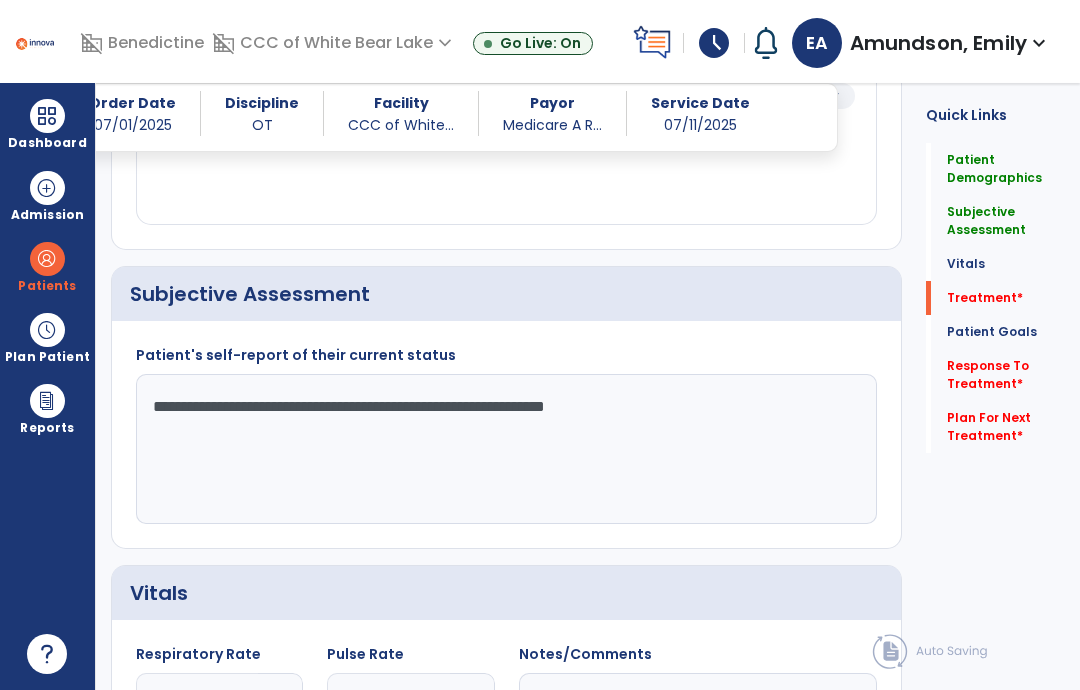 click on "Treatment   *" 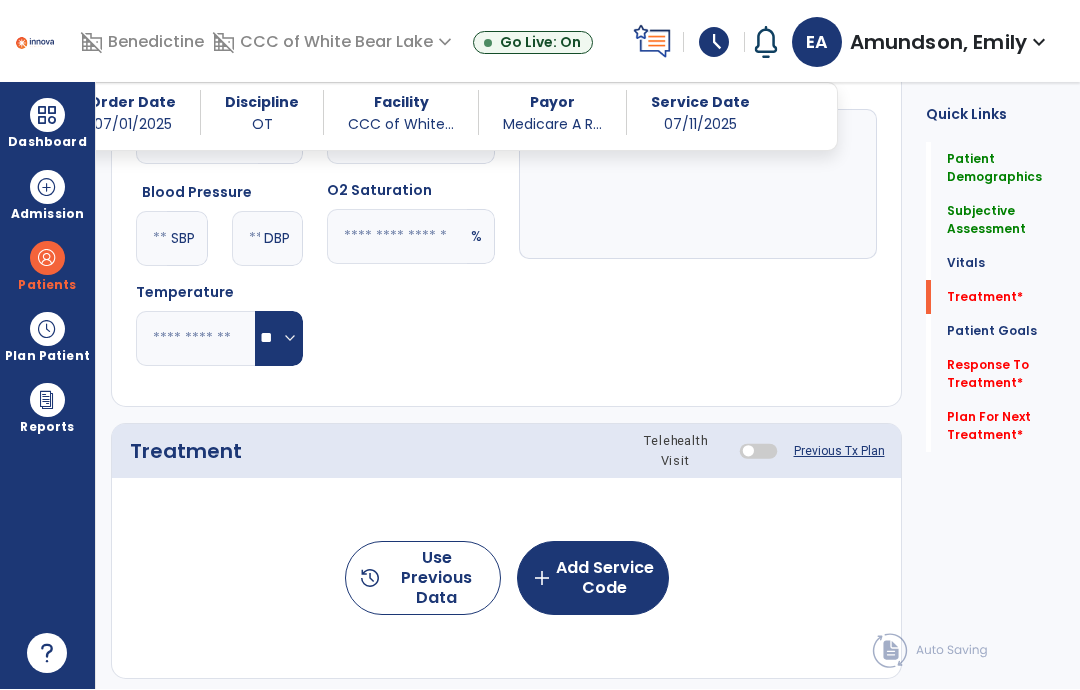 scroll, scrollTop: 1062, scrollLeft: 0, axis: vertical 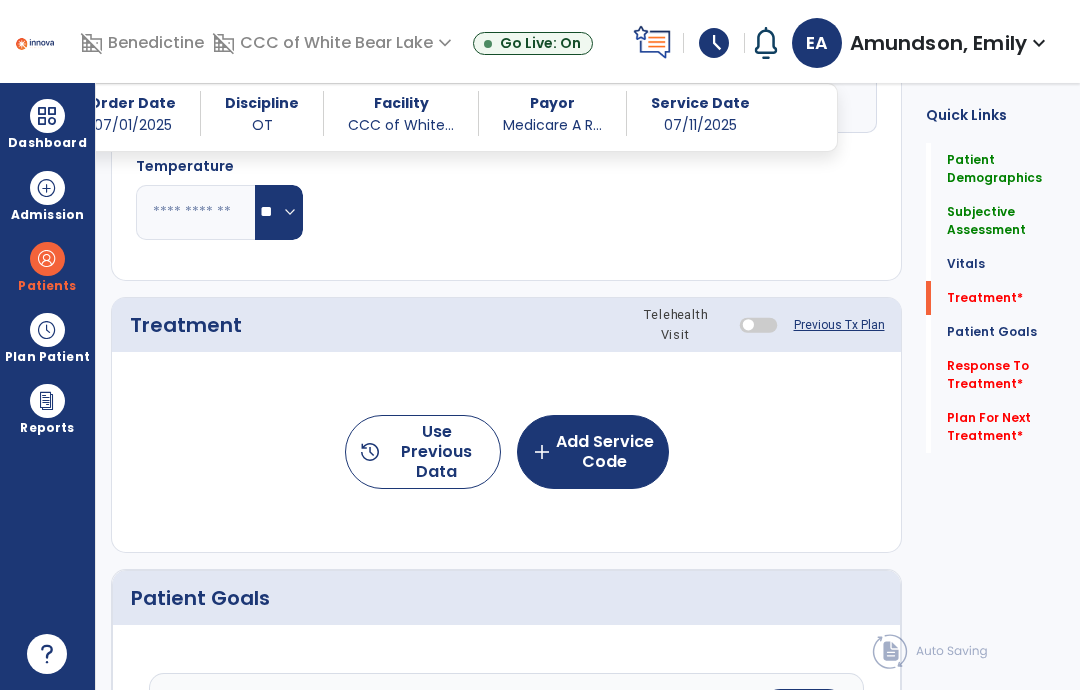 click on "add  Add Service Code" 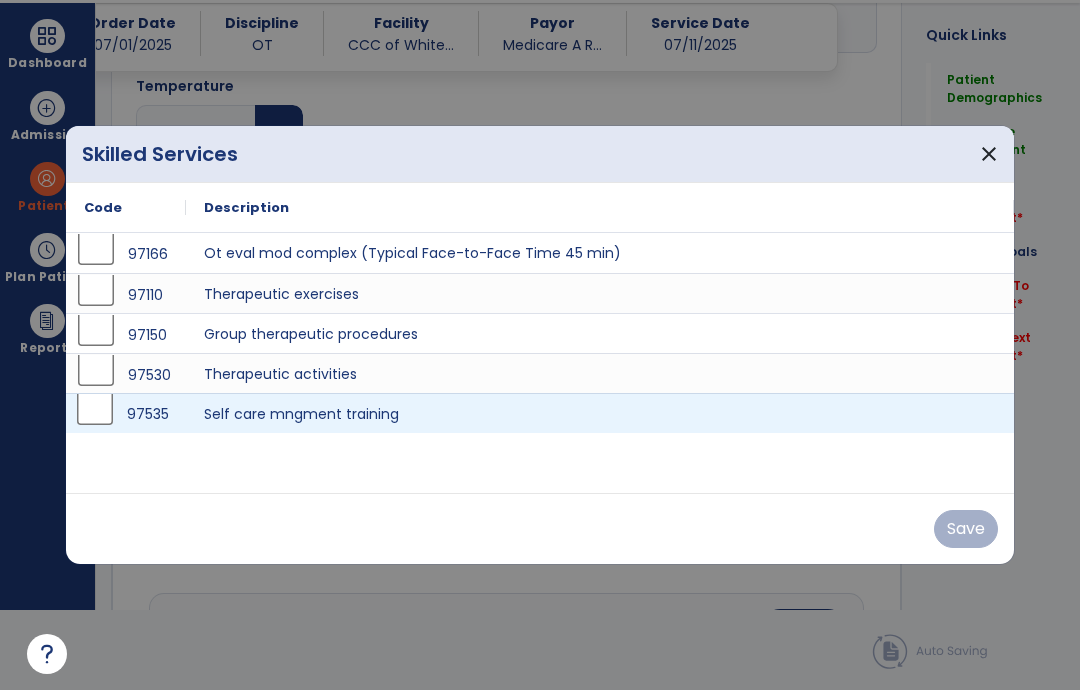 click on "97535" at bounding box center [126, 413] 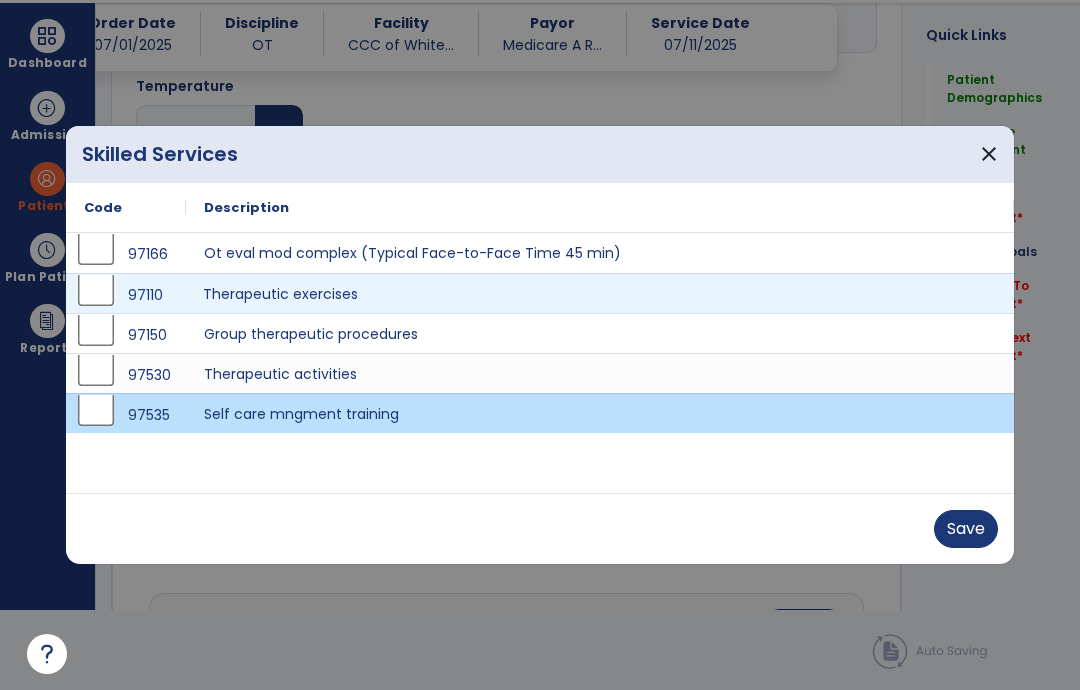 click on "Therapeutic exercises" at bounding box center (600, 293) 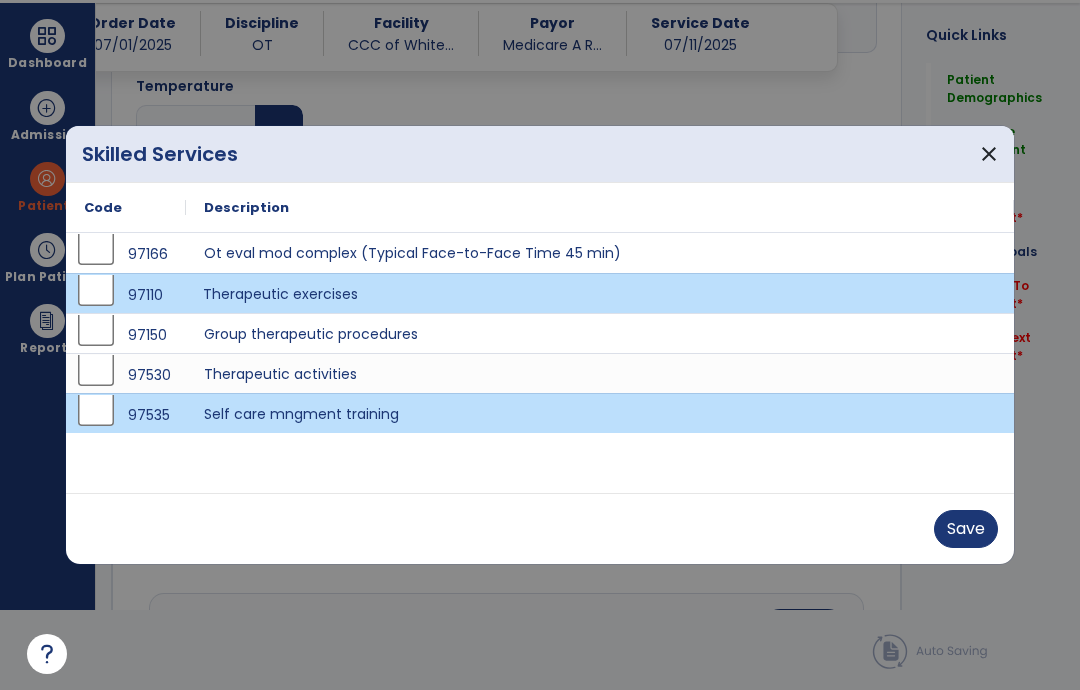 click on "Save" at bounding box center [966, 529] 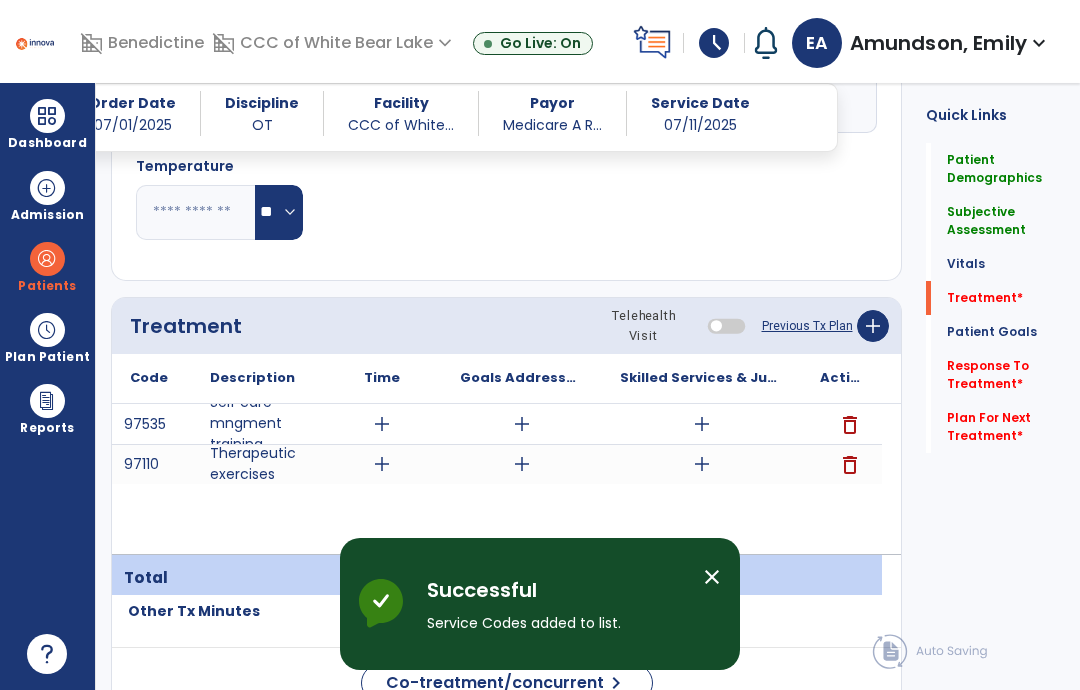 scroll, scrollTop: 80, scrollLeft: 0, axis: vertical 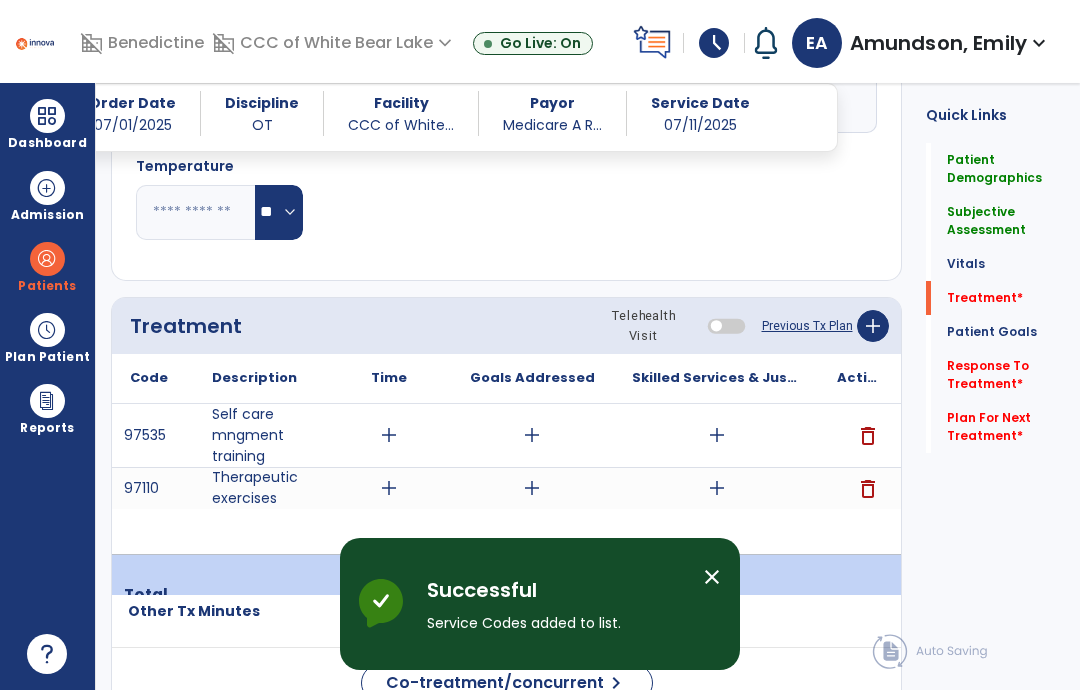 click on "add" at bounding box center (389, 435) 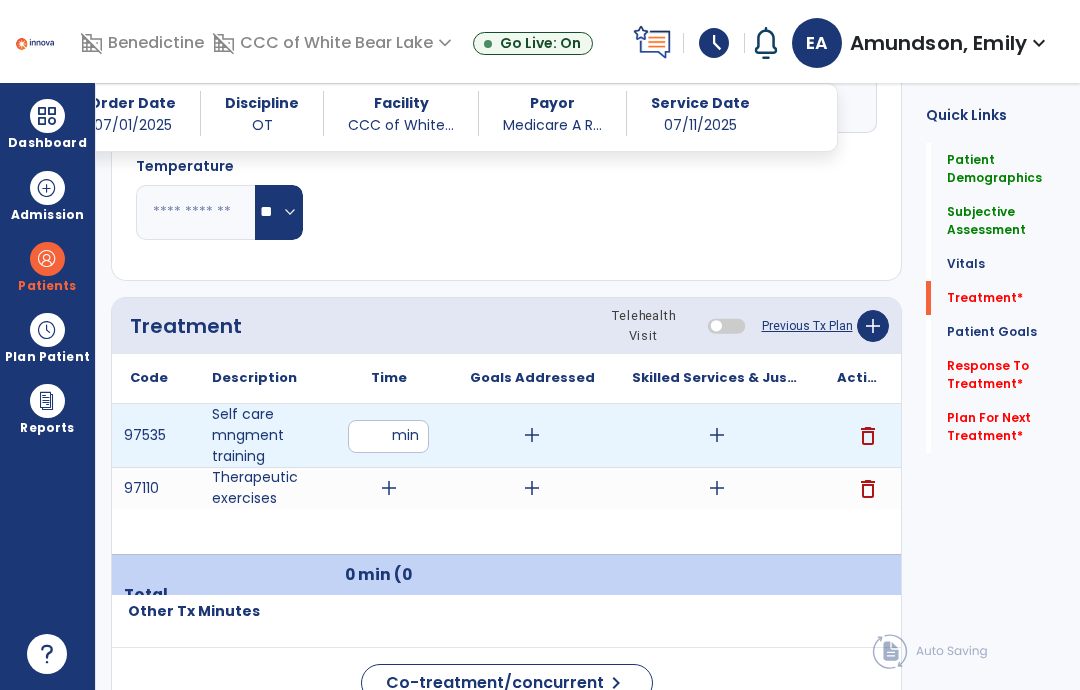 type on "**" 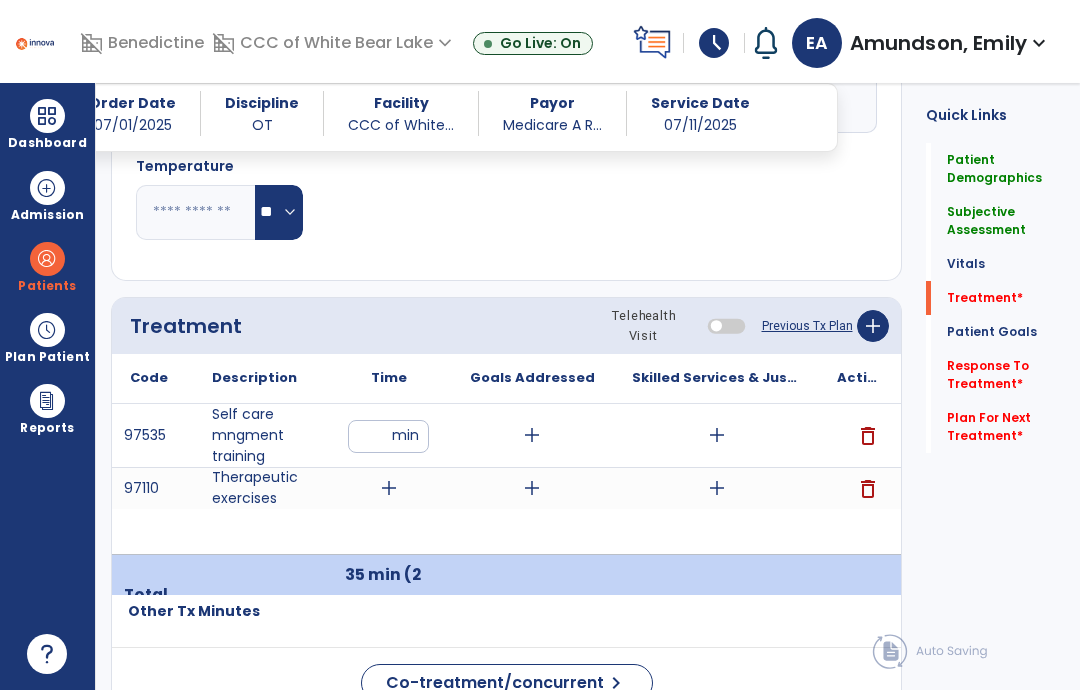 click on "add" at bounding box center (389, 488) 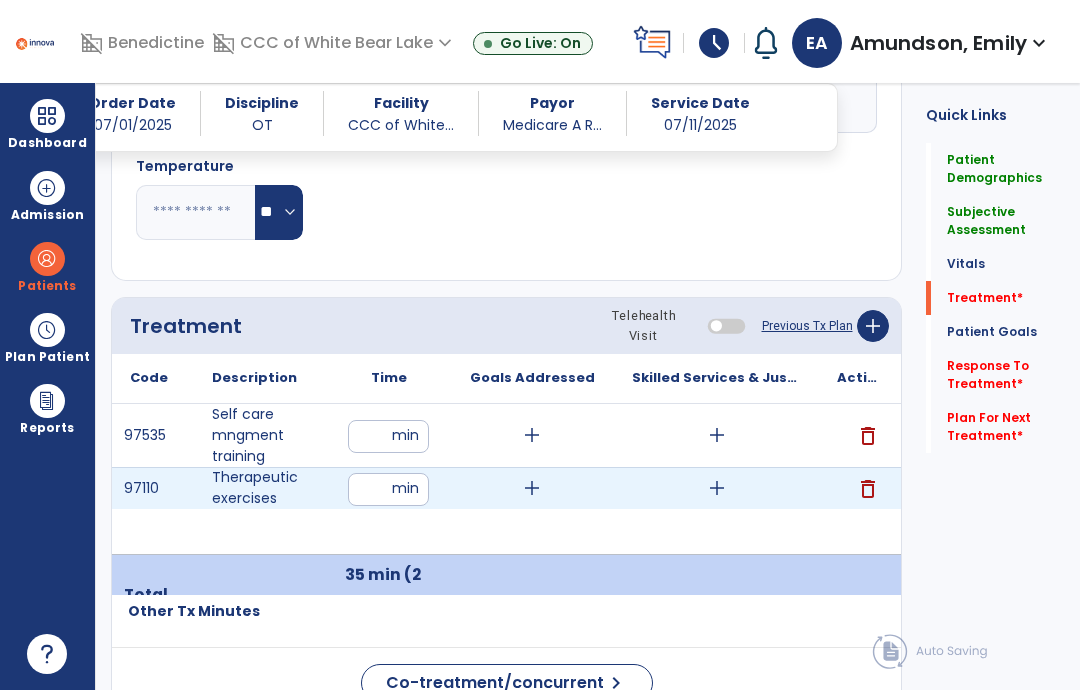 type on "**" 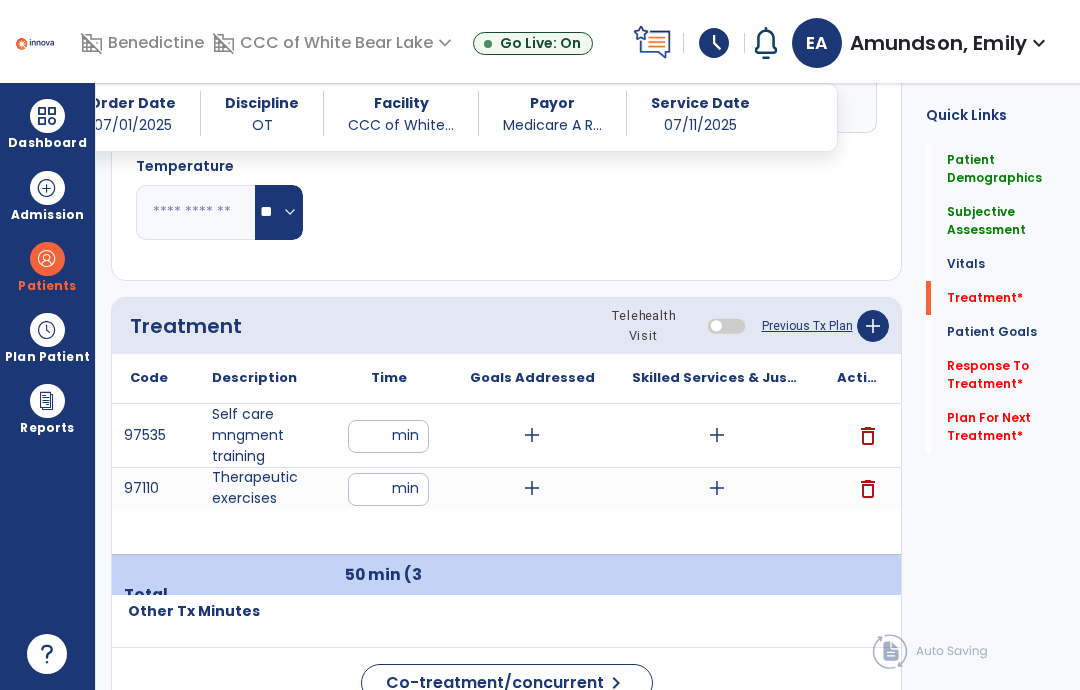 click on "**" at bounding box center [388, 436] 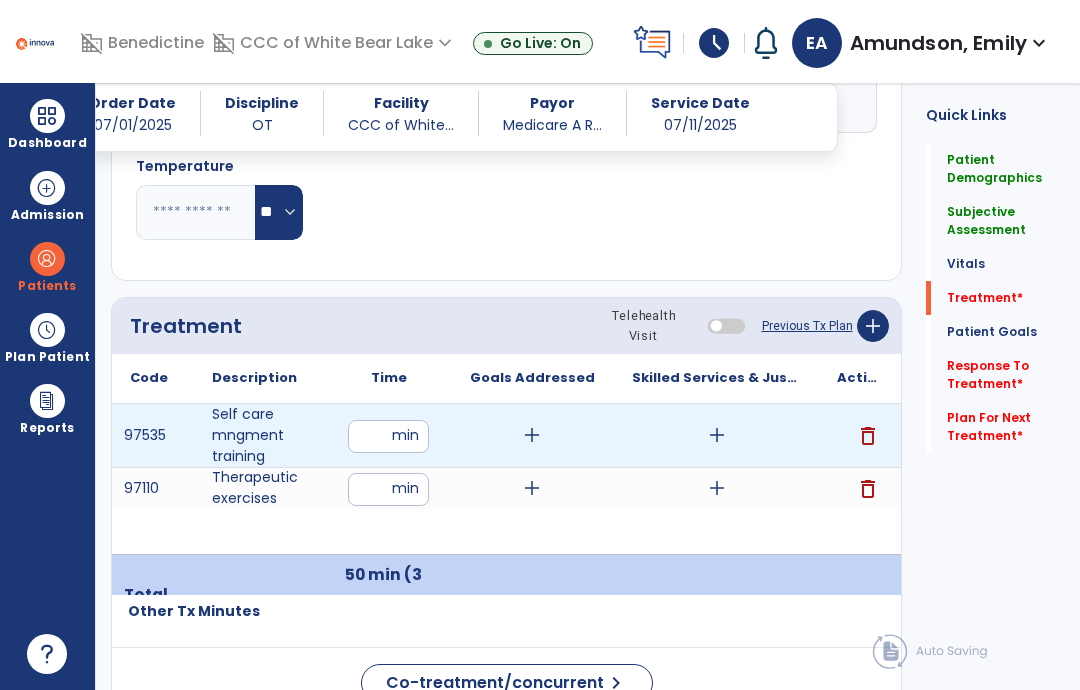 click on "**" at bounding box center (388, 436) 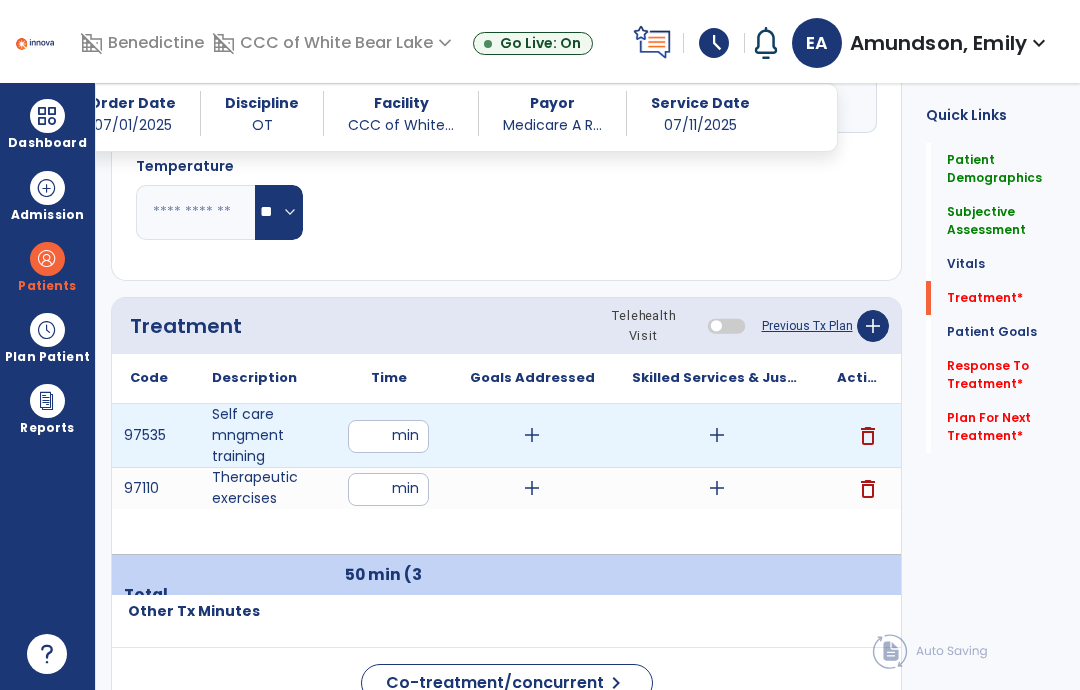 type on "**" 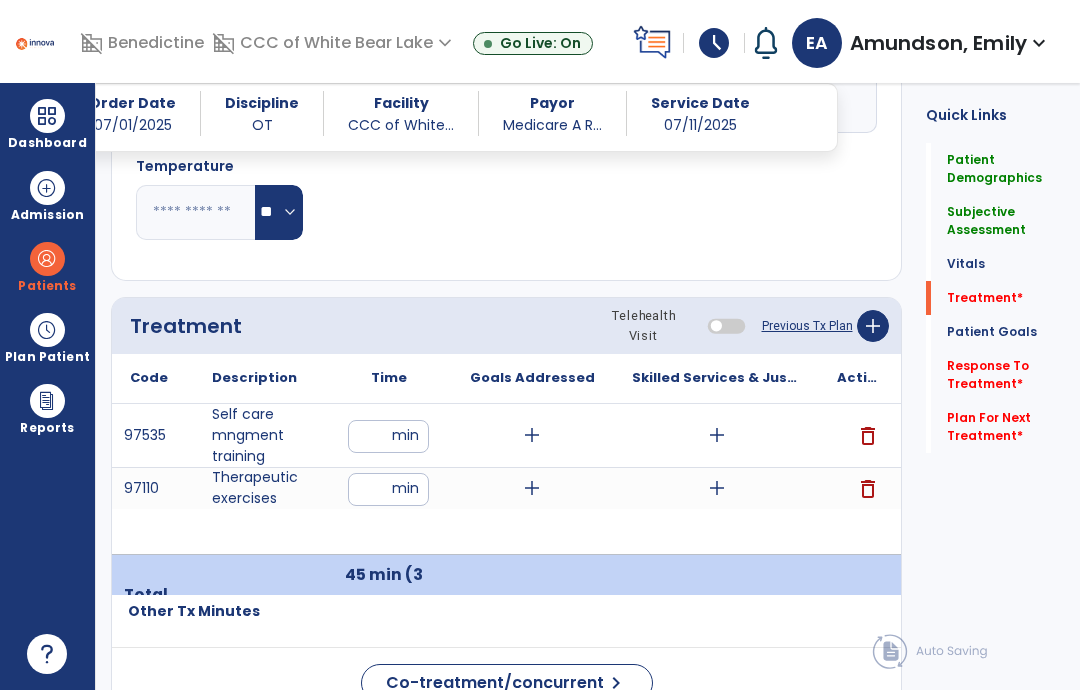 click on "add" at bounding box center [717, 435] 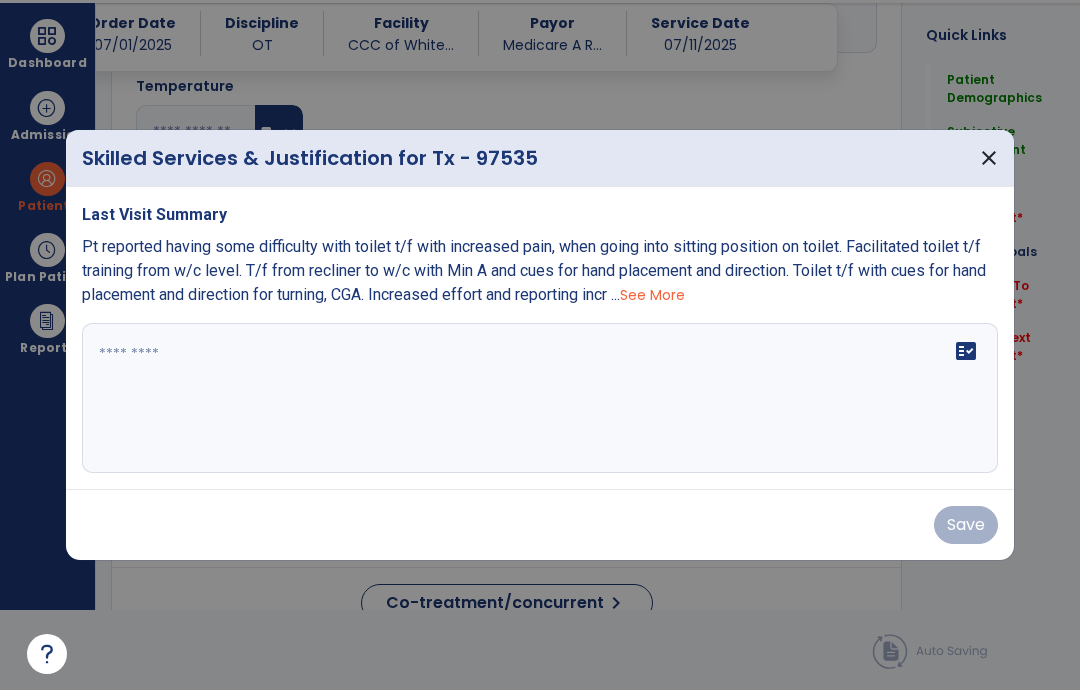 scroll, scrollTop: 0, scrollLeft: 0, axis: both 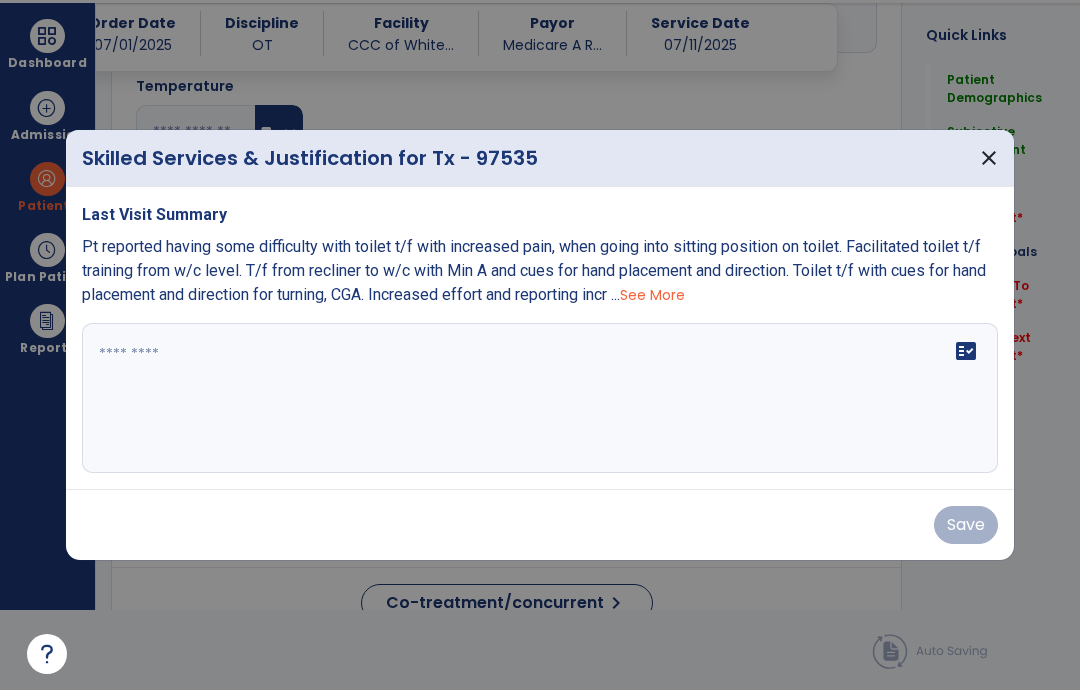 click on "fact_check" at bounding box center (540, 398) 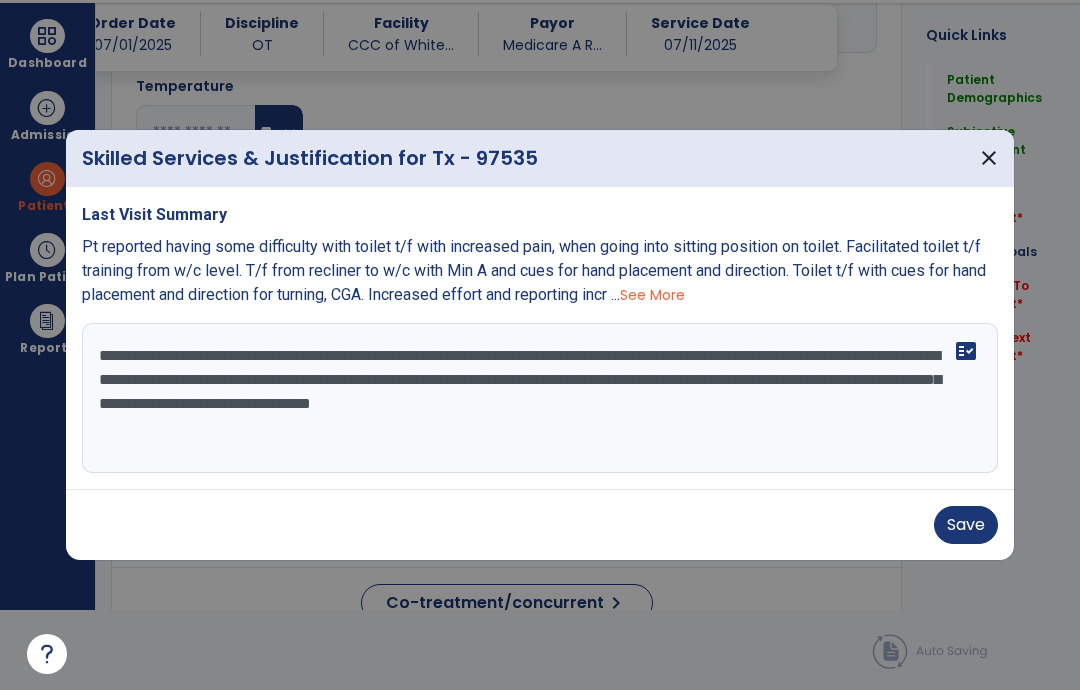 type on "**********" 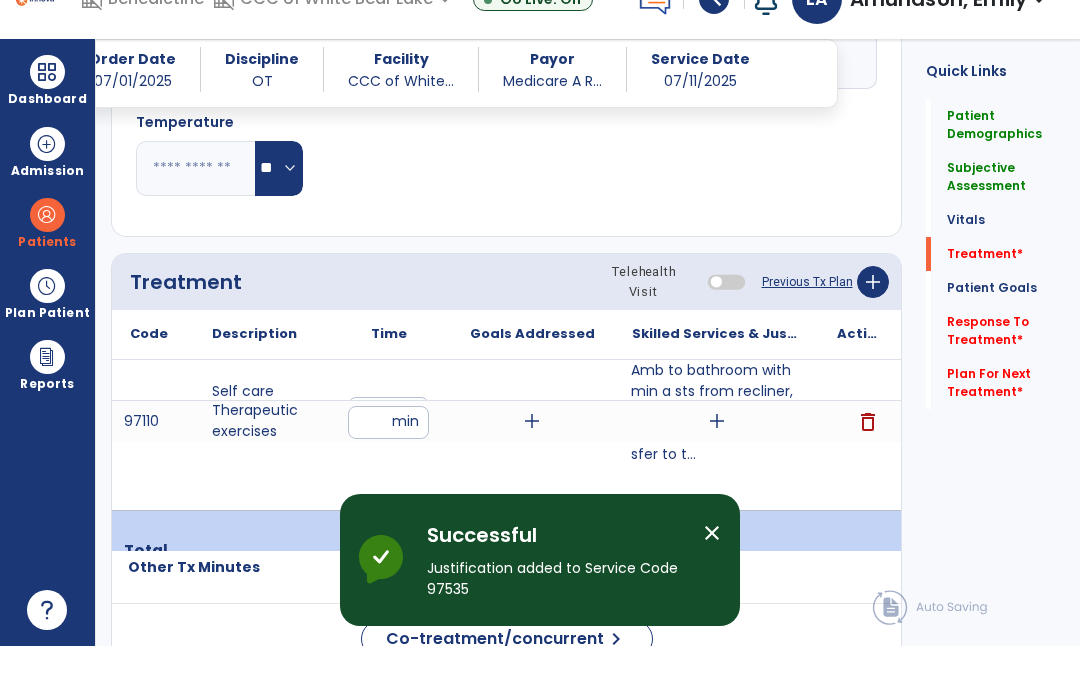 scroll, scrollTop: 80, scrollLeft: 0, axis: vertical 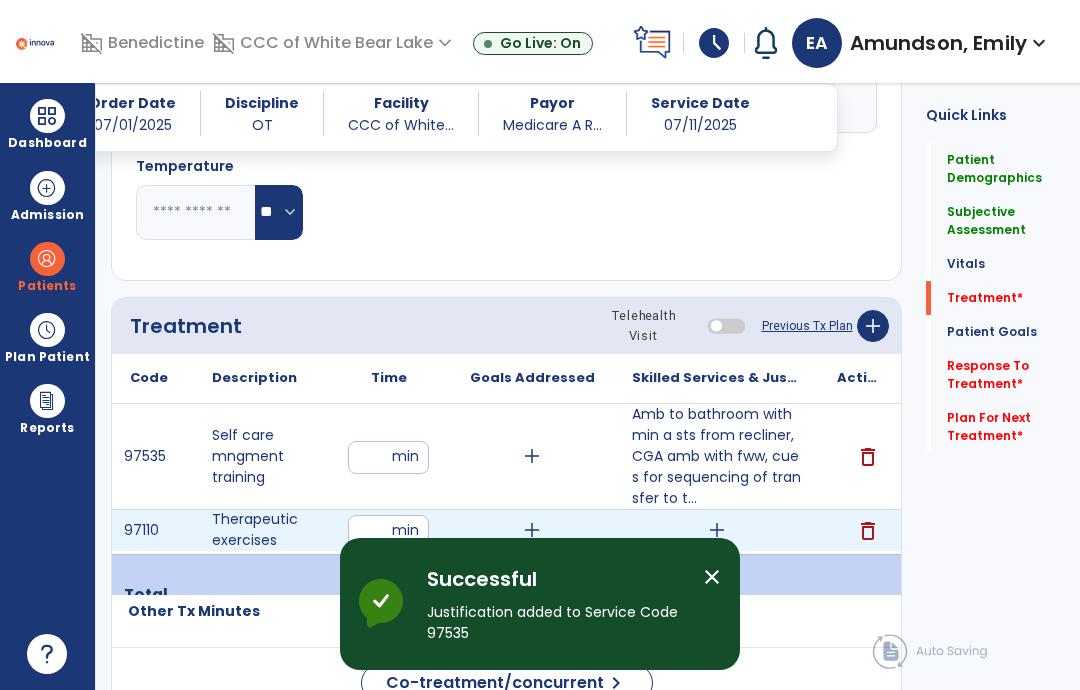 click on "add" at bounding box center [717, 530] 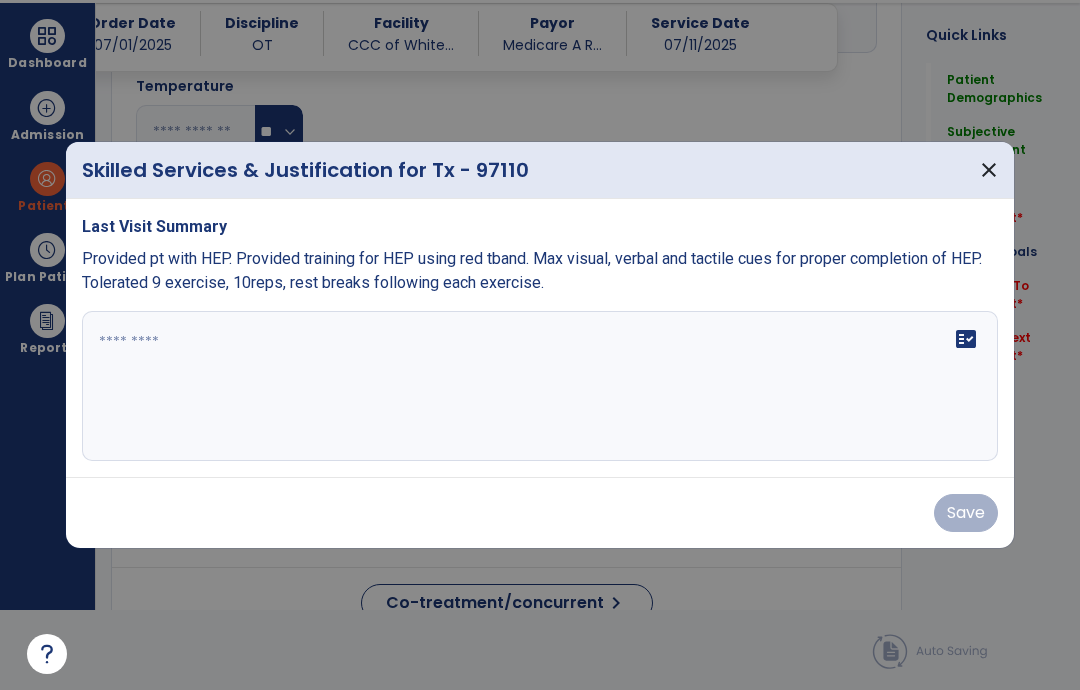 click on "fact_check" at bounding box center (540, 386) 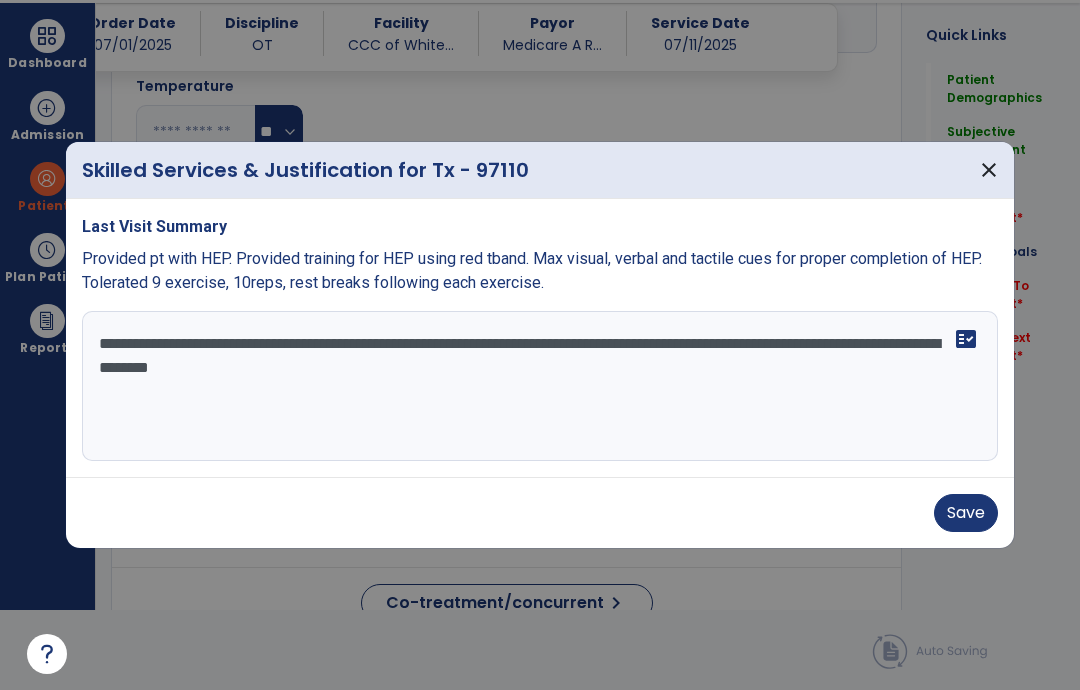 type on "**********" 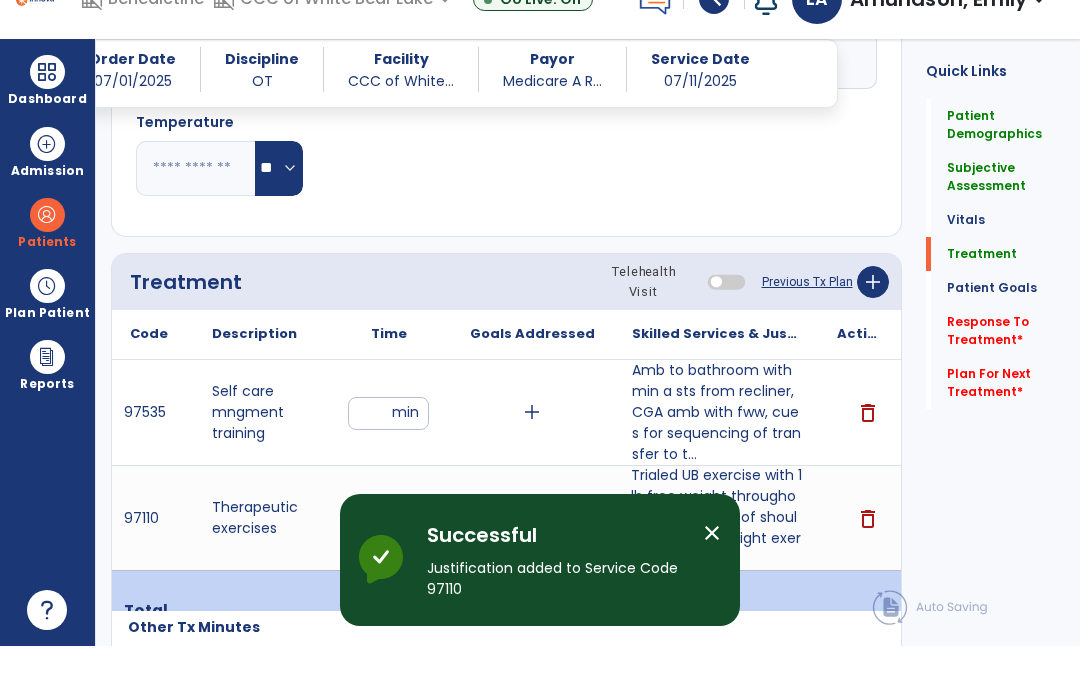 scroll, scrollTop: 80, scrollLeft: 0, axis: vertical 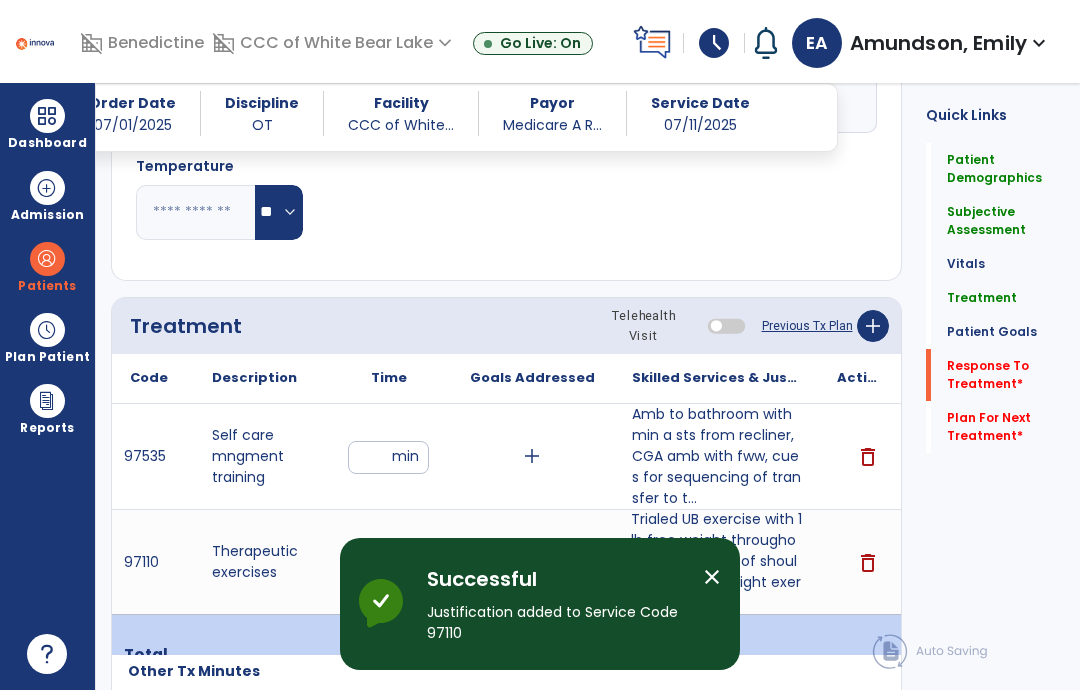 click on "Response To Treatment   *" 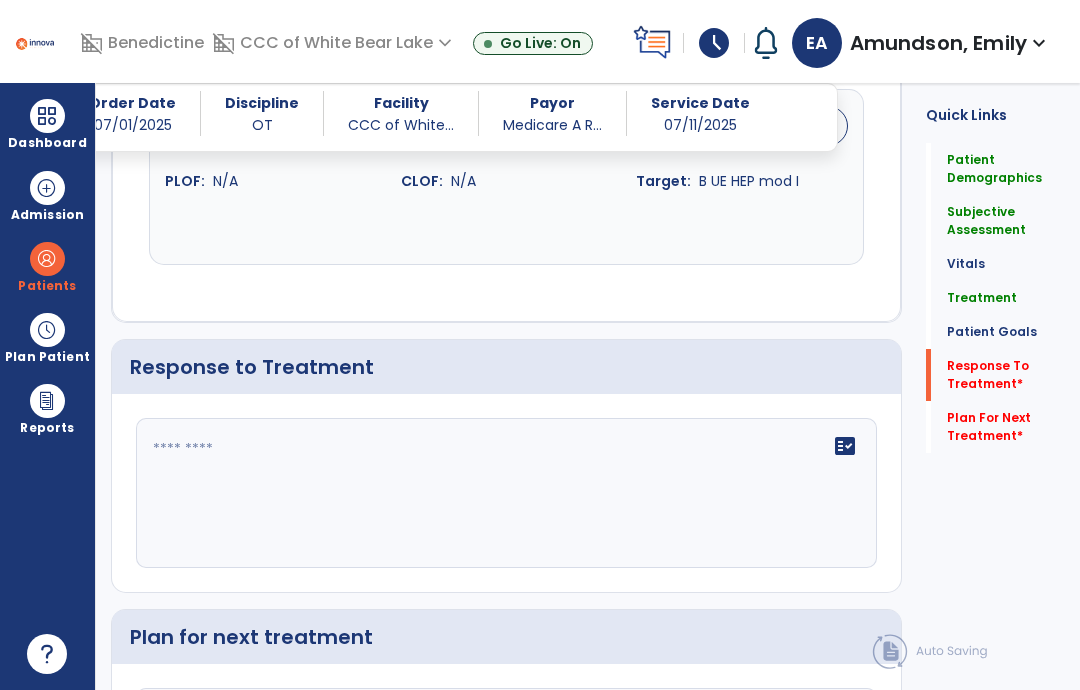 scroll, scrollTop: 2524, scrollLeft: 0, axis: vertical 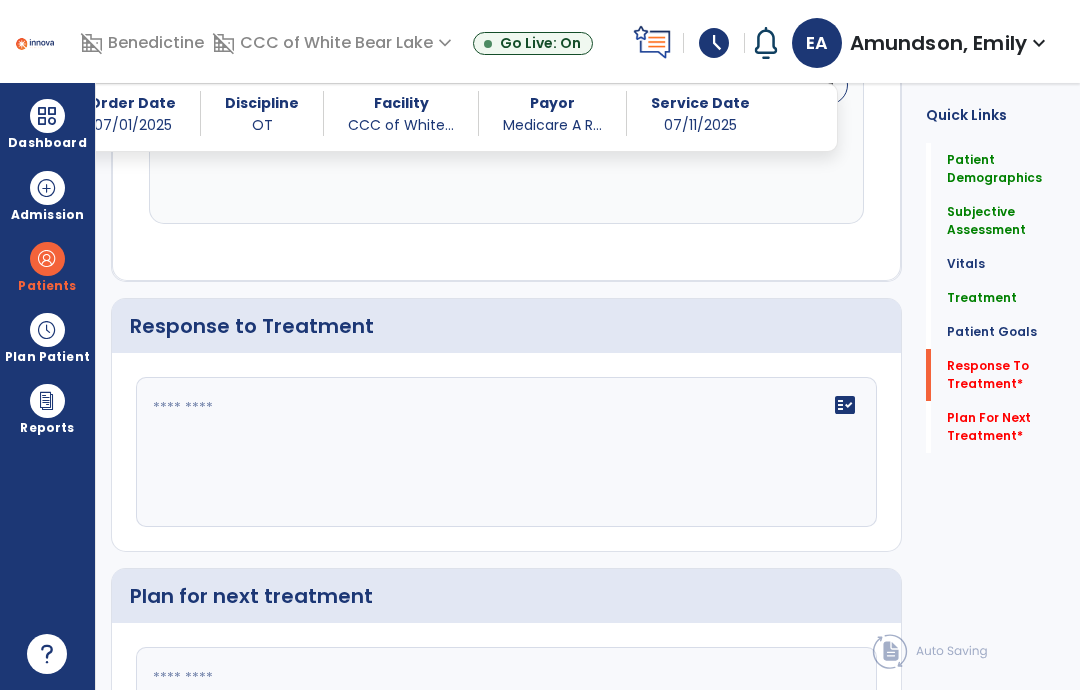 click on "fact_check" 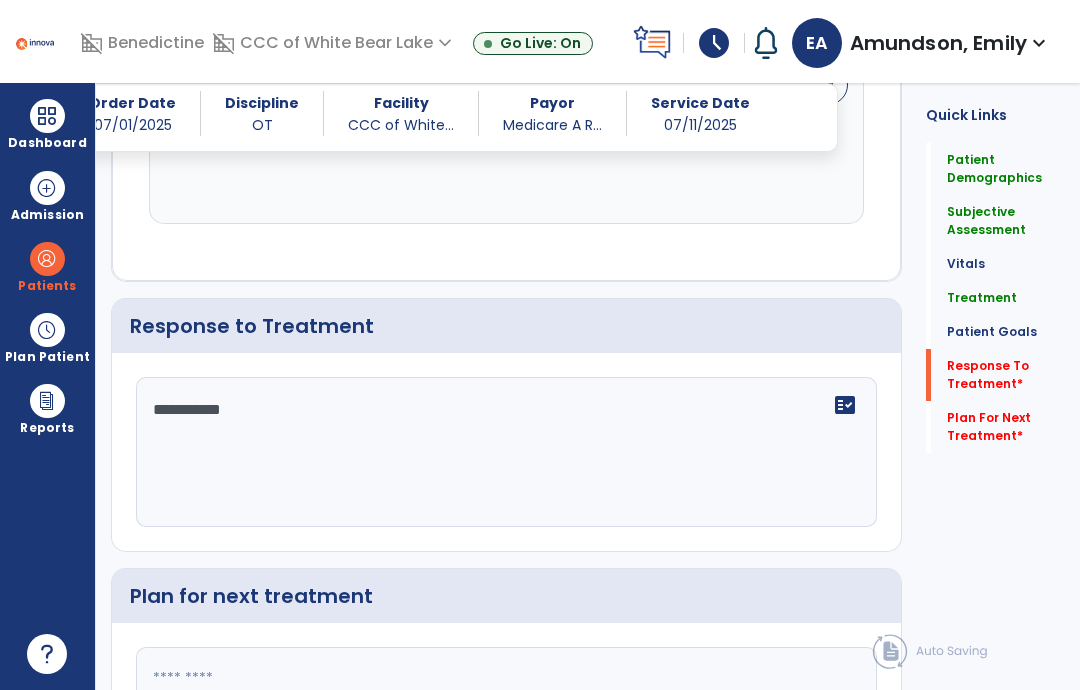 type on "**********" 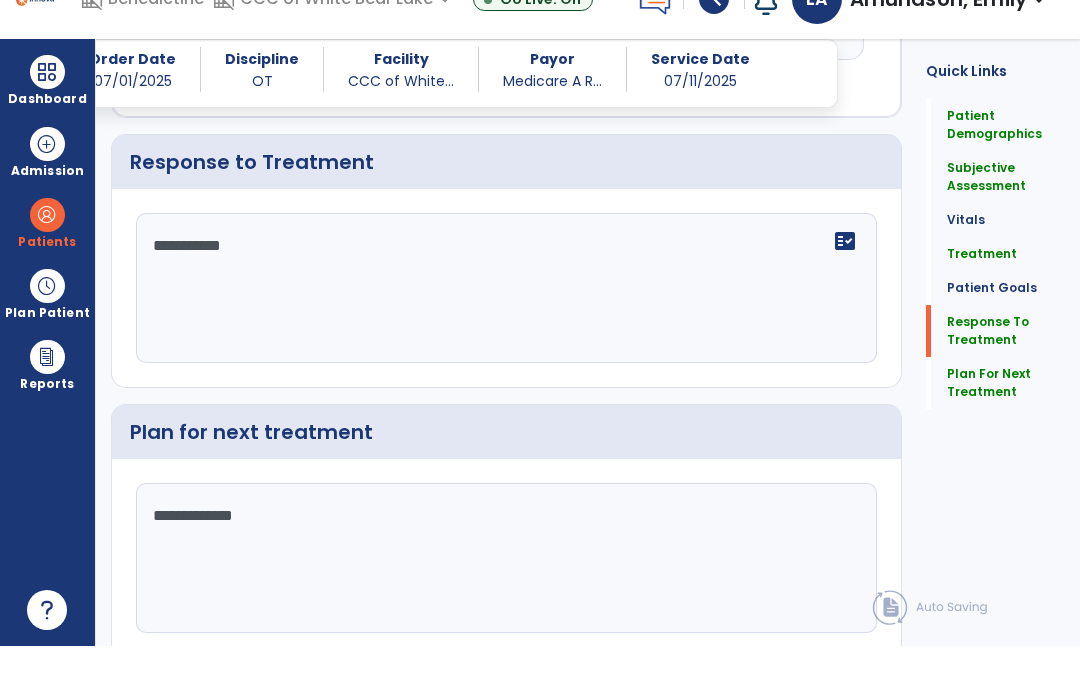scroll, scrollTop: 2643, scrollLeft: 0, axis: vertical 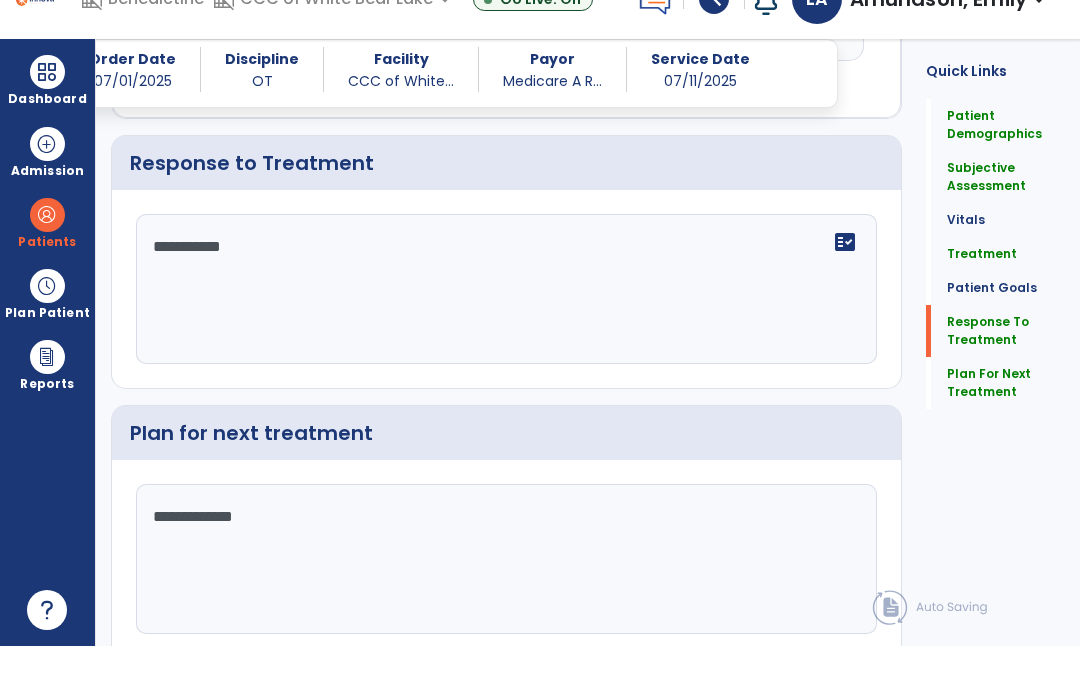 type on "**********" 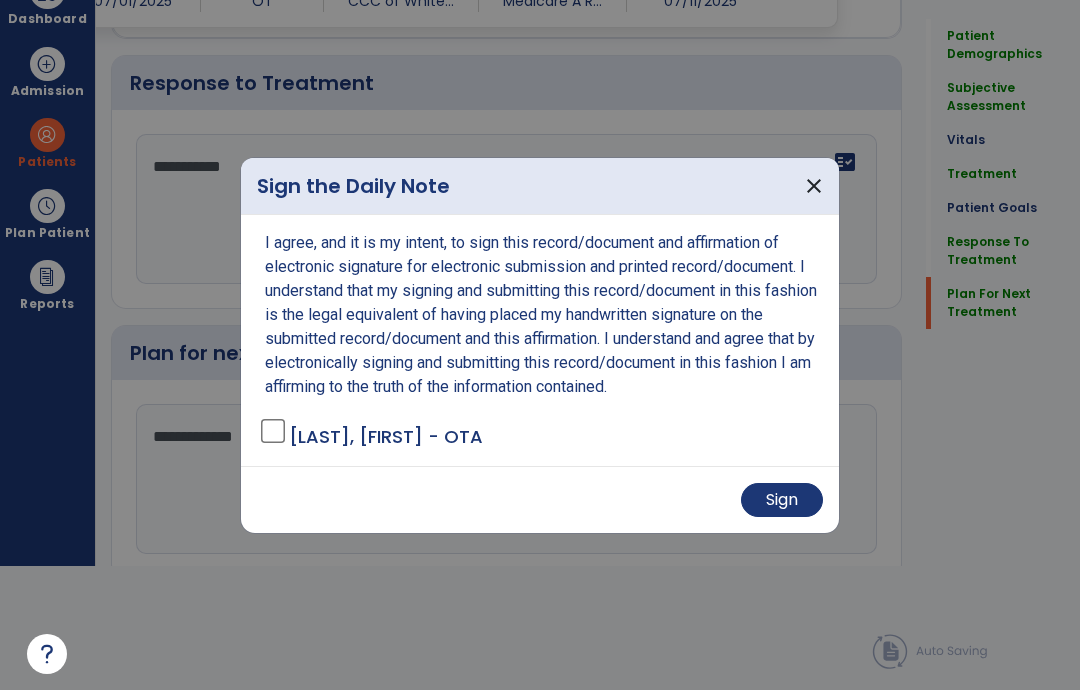 click on "Sign" at bounding box center [782, 500] 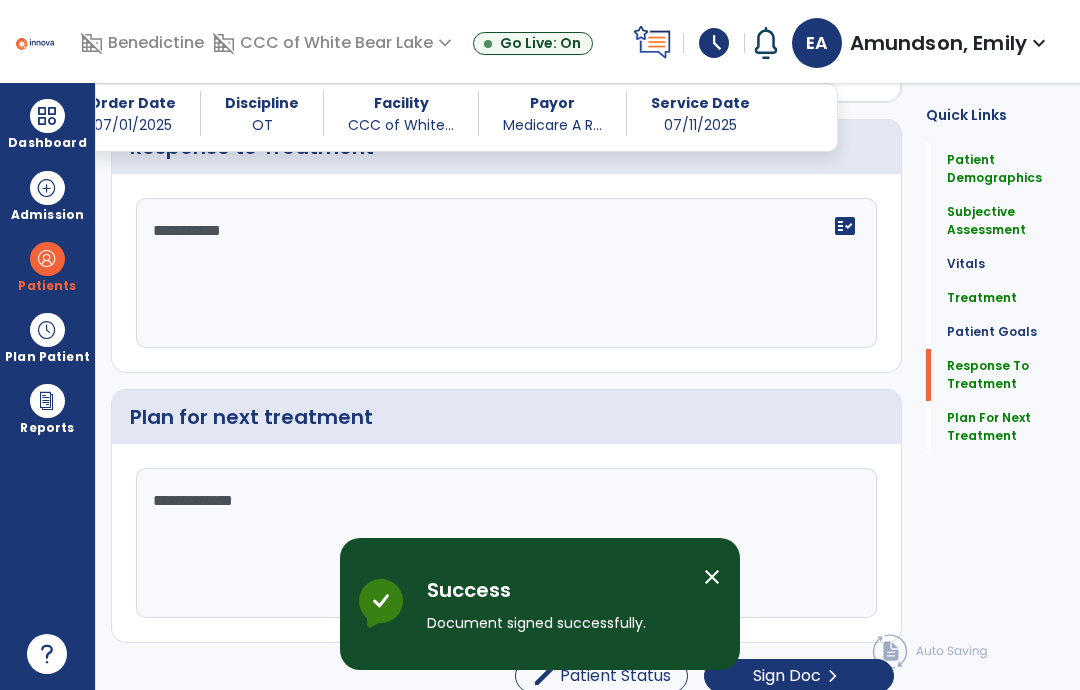 scroll, scrollTop: 0, scrollLeft: 0, axis: both 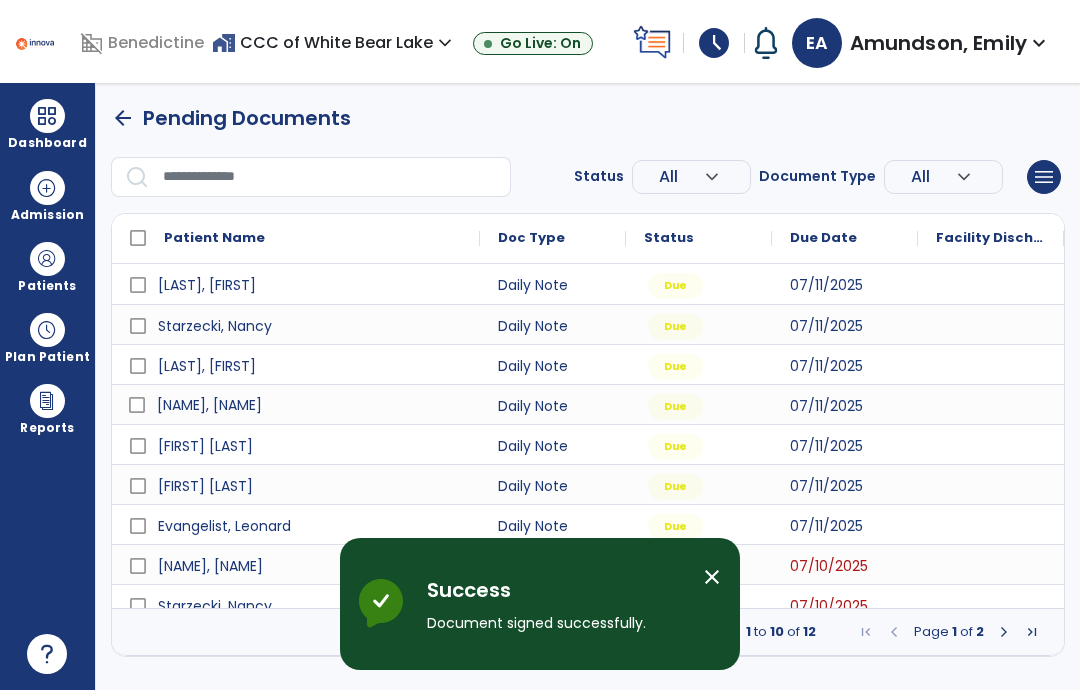 click on "[NAME], [NAME]" at bounding box center (209, 405) 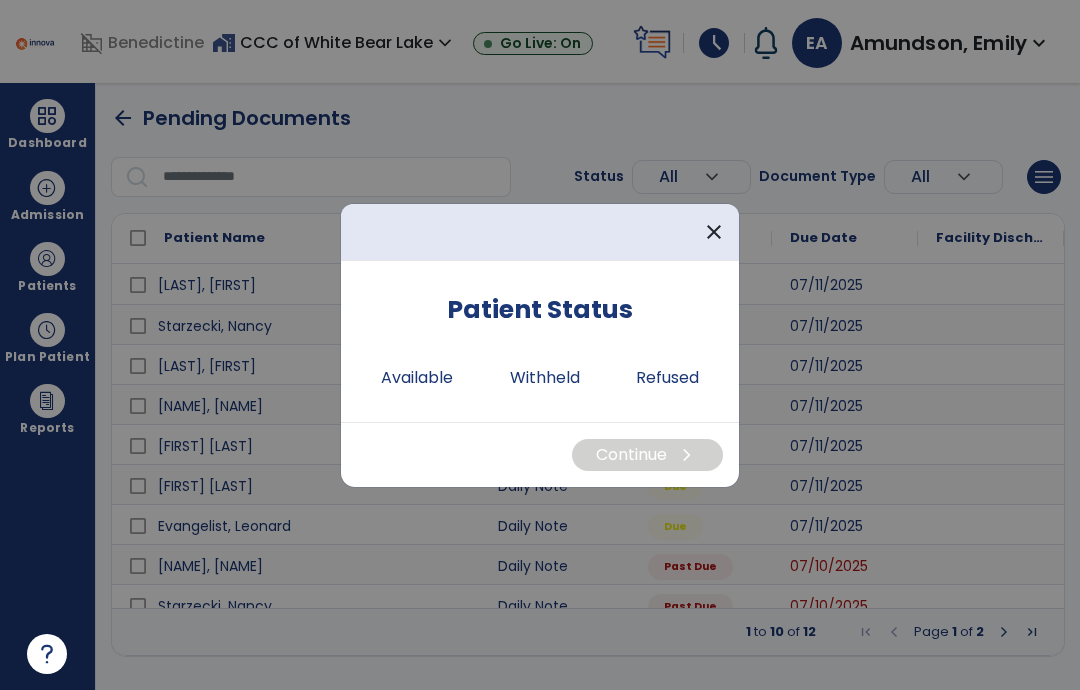 click on "Available" at bounding box center (417, 378) 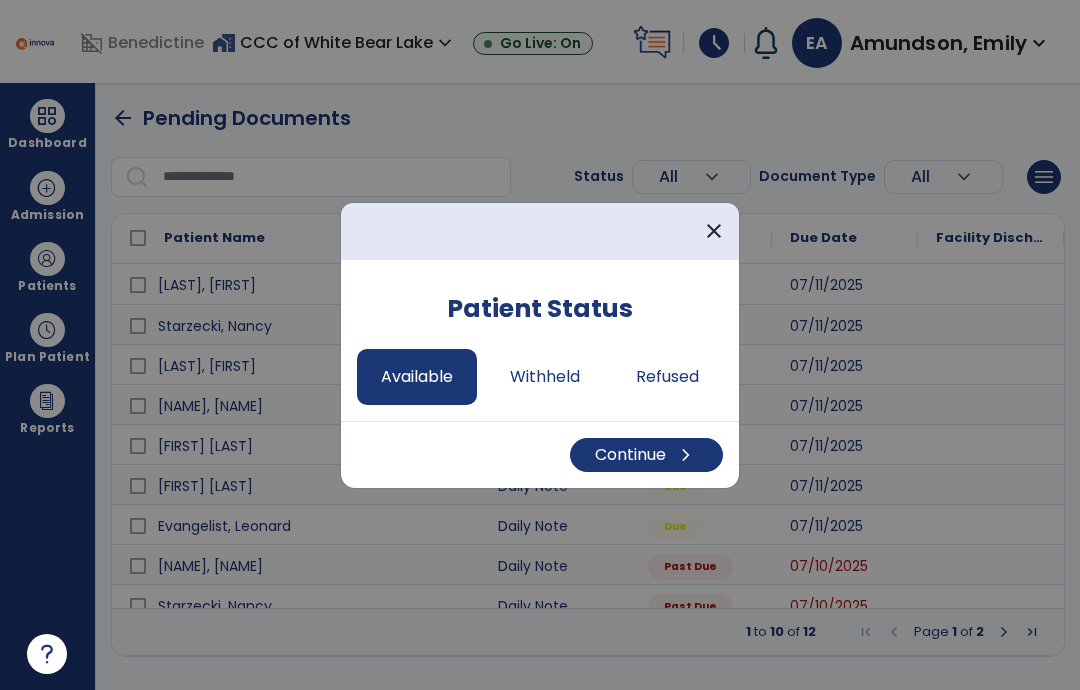 click on "Continue   chevron_right" at bounding box center (646, 455) 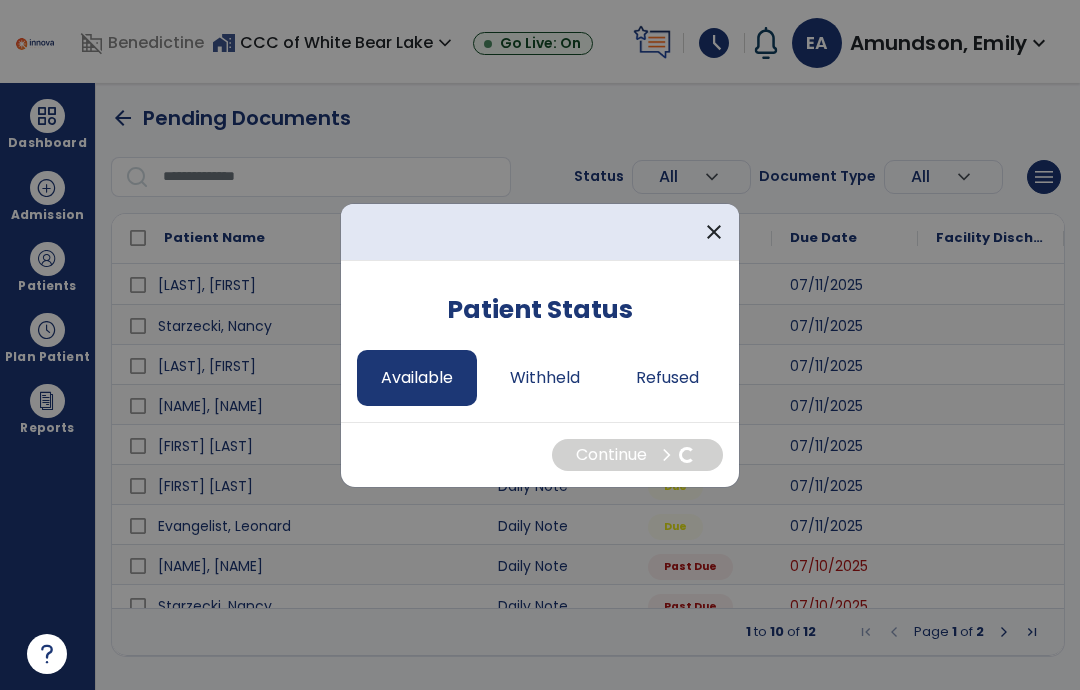 select on "*" 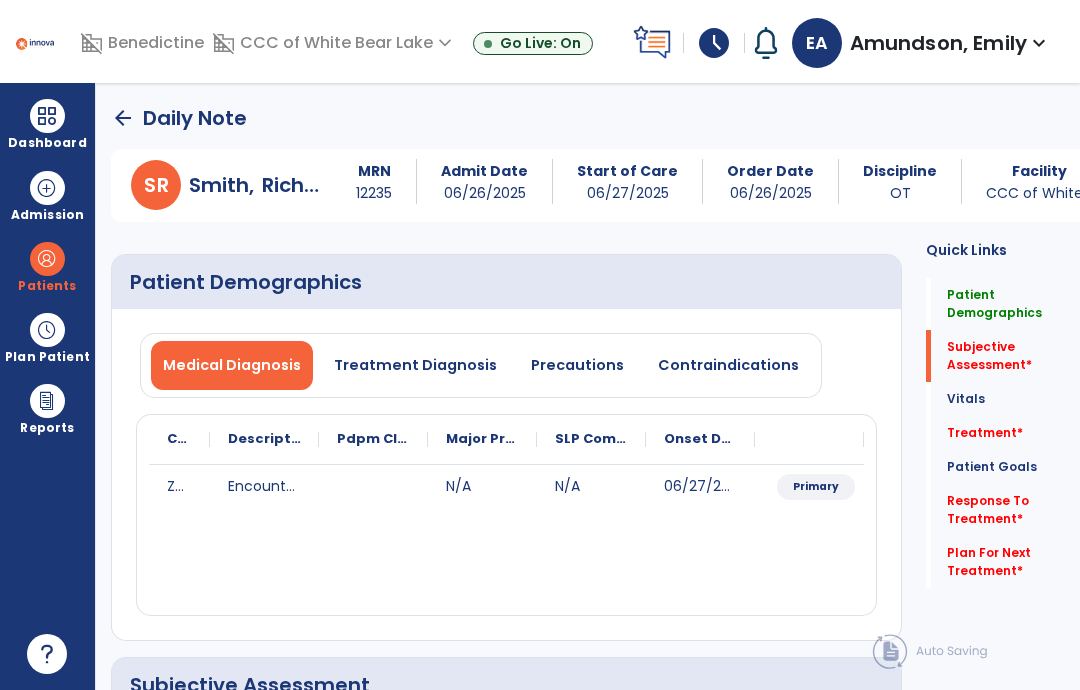 click on "Vitals   Vitals" 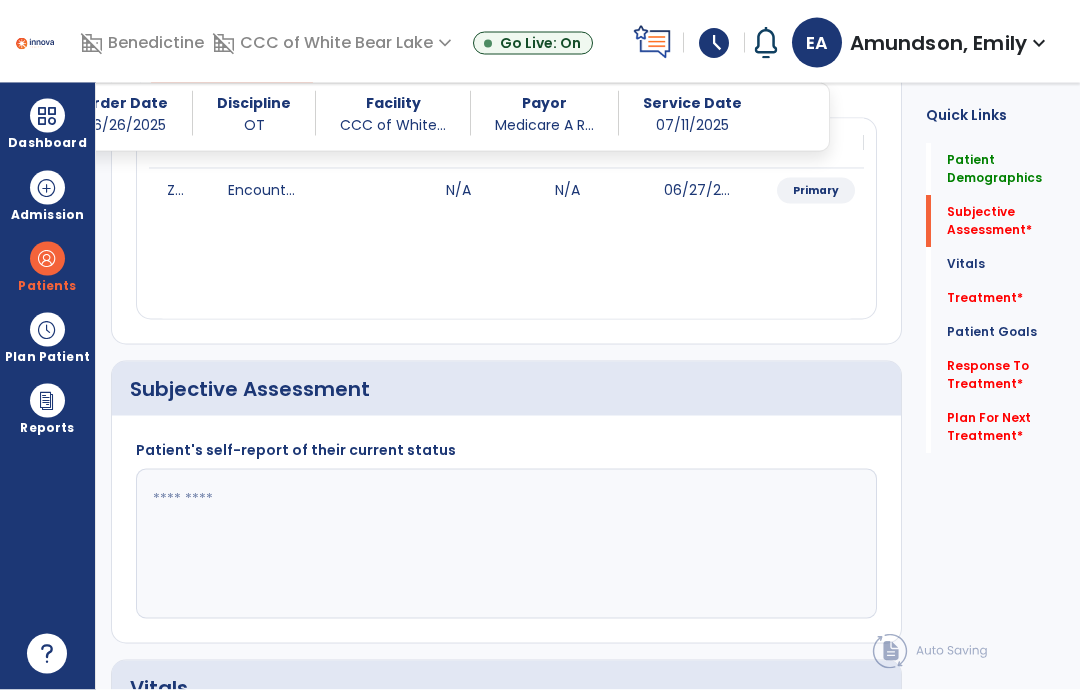 scroll, scrollTop: 372, scrollLeft: 0, axis: vertical 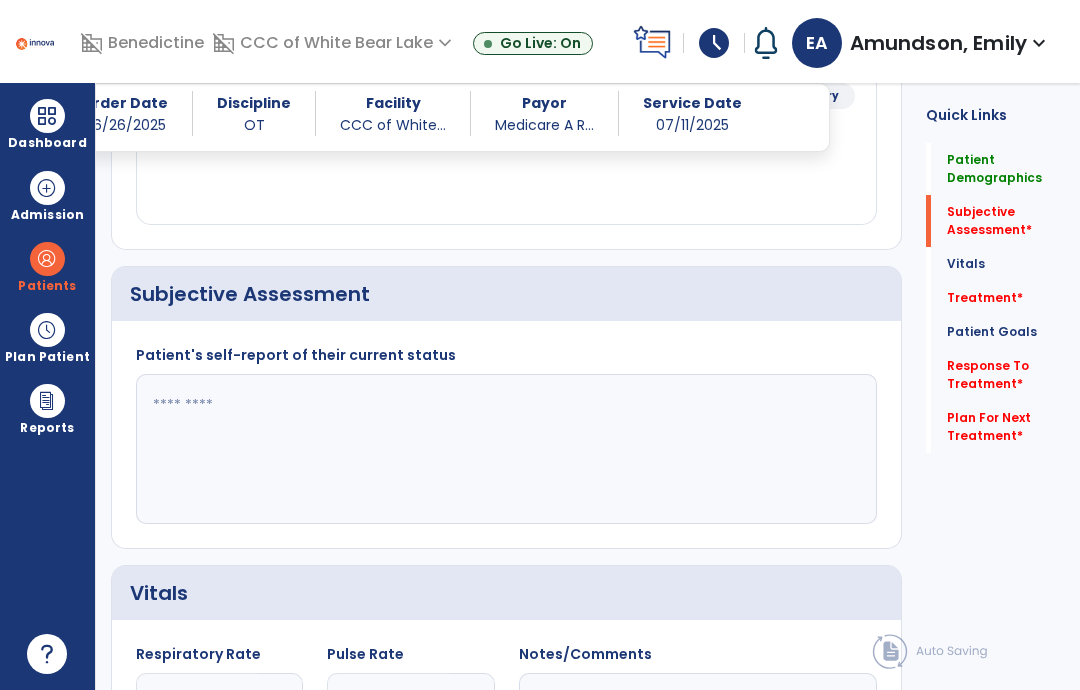 click 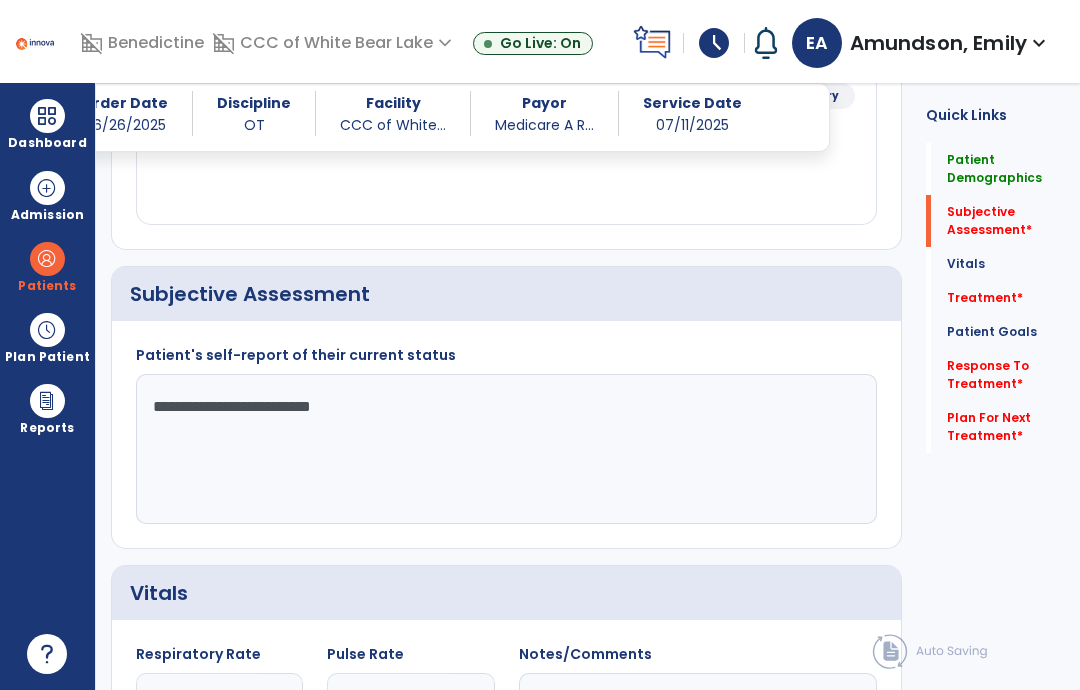 type on "**********" 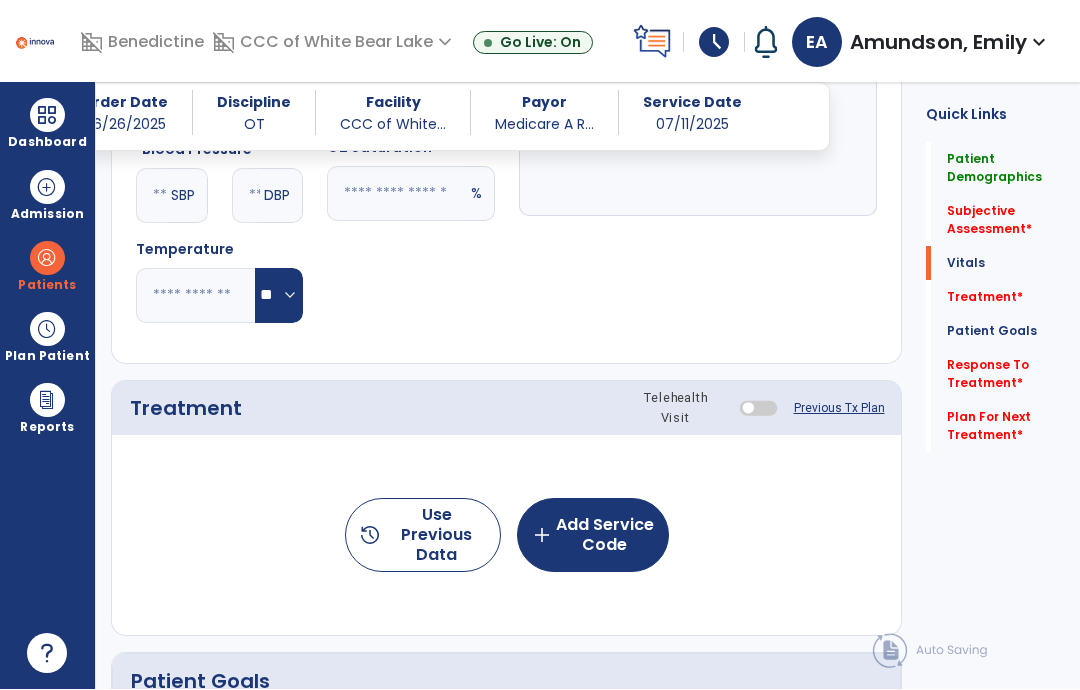 scroll, scrollTop: 1062, scrollLeft: 0, axis: vertical 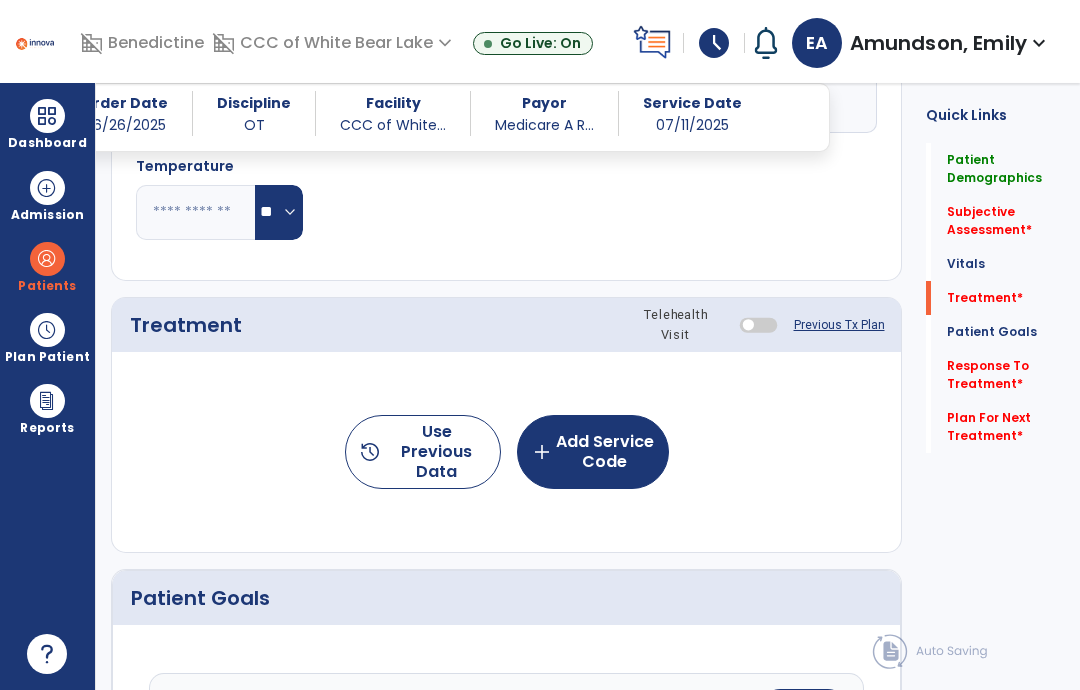click on "add  Add Service Code" 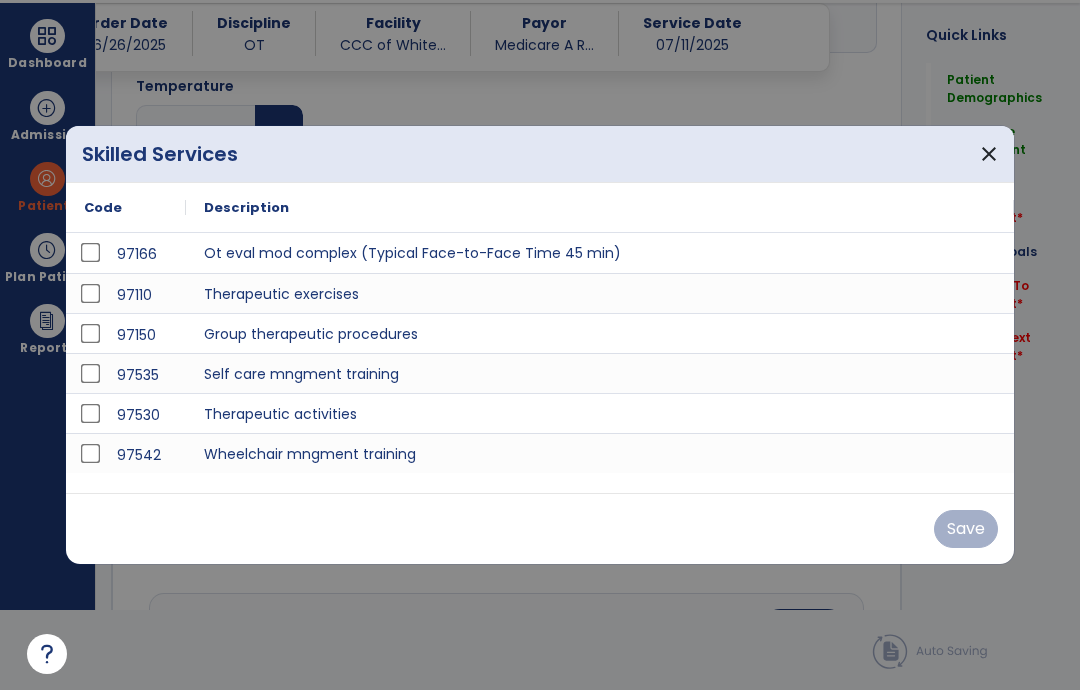 scroll, scrollTop: 0, scrollLeft: 0, axis: both 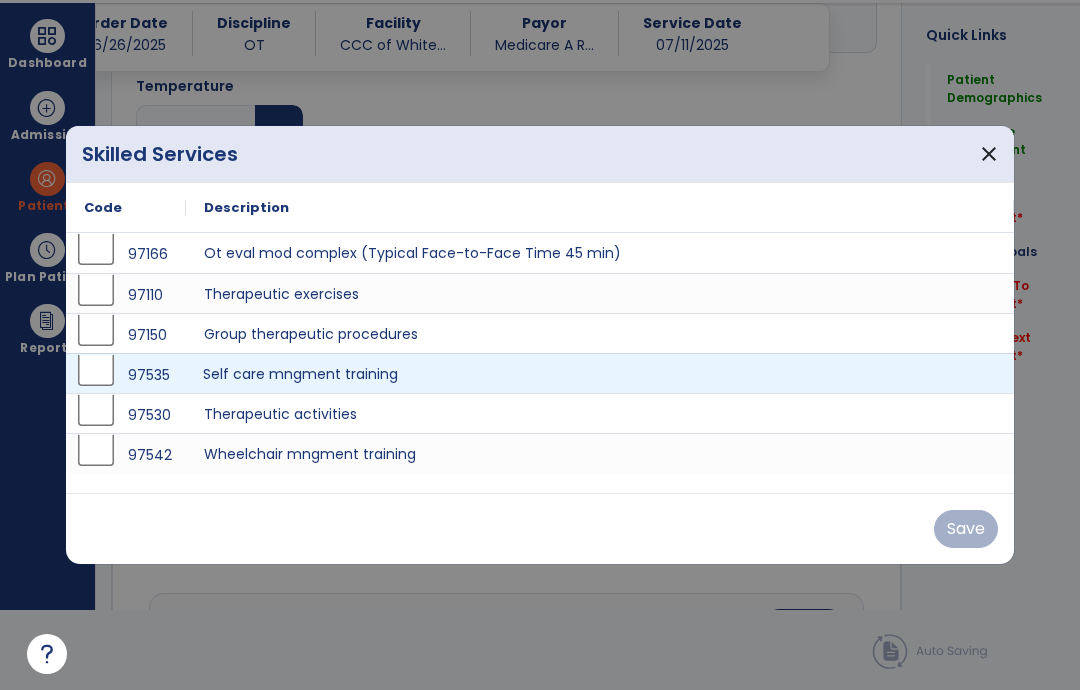 click on "Self care mngment training" at bounding box center [600, 373] 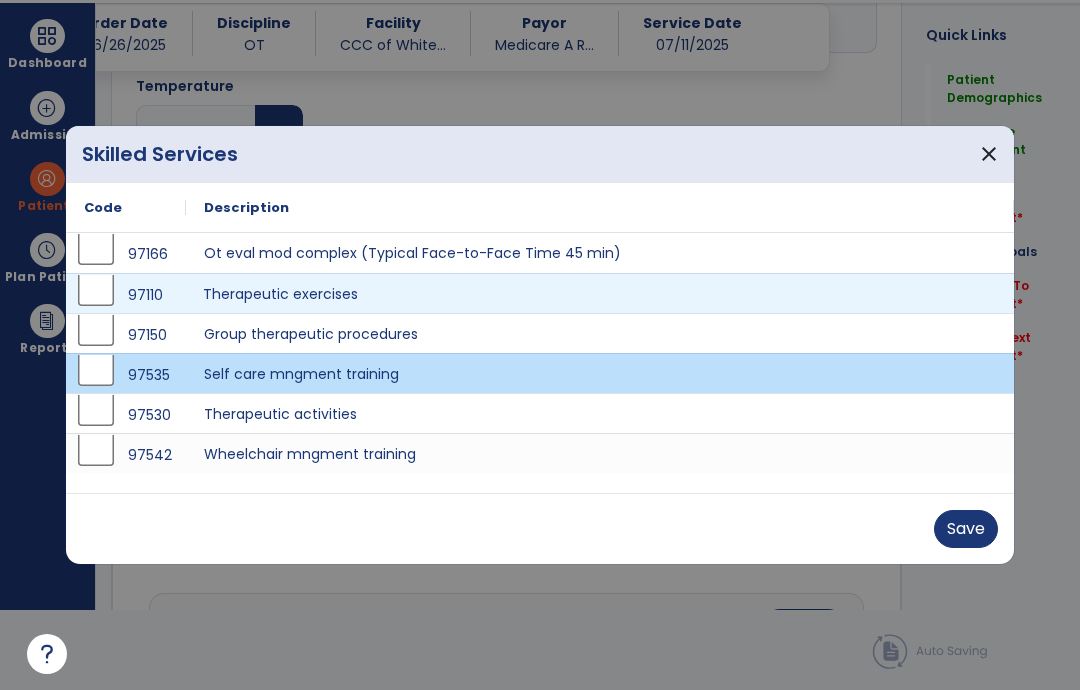 click on "Therapeutic exercises" at bounding box center [600, 293] 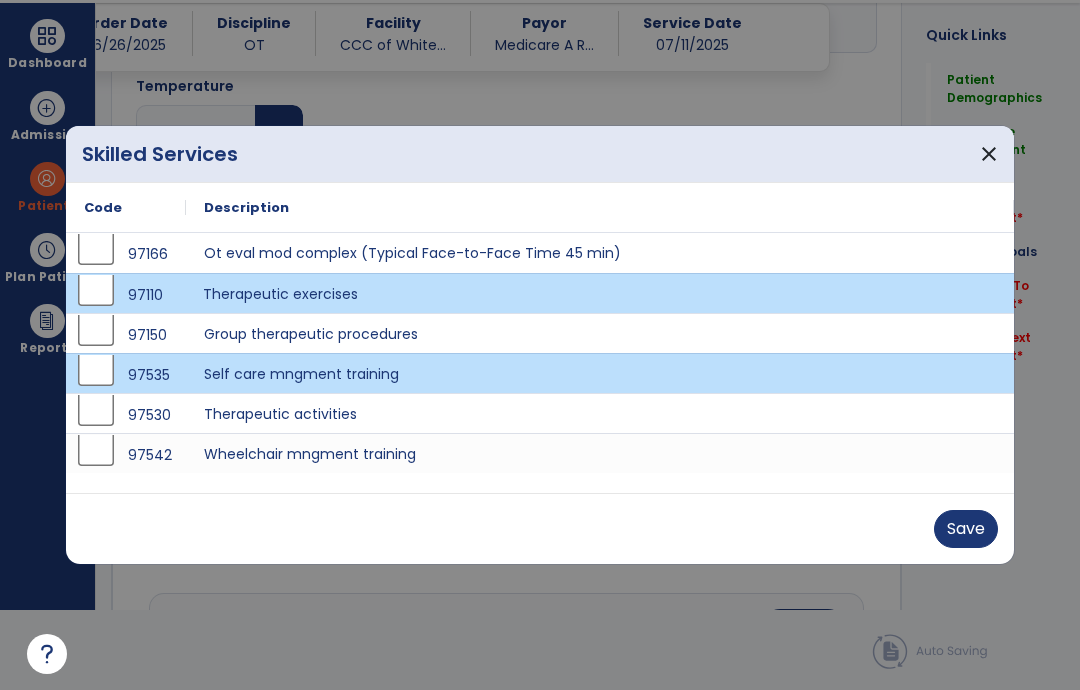 click on "Save" at bounding box center [966, 529] 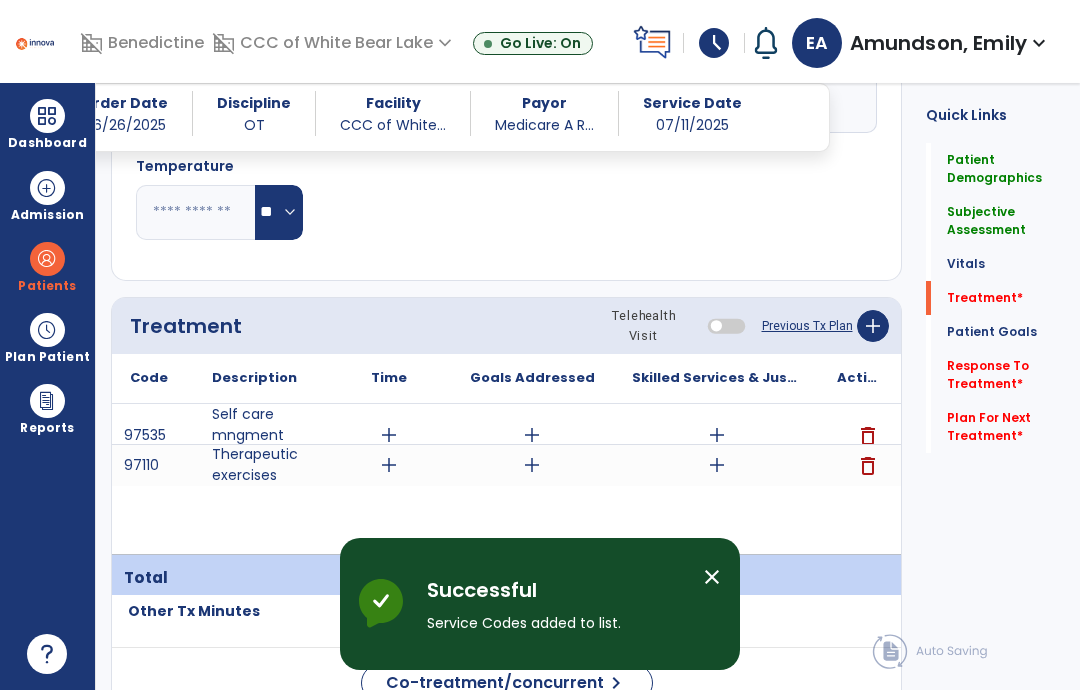 scroll, scrollTop: 80, scrollLeft: 0, axis: vertical 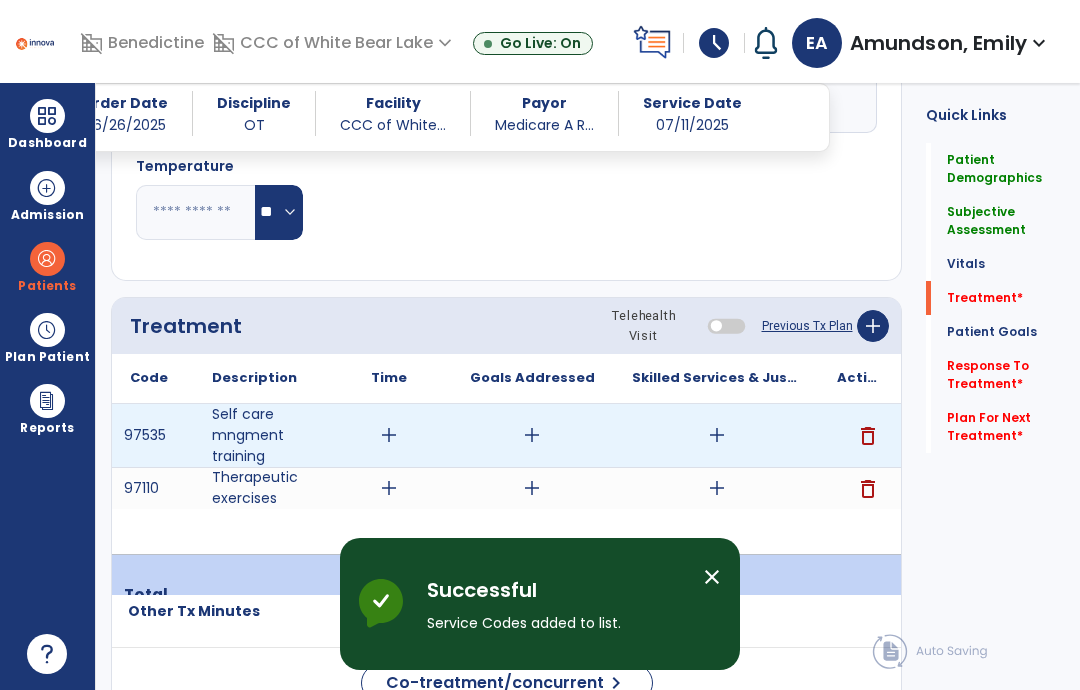 click on "add" at bounding box center (388, 435) 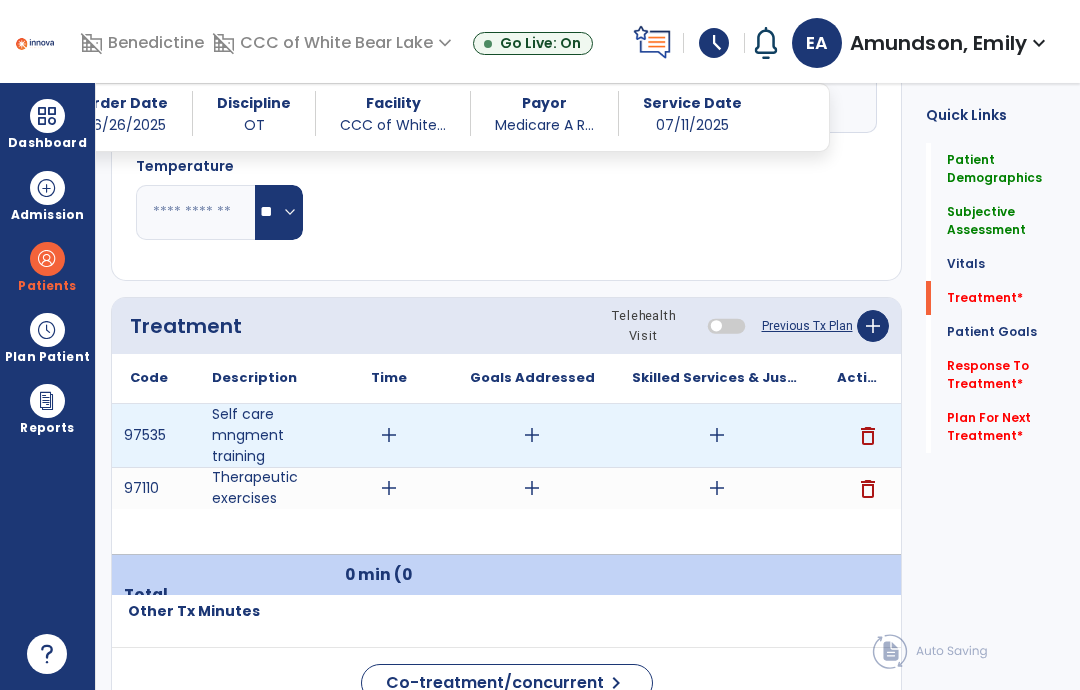 click on "add" at bounding box center [389, 435] 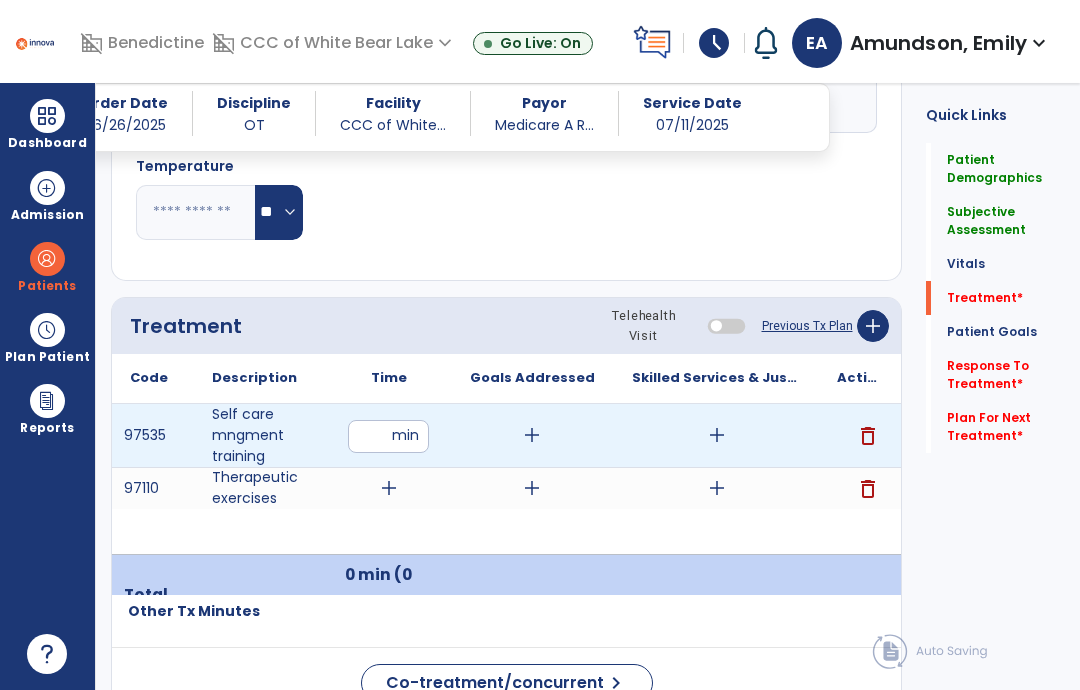 type on "*" 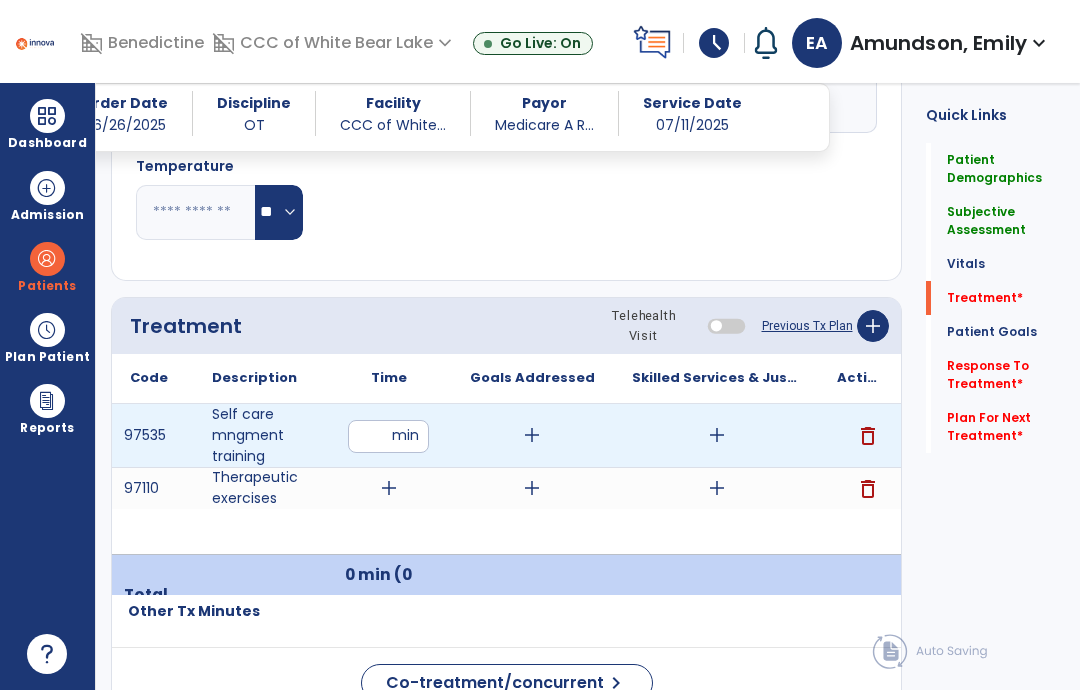type on "**" 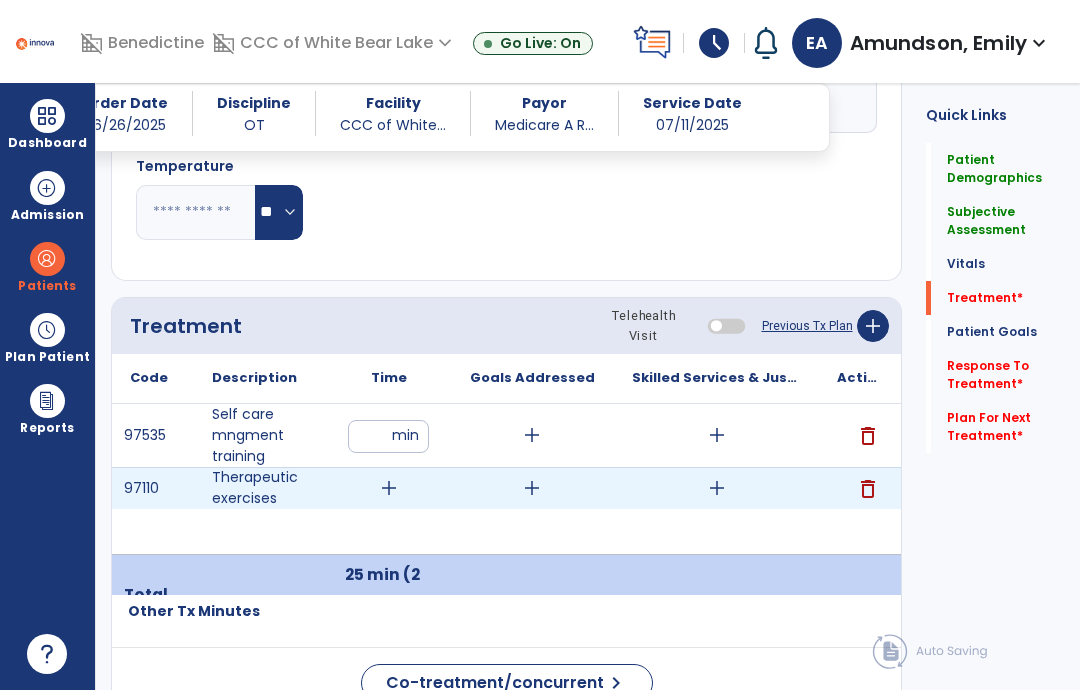 click on "add" at bounding box center (389, 488) 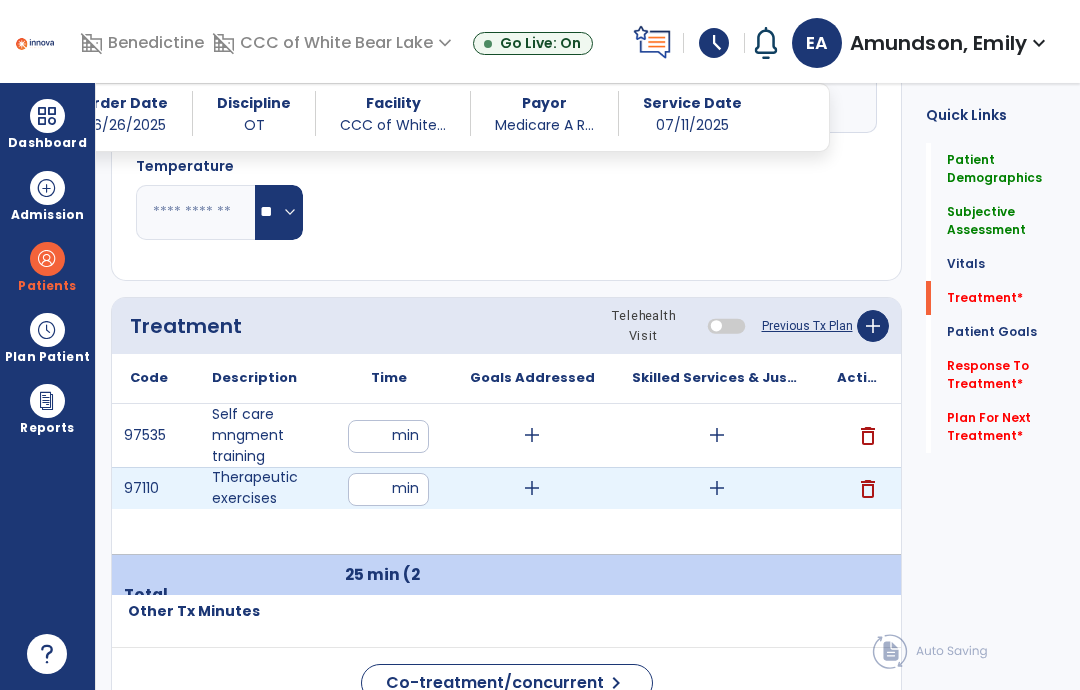 type on "**" 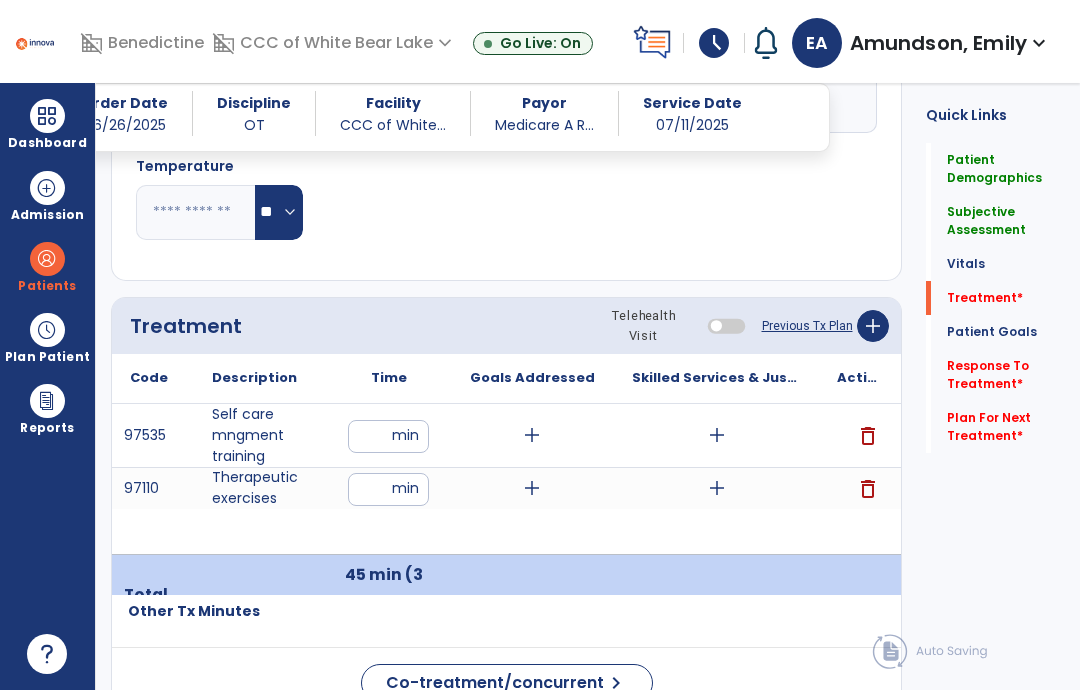 click on "add" at bounding box center [717, 435] 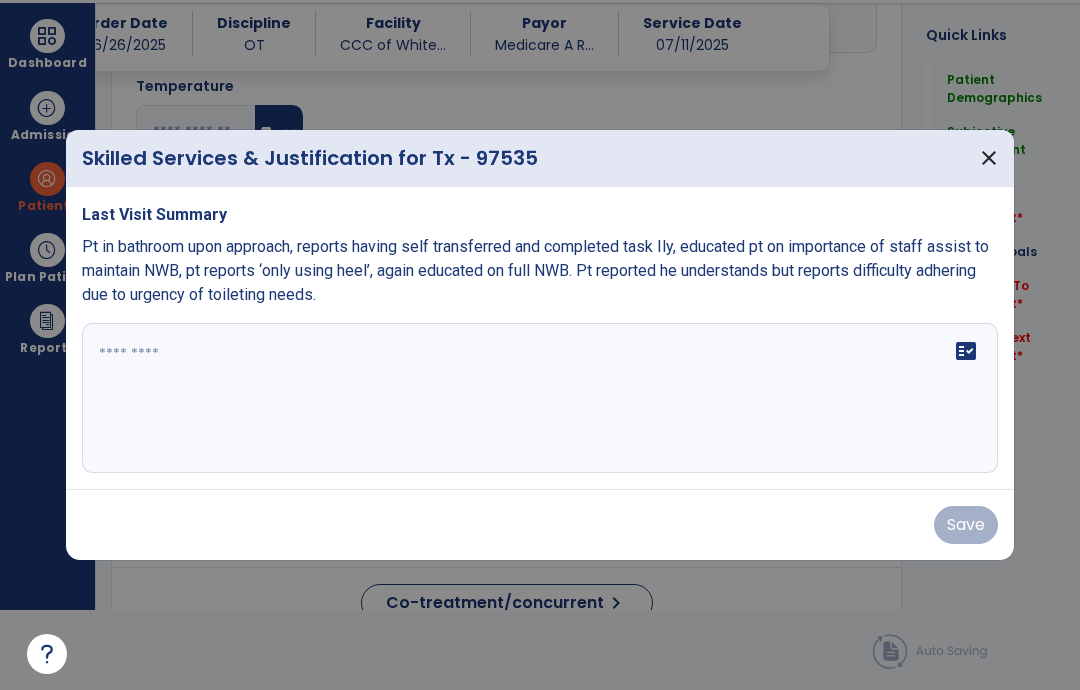 scroll, scrollTop: 0, scrollLeft: 0, axis: both 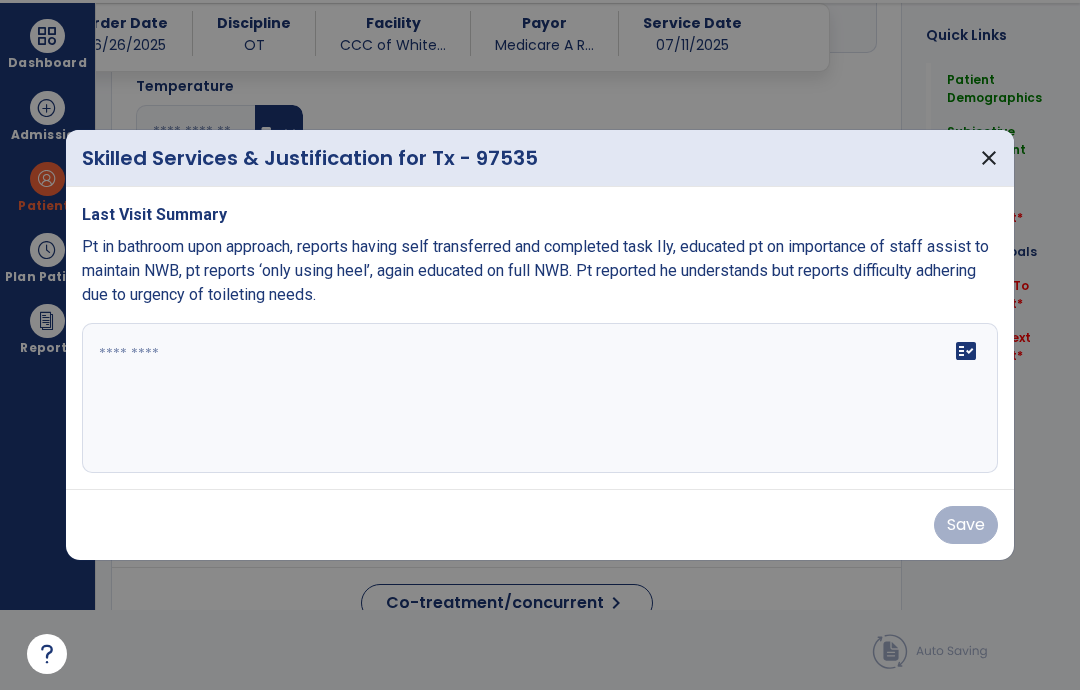 click on "fact_check" at bounding box center [540, 398] 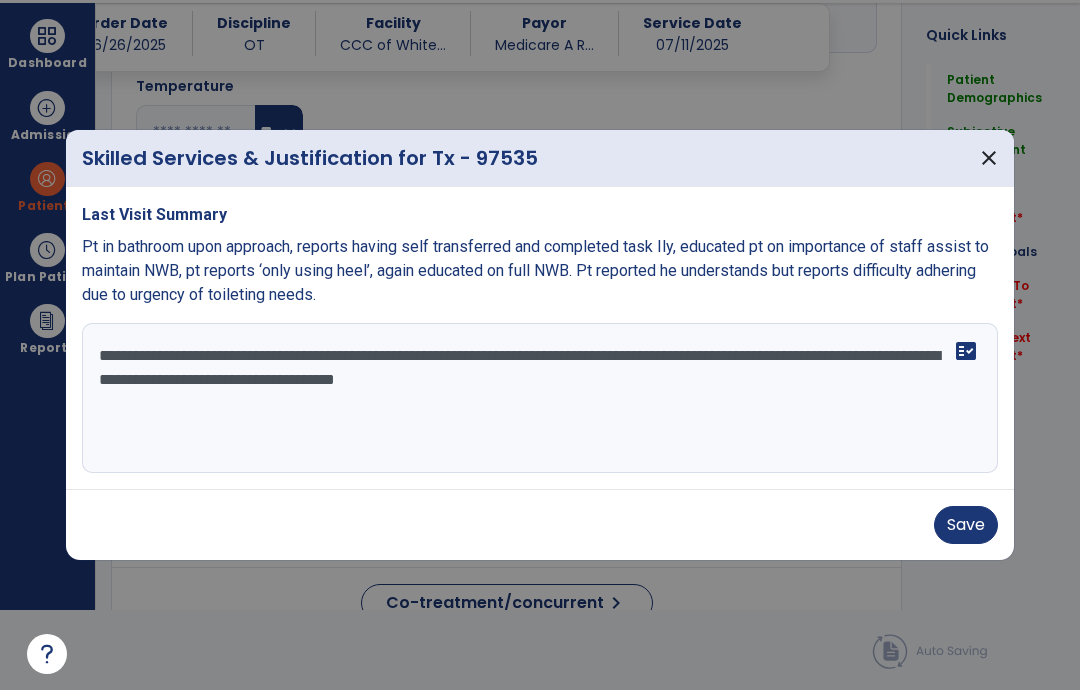 click on "**********" at bounding box center [540, 398] 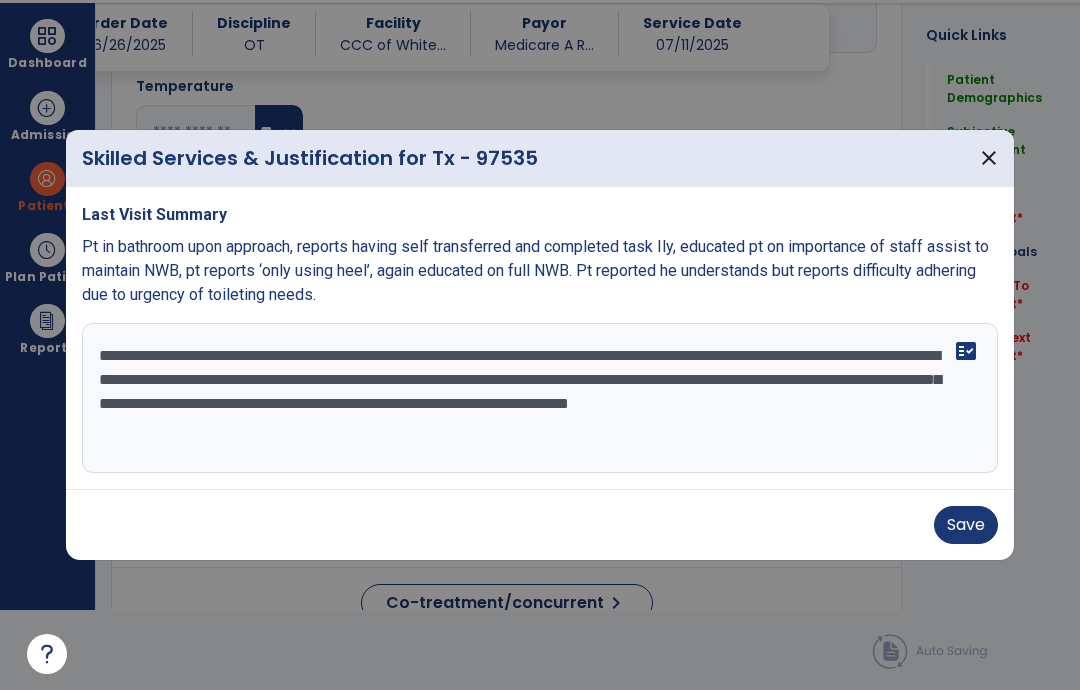 type on "**********" 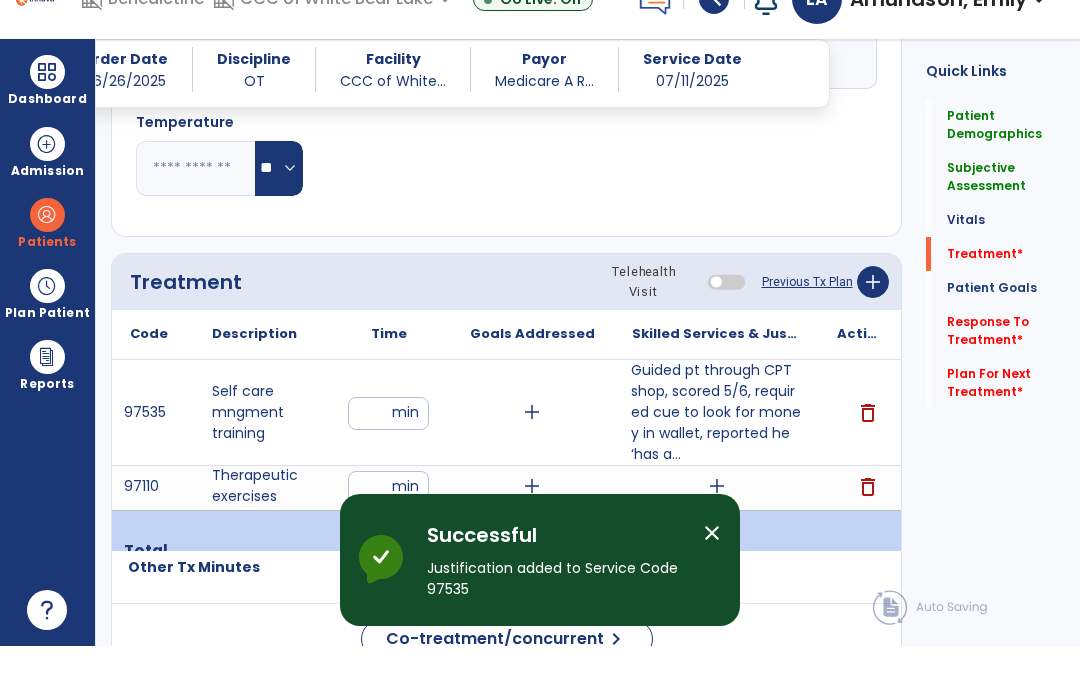 scroll, scrollTop: 80, scrollLeft: 0, axis: vertical 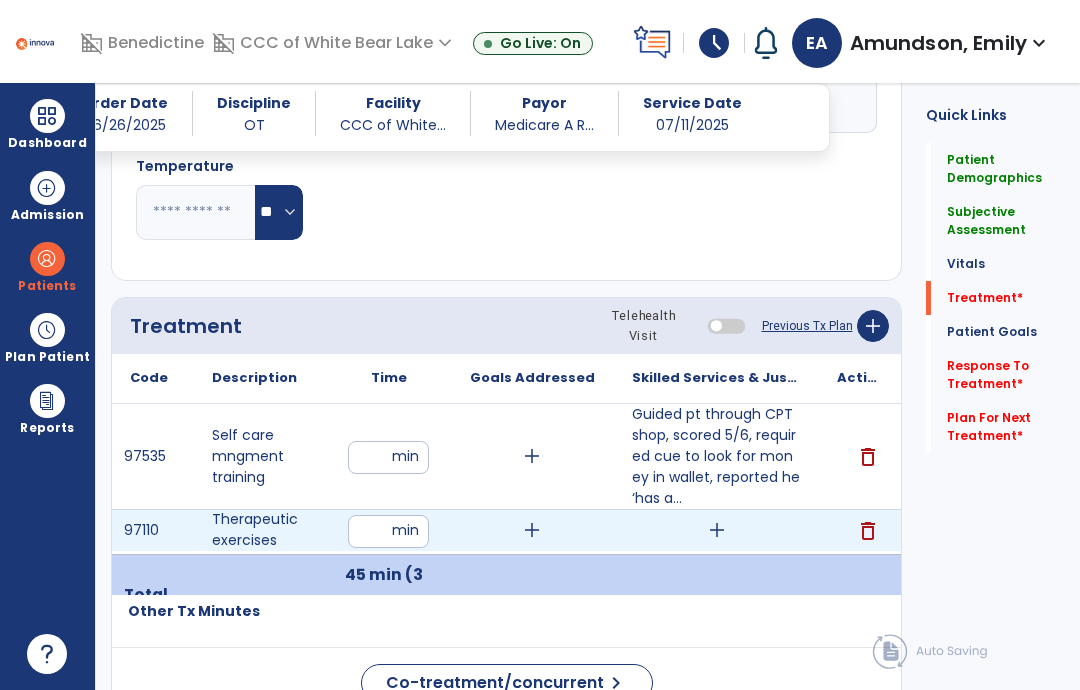 click on "add" at bounding box center [717, 530] 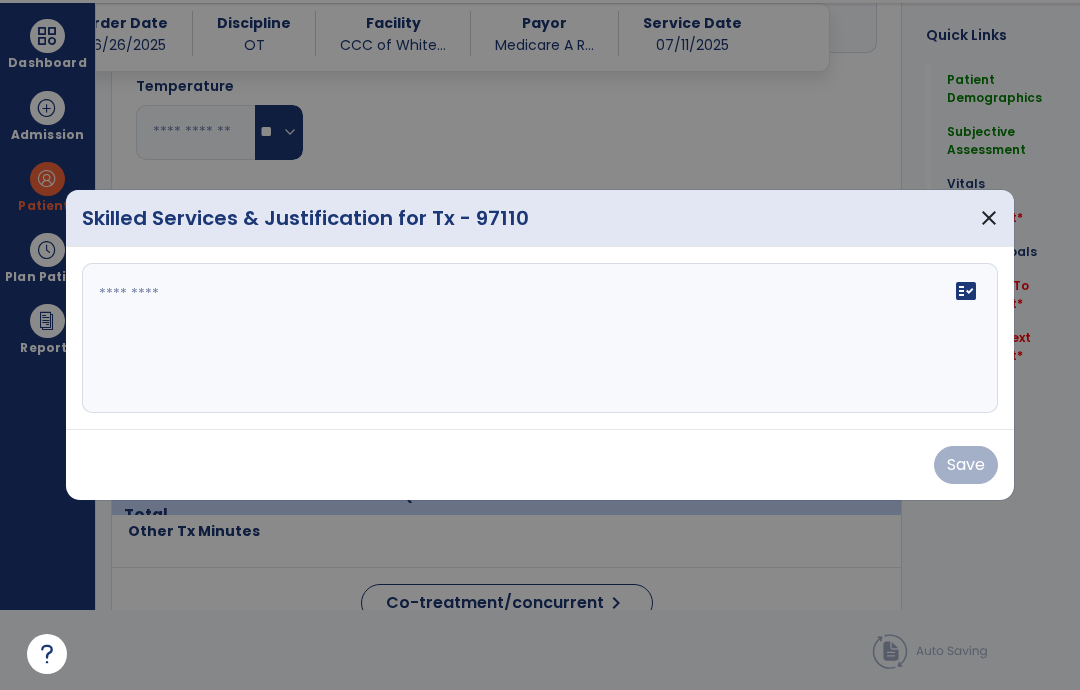 click on "fact_check" at bounding box center (540, 338) 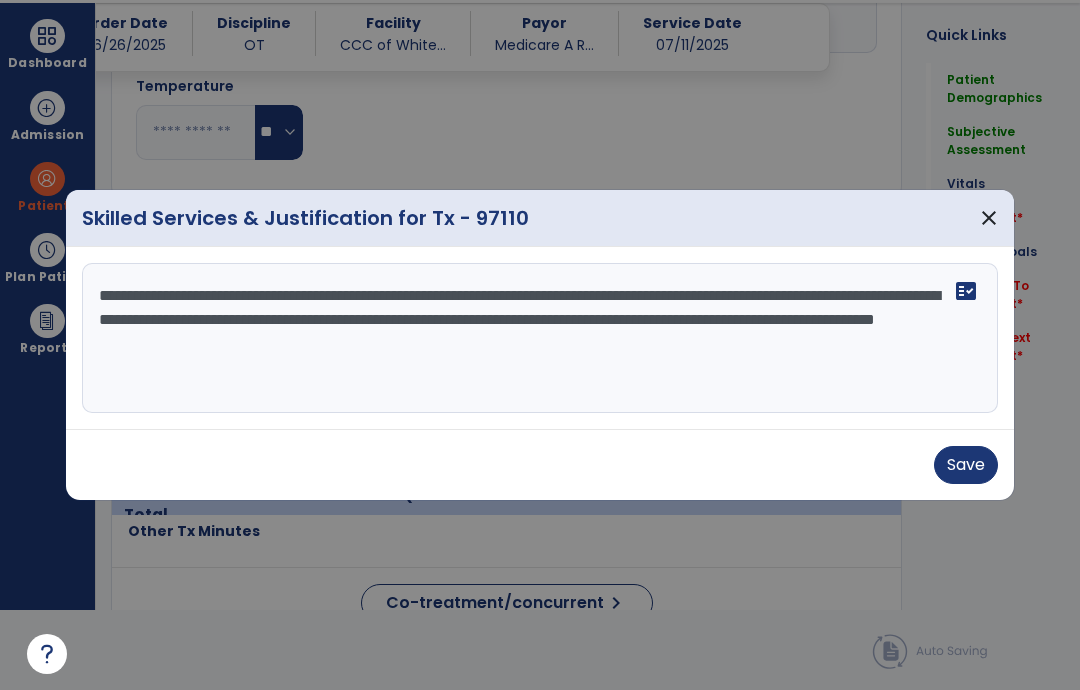 type on "**********" 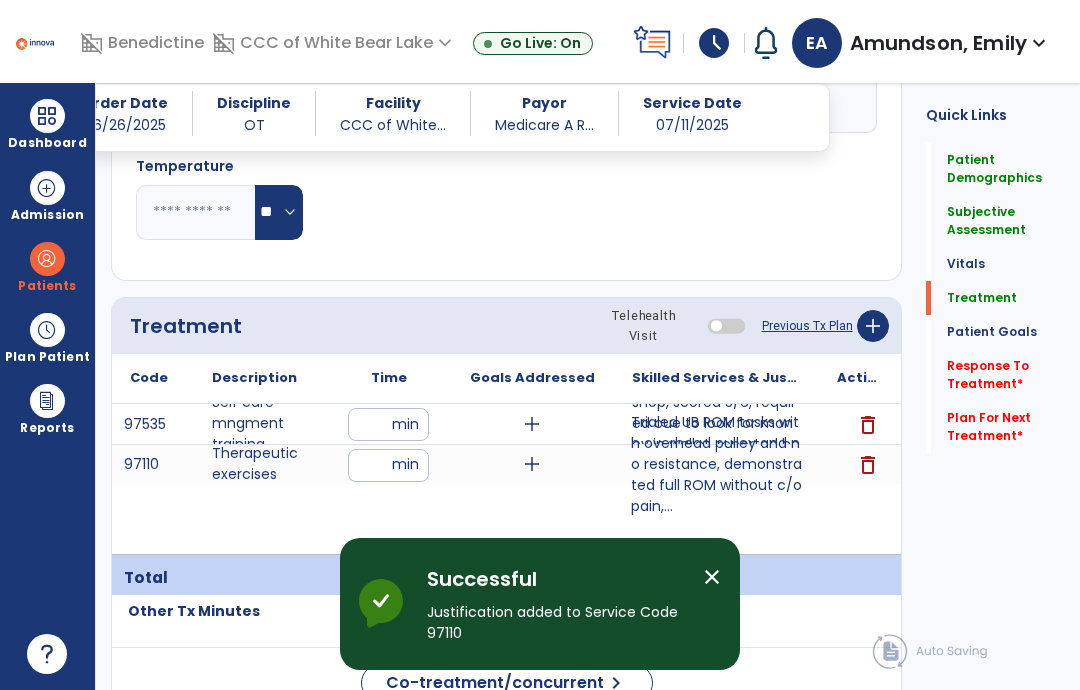 scroll, scrollTop: 80, scrollLeft: 0, axis: vertical 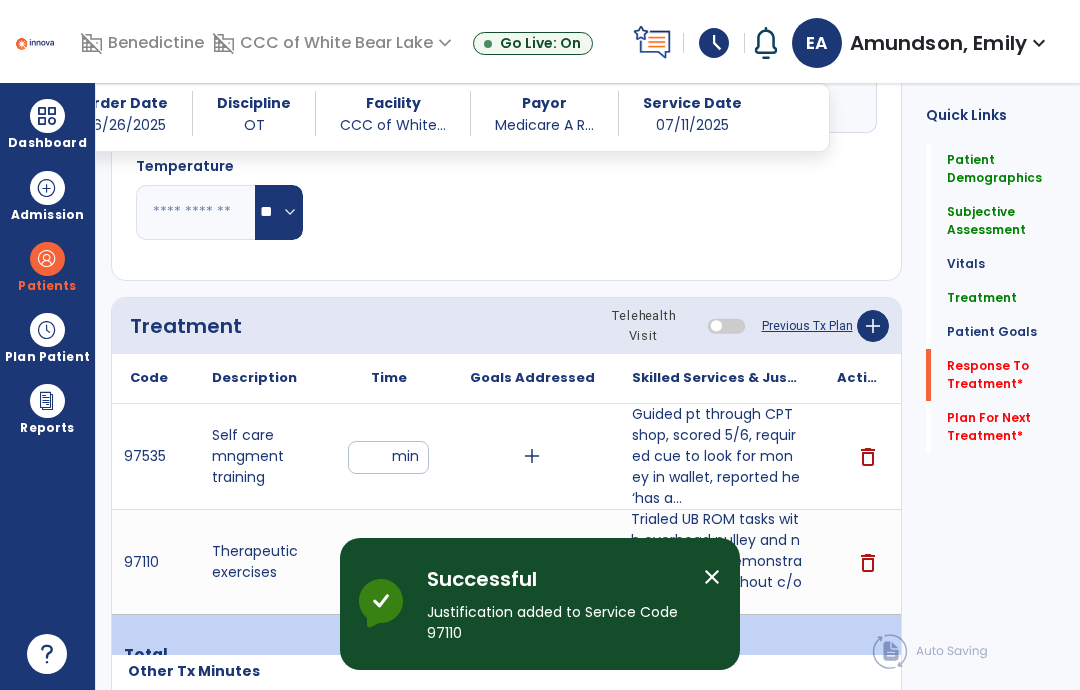 click on "Response To Treatment   *" 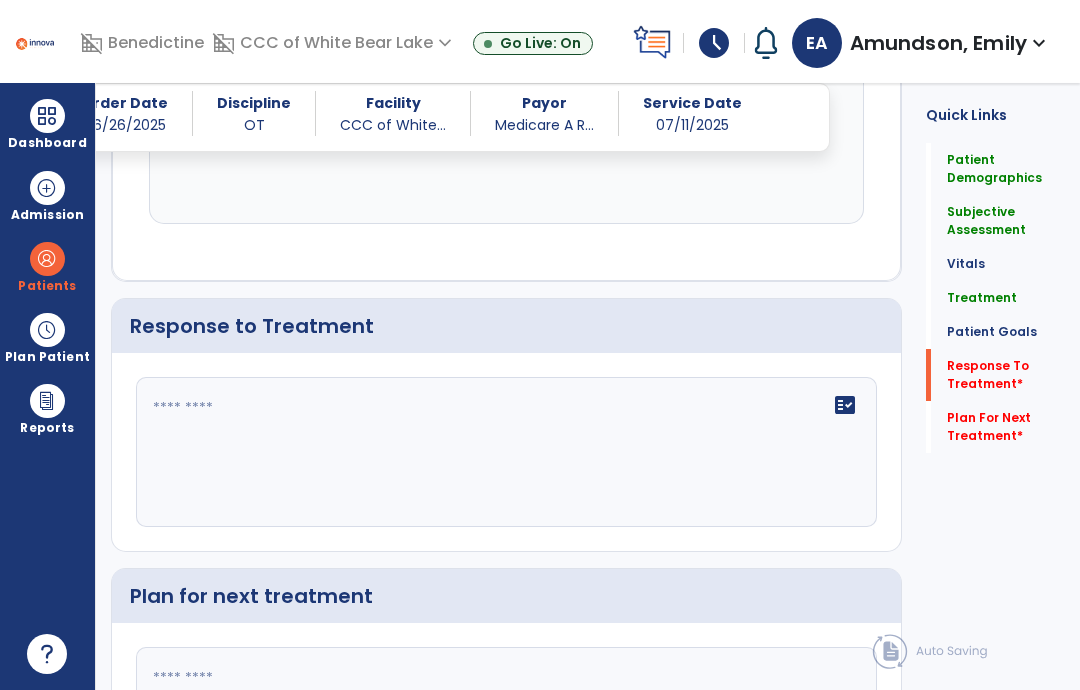 scroll, scrollTop: 2543, scrollLeft: 0, axis: vertical 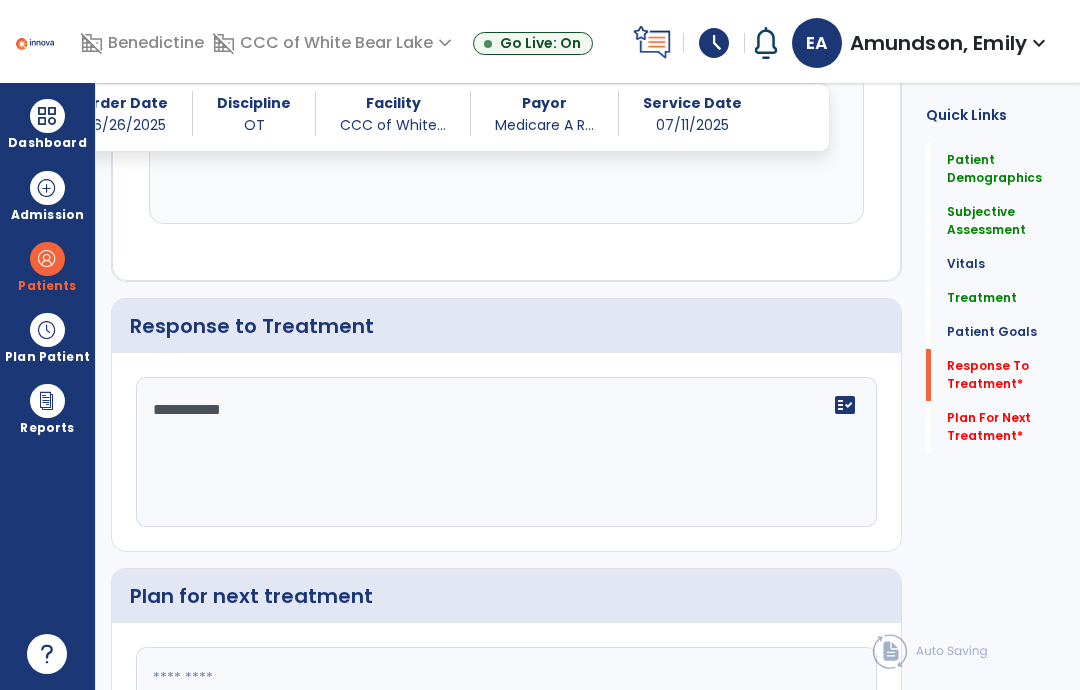 type on "**********" 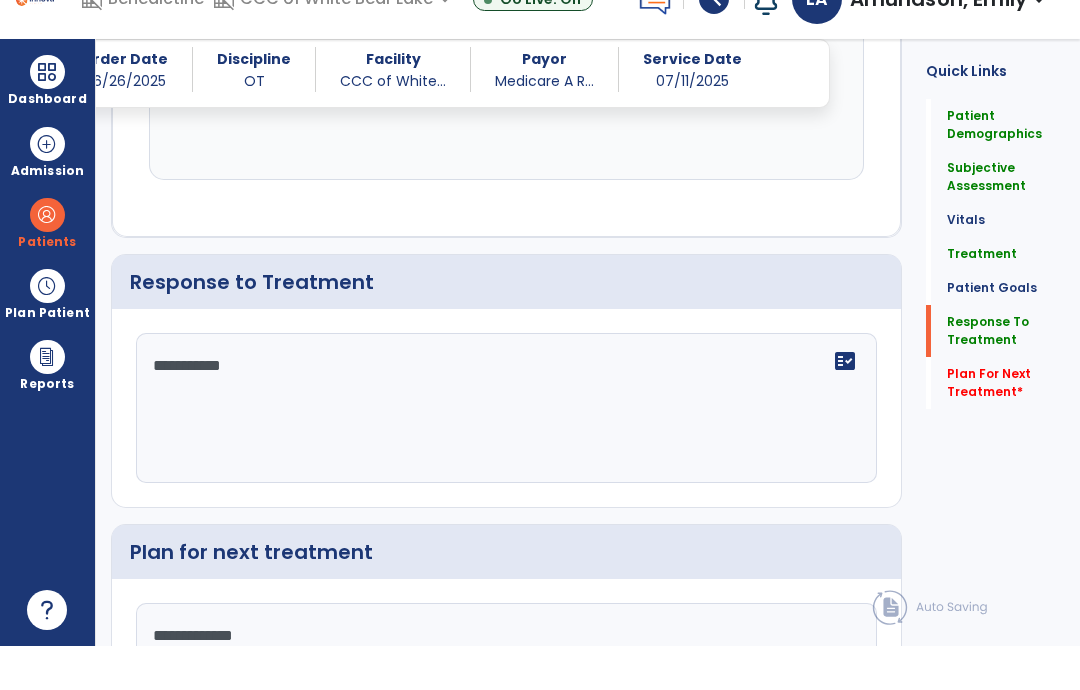 type on "**********" 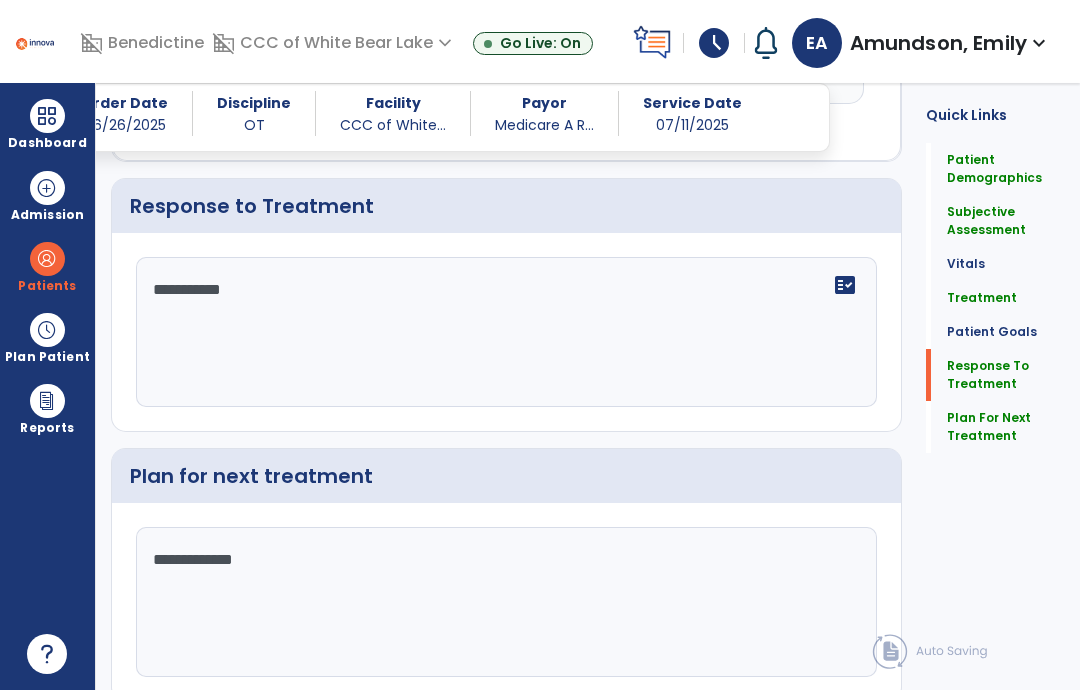 scroll, scrollTop: 2662, scrollLeft: 0, axis: vertical 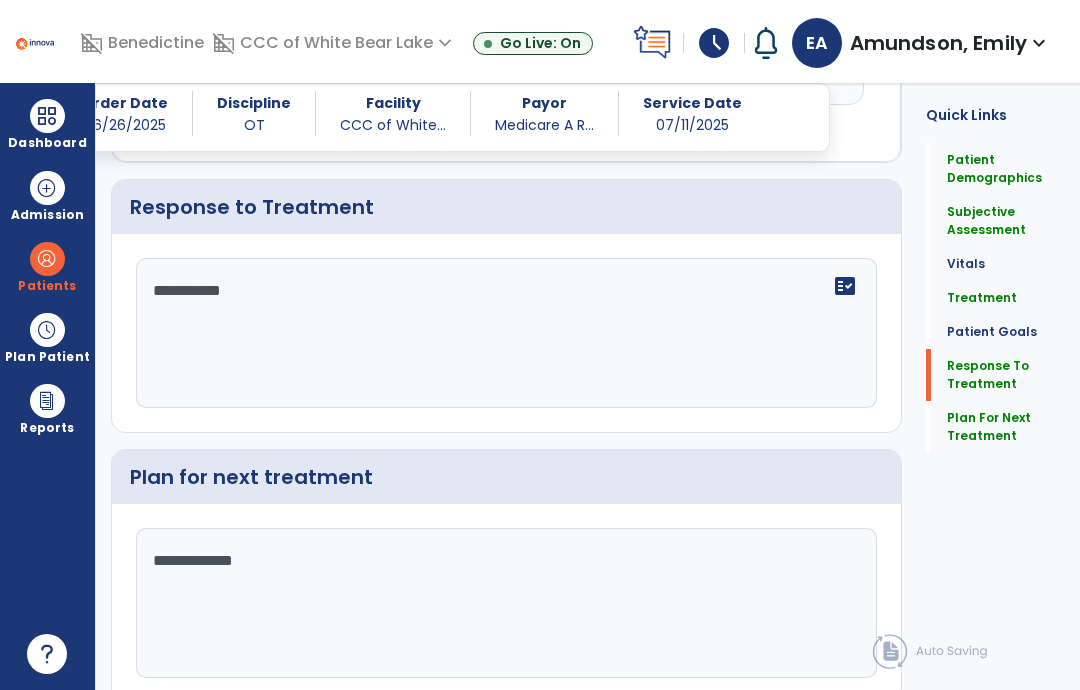click on "Sign Doc  chevron_right" 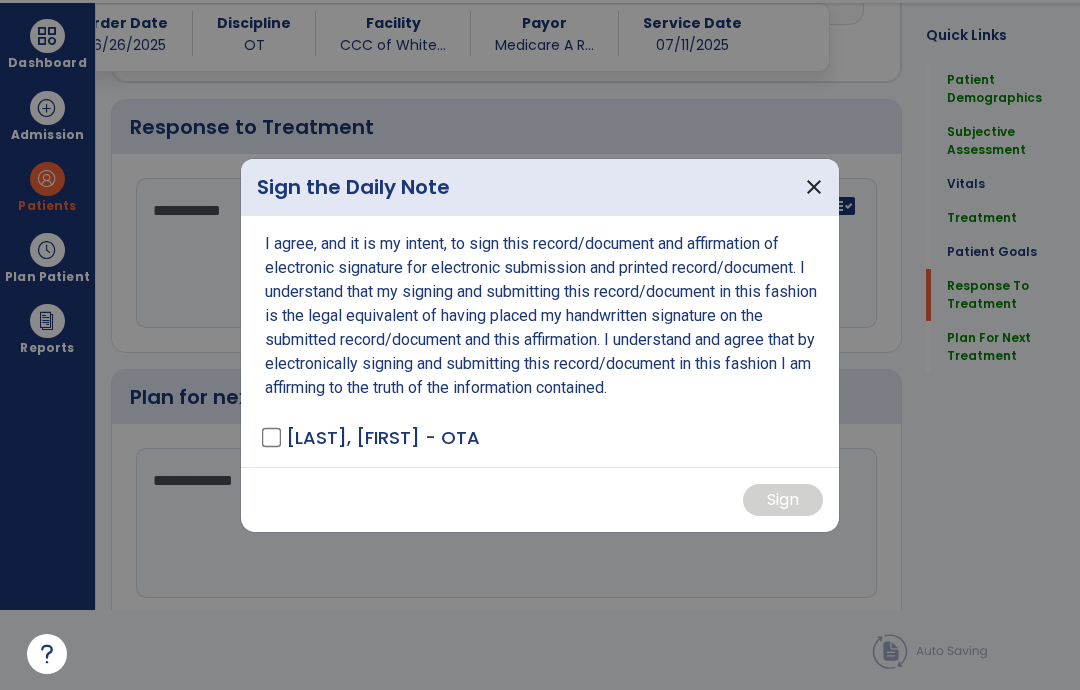 scroll, scrollTop: 0, scrollLeft: 0, axis: both 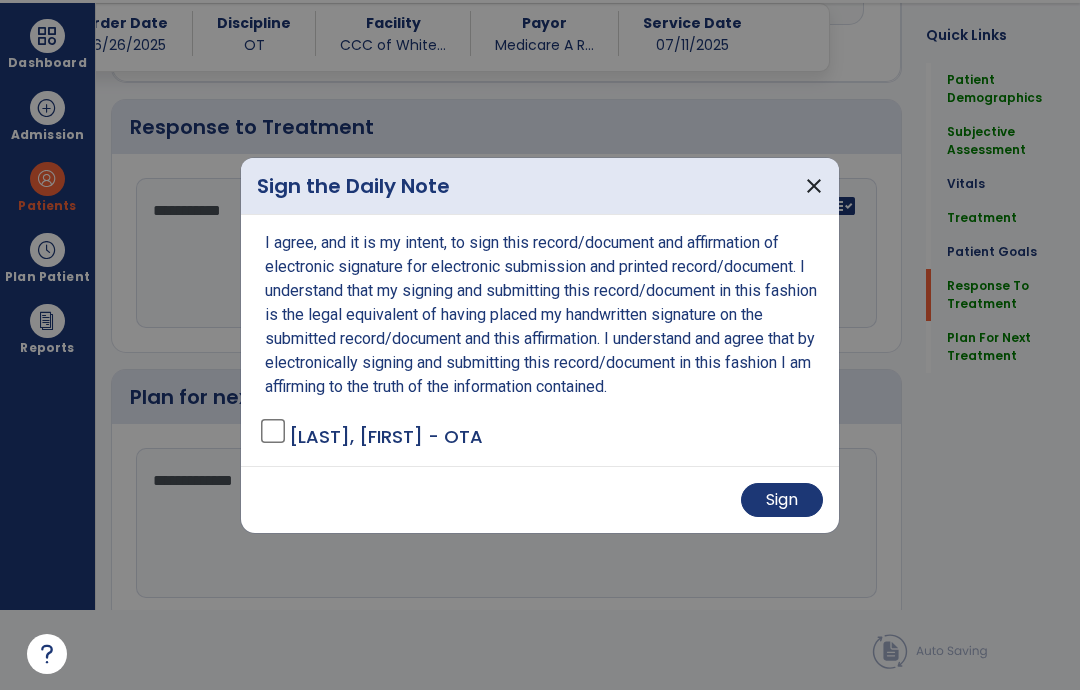 click on "Sign" at bounding box center (782, 500) 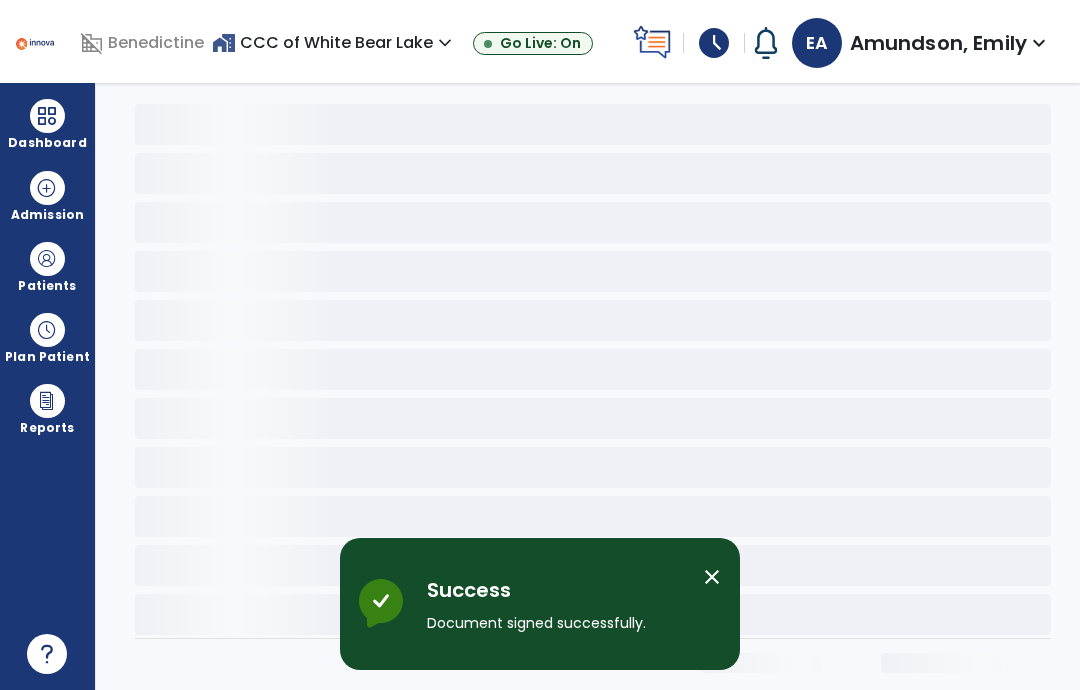 scroll, scrollTop: 0, scrollLeft: 0, axis: both 